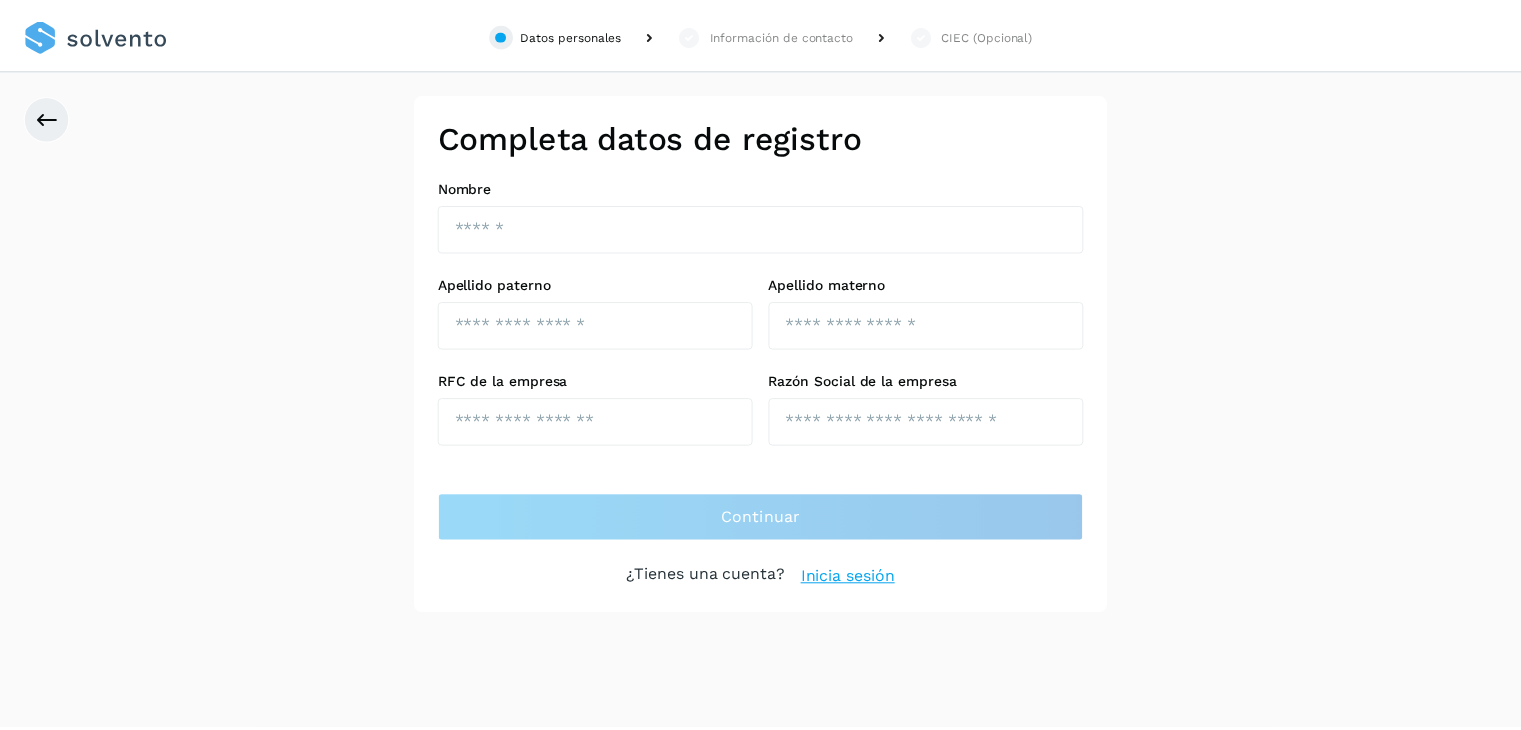 scroll, scrollTop: 0, scrollLeft: 0, axis: both 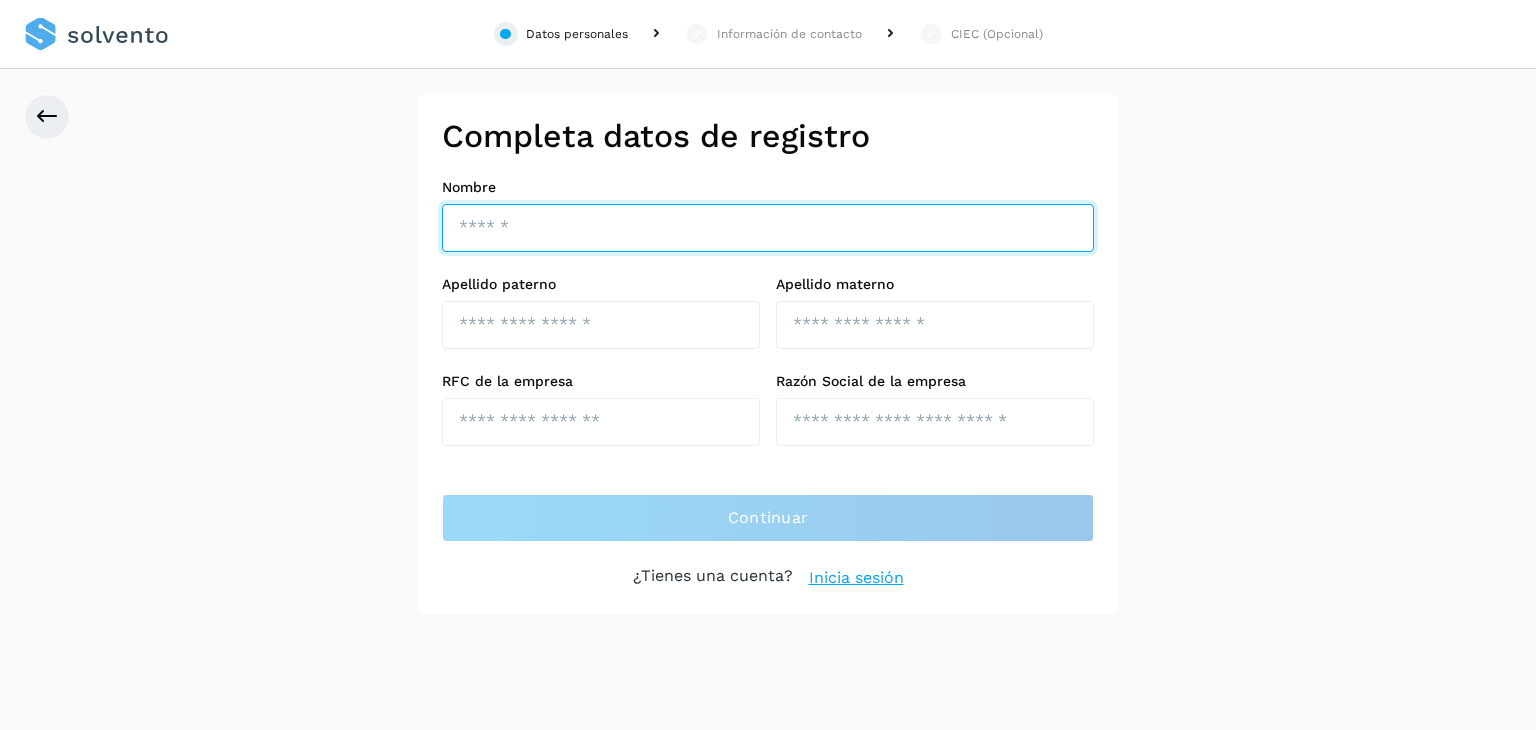 click at bounding box center (768, 228) 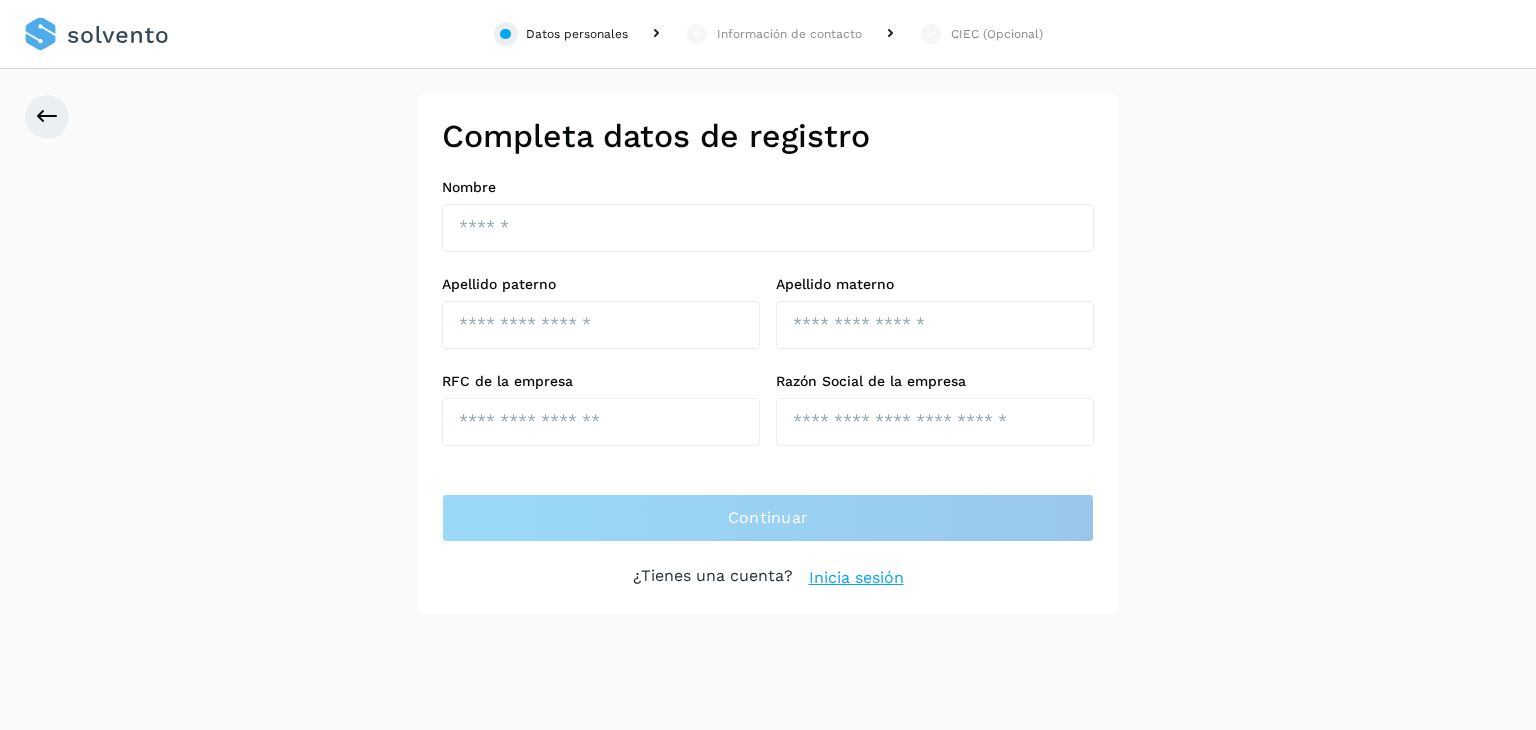 click on "Completa datos de registro Nombre  Apellido paterno  Apellido materno  RFC de la empresa  Razón Social de la empresa  Continuar ¿Tienes una cuenta? Inicia sesión Verifica datos de contacto Ingresa y verifica tu correo electrónico, celular y crea la contraseña con la que gestionarás tu cuenta Solvento. Código  +52 Número de celular  Enviar código Código recibido en tu celular  Validar Registrarse Autorización de consulta de historial crediticio  Por este conducto autorizo expresamente a BOCAV, S.A.P.I DE CV SOFOM E.N.R, para que por conducto de sus funcionarios facultados lleve a cabo Investigaciones, sobre mi comportamiento Crediticio en las Sociedades de Información Crediticia que estime conveniente." at bounding box center [768, 353] 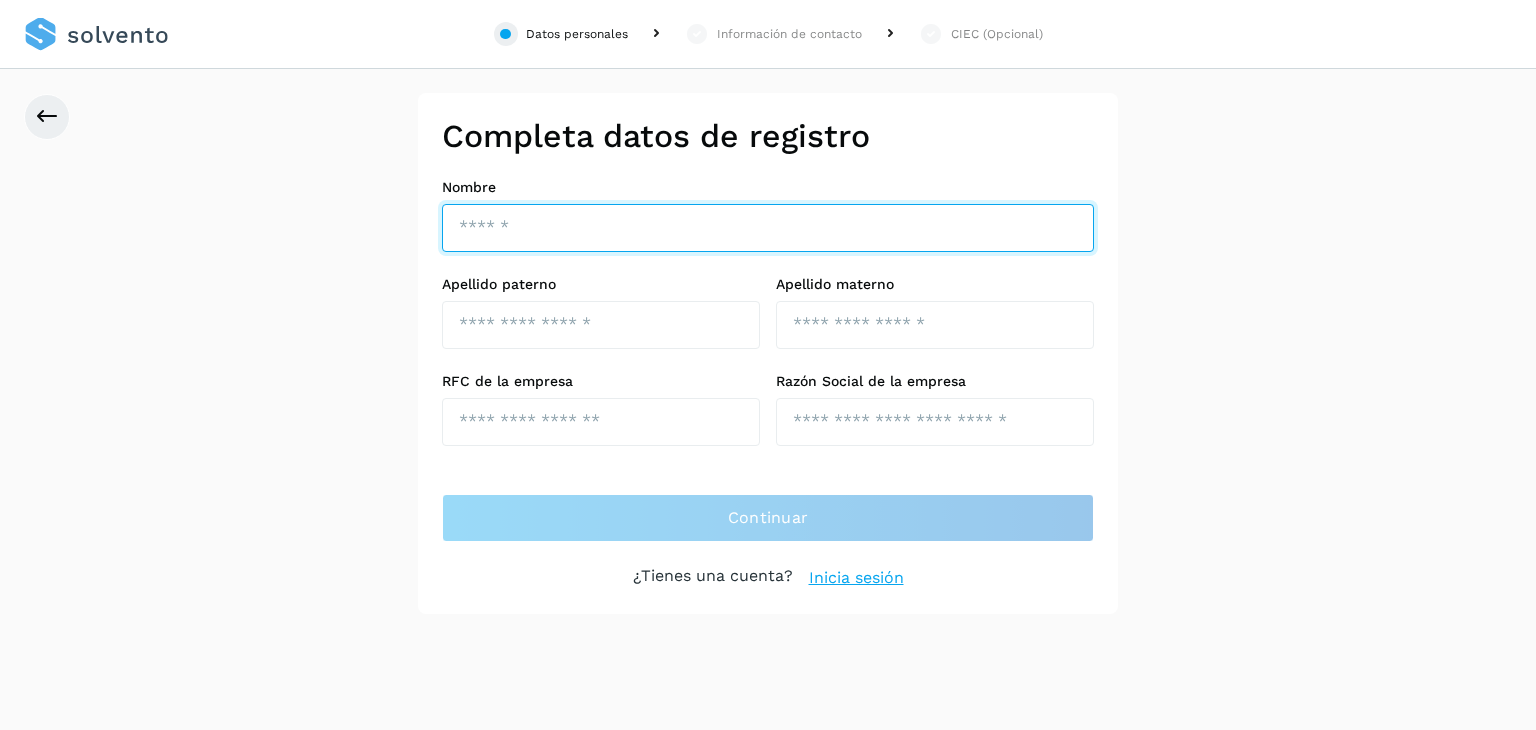 click at bounding box center (768, 228) 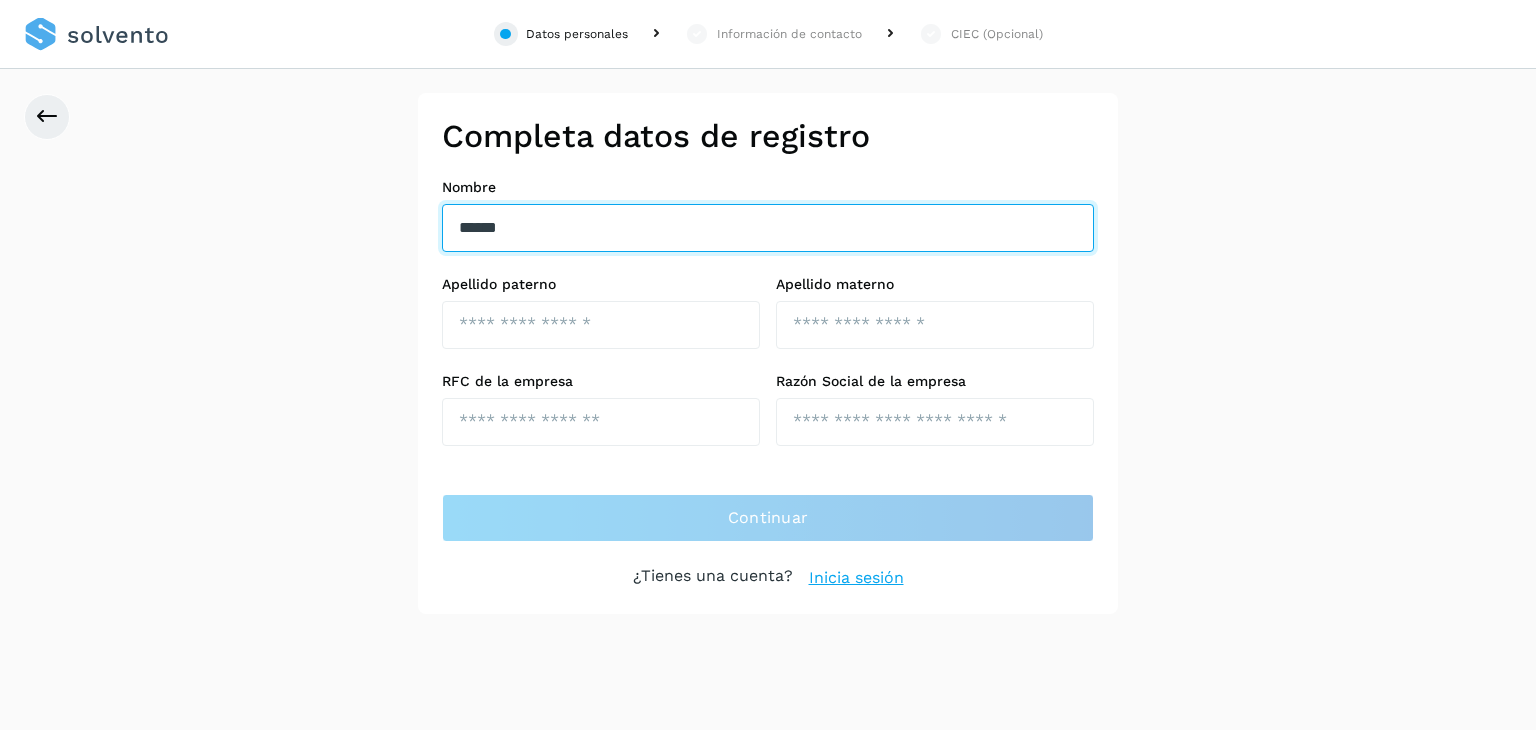 type on "******" 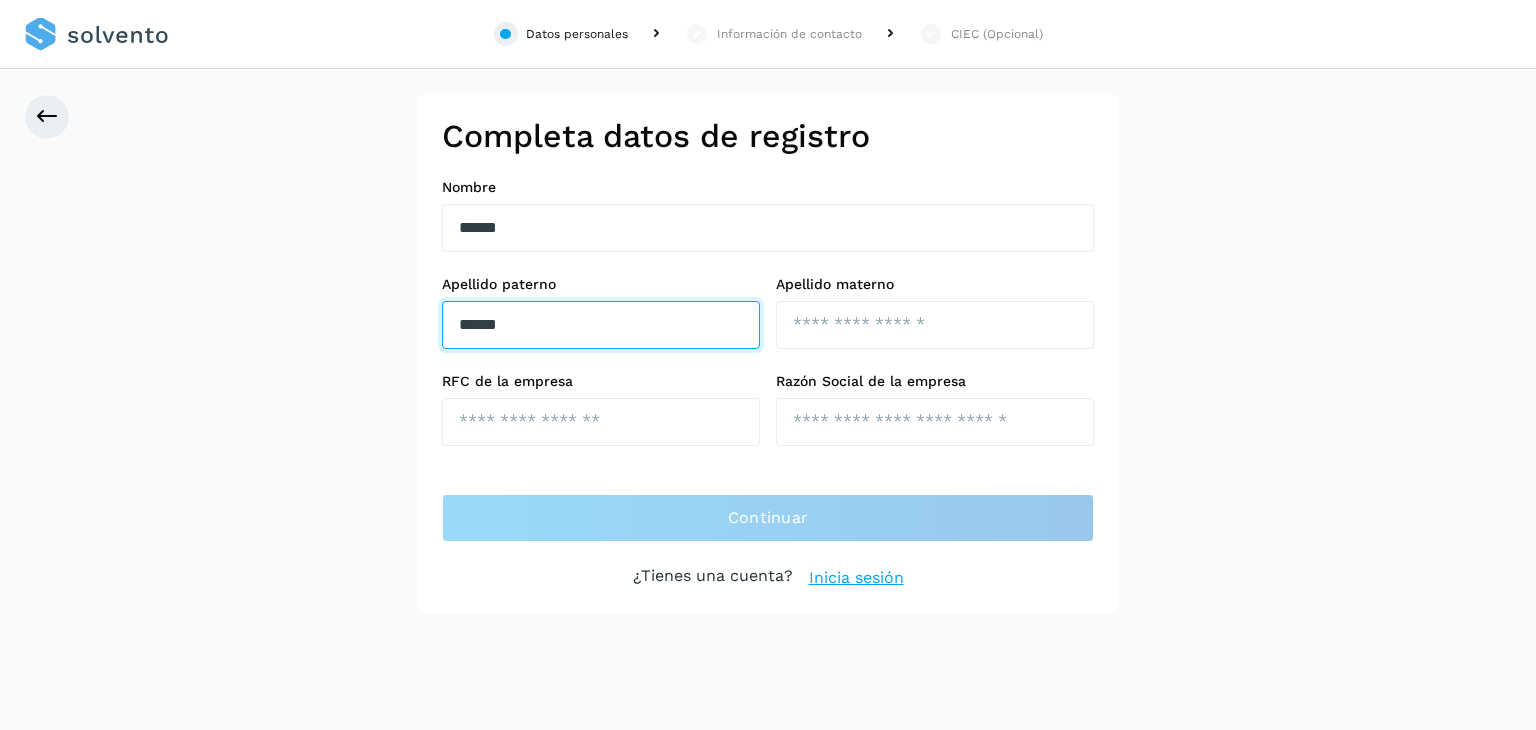 type on "******" 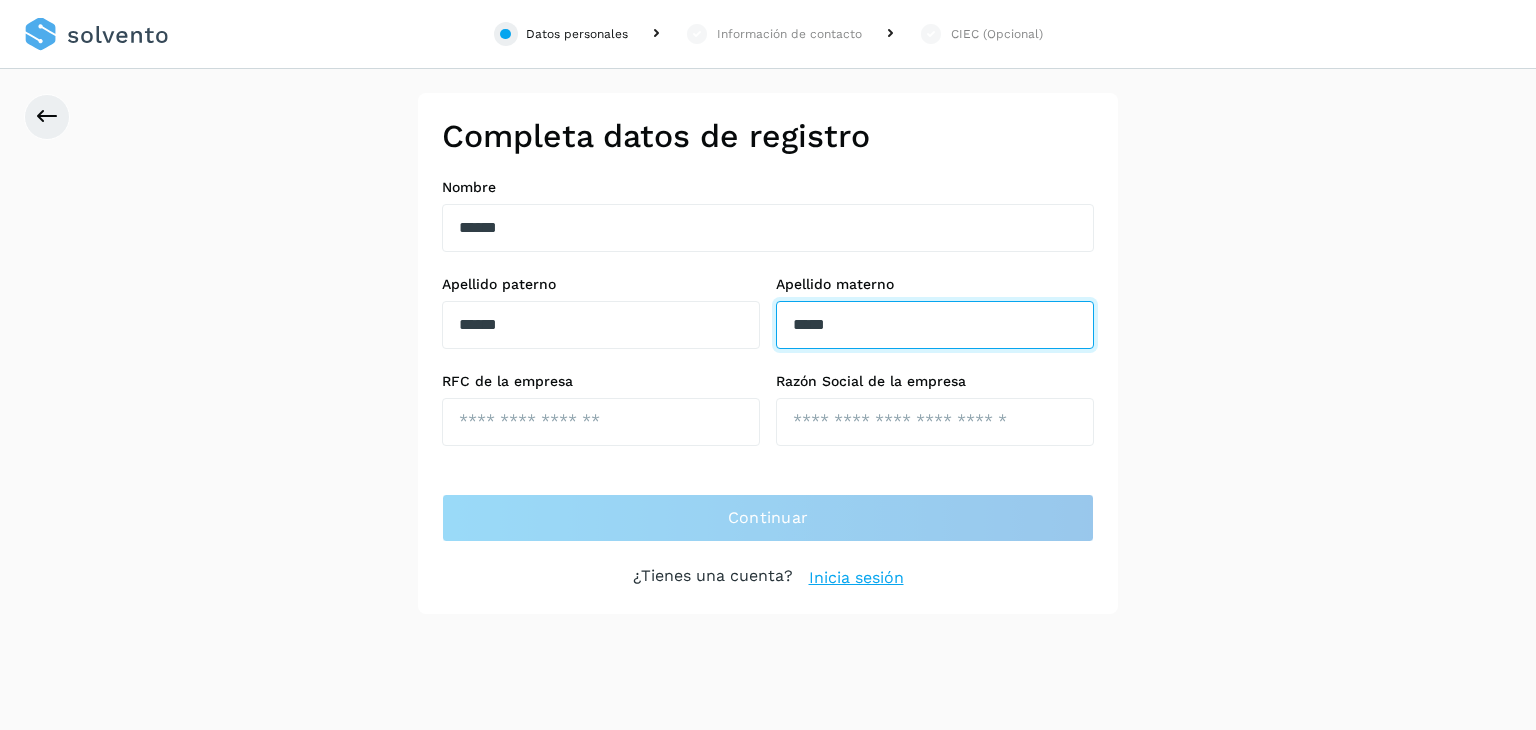 type on "*****" 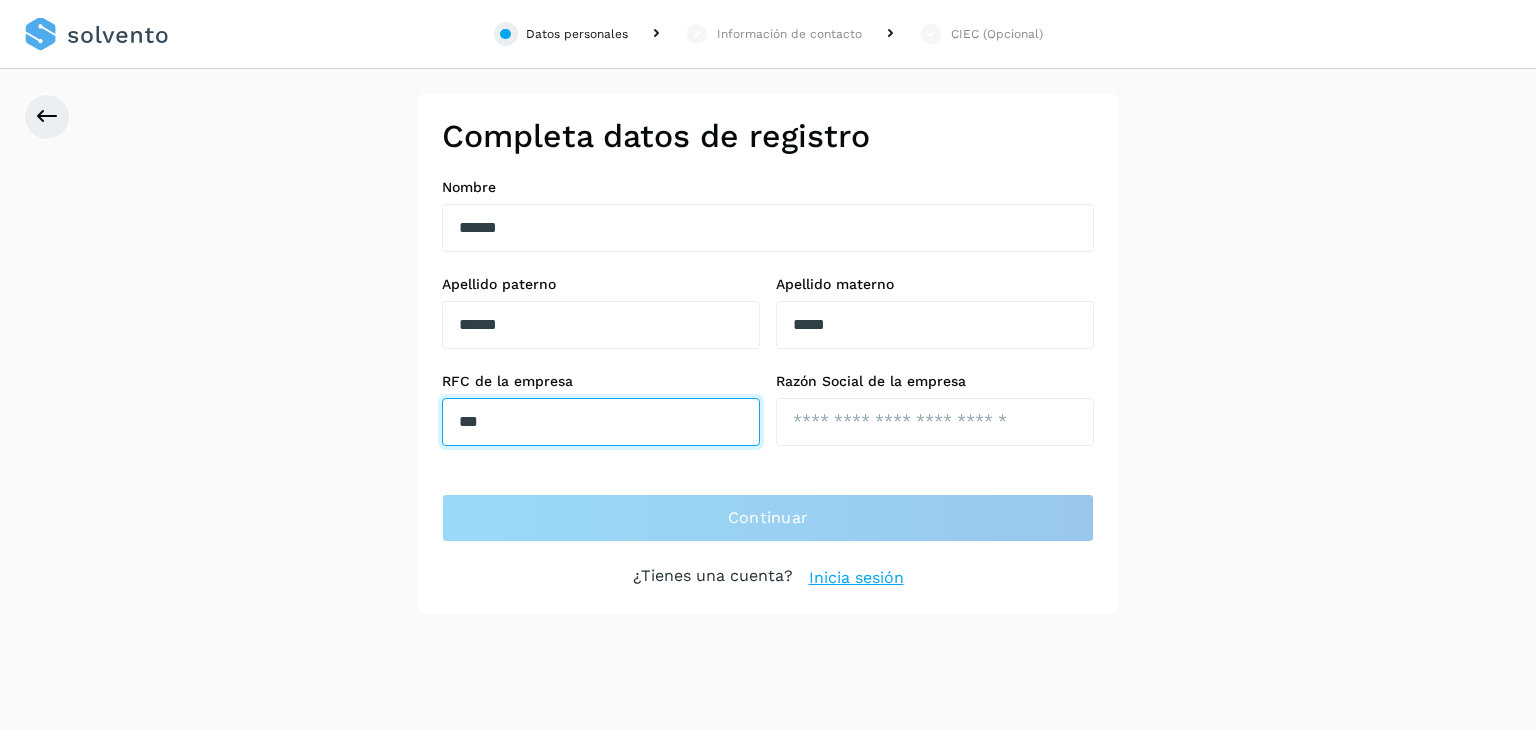 type on "**********" 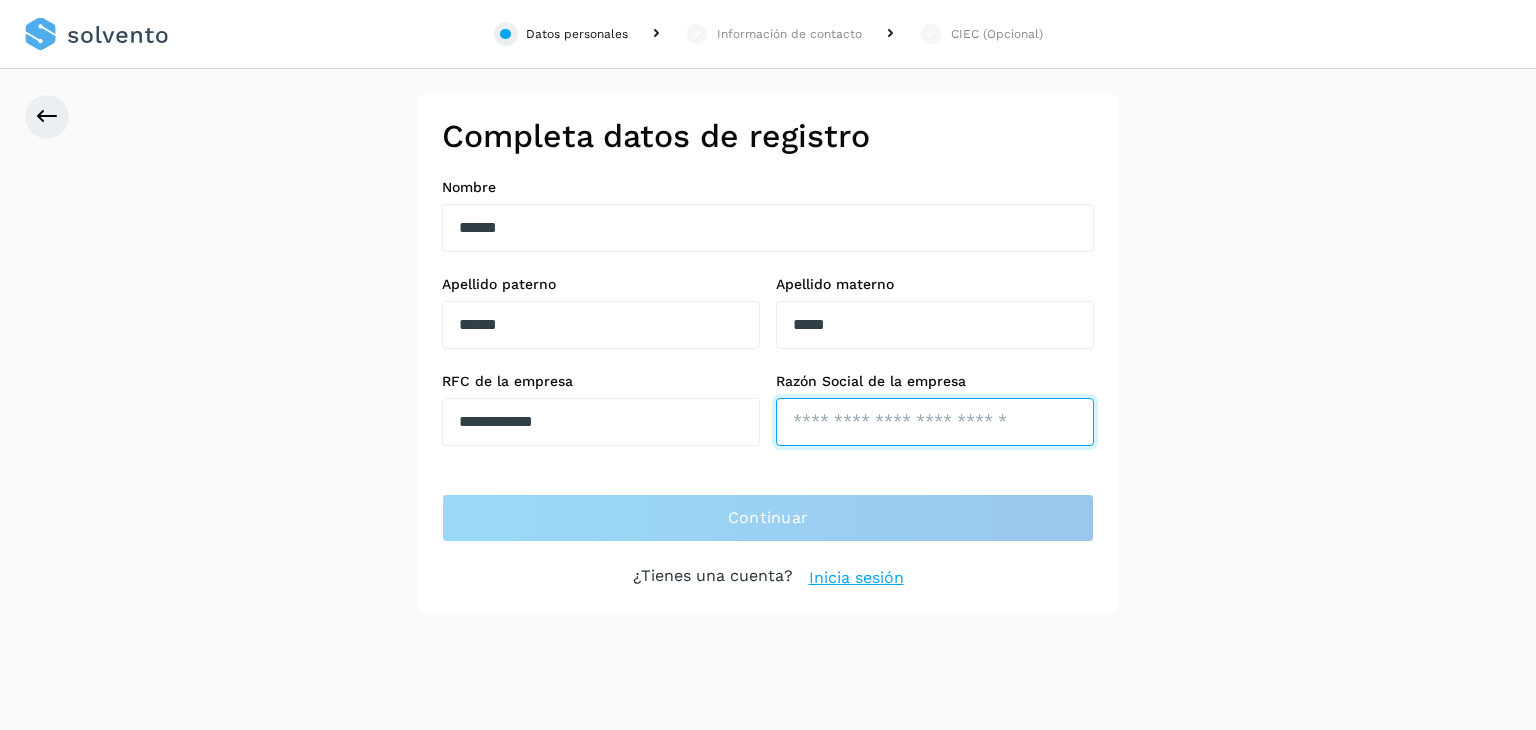 type on "**********" 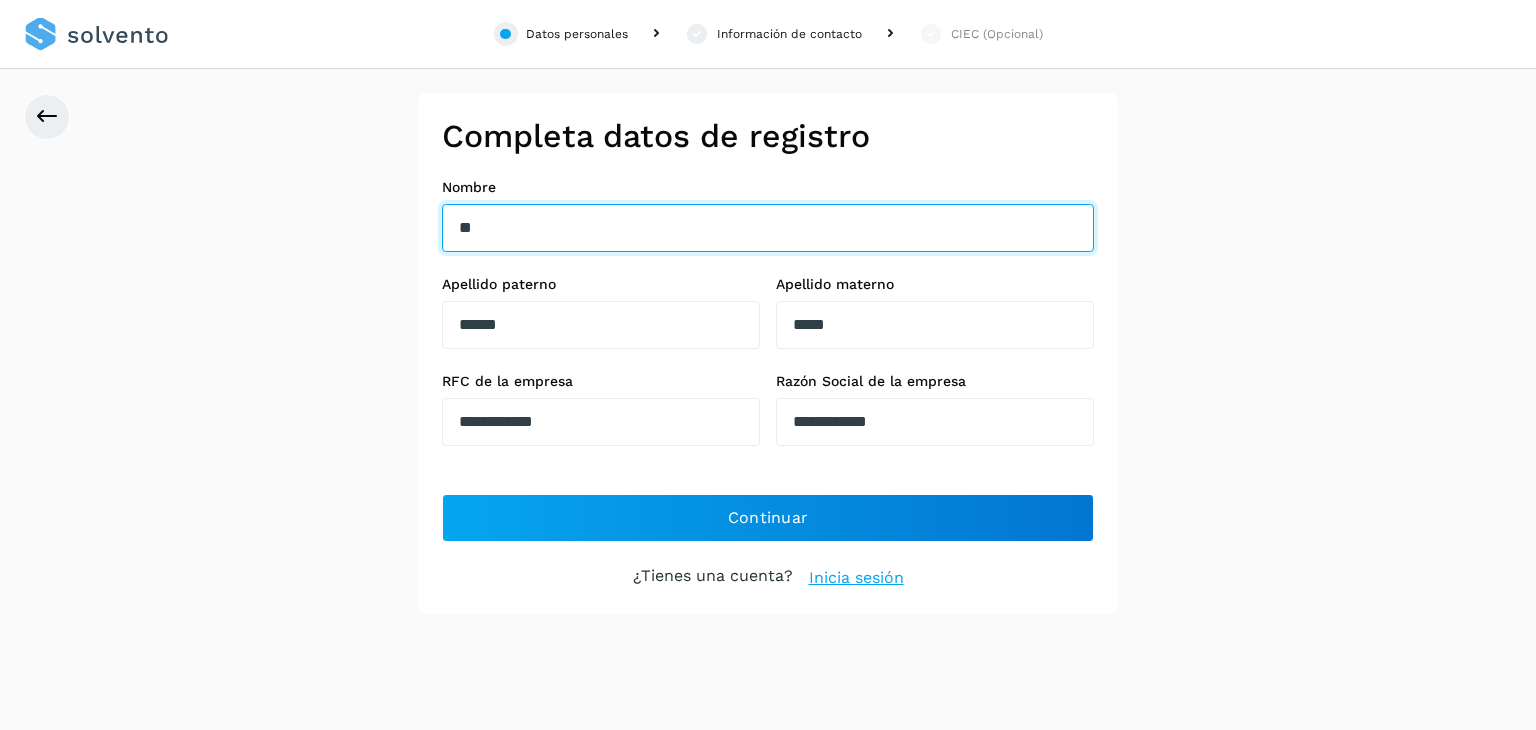 type on "*" 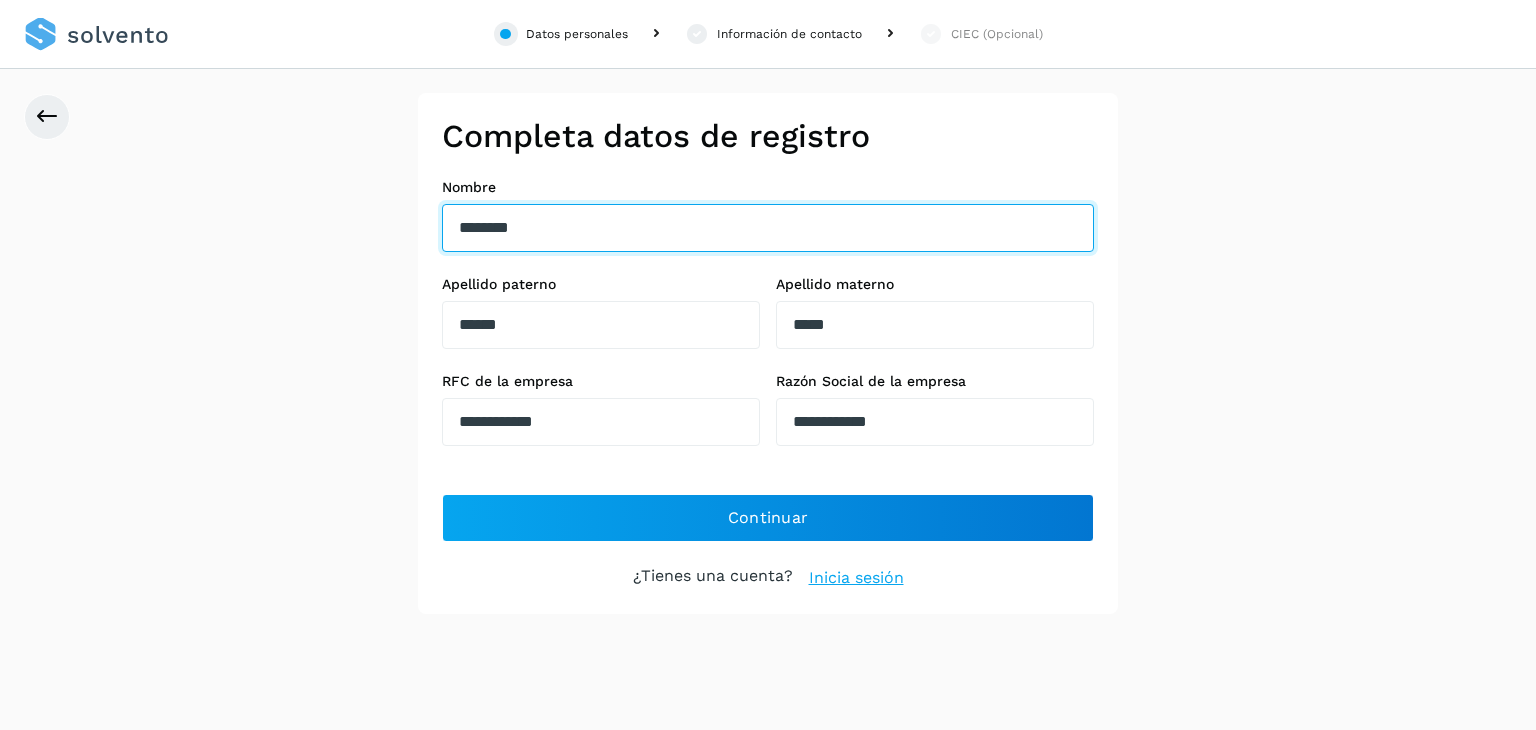 type on "********" 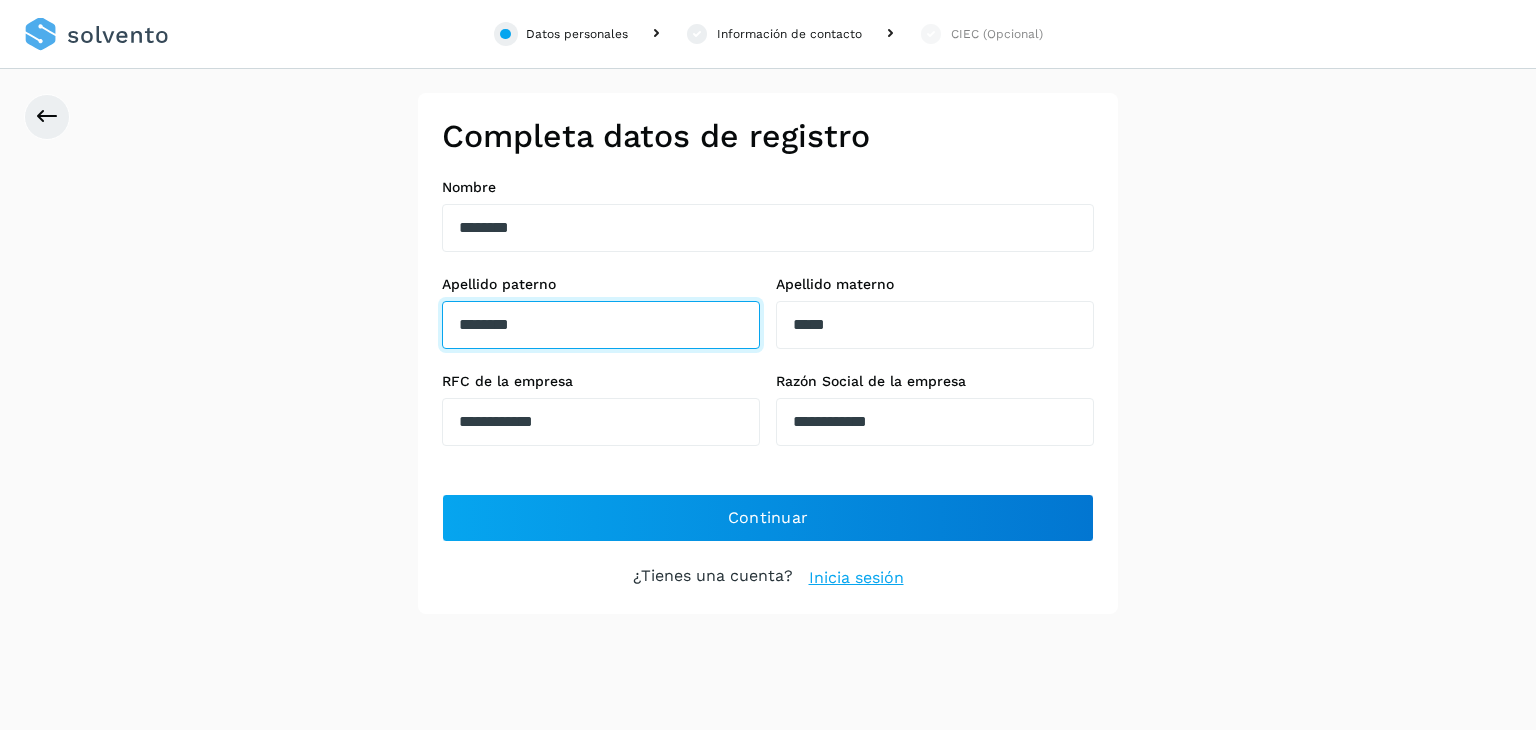 type on "********" 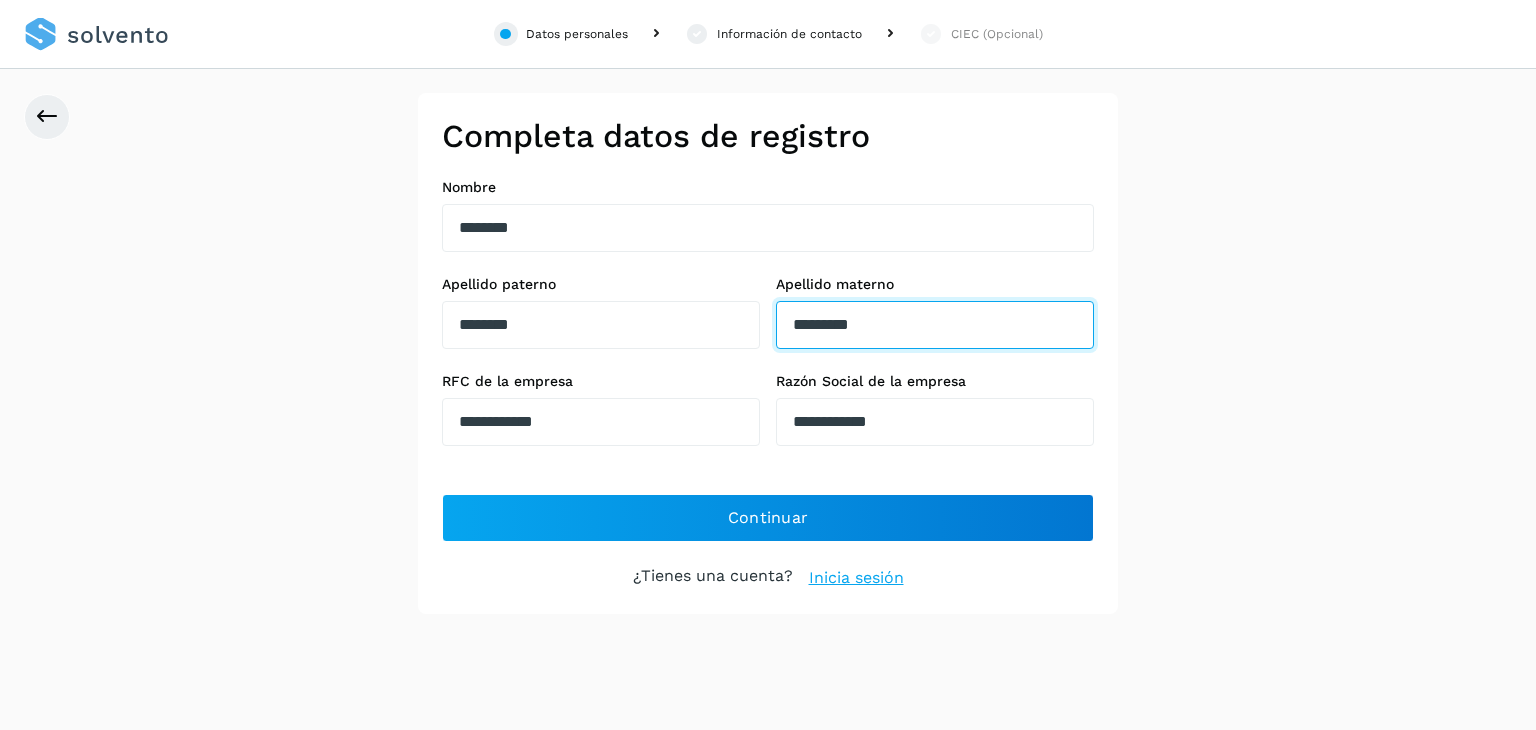 type on "*********" 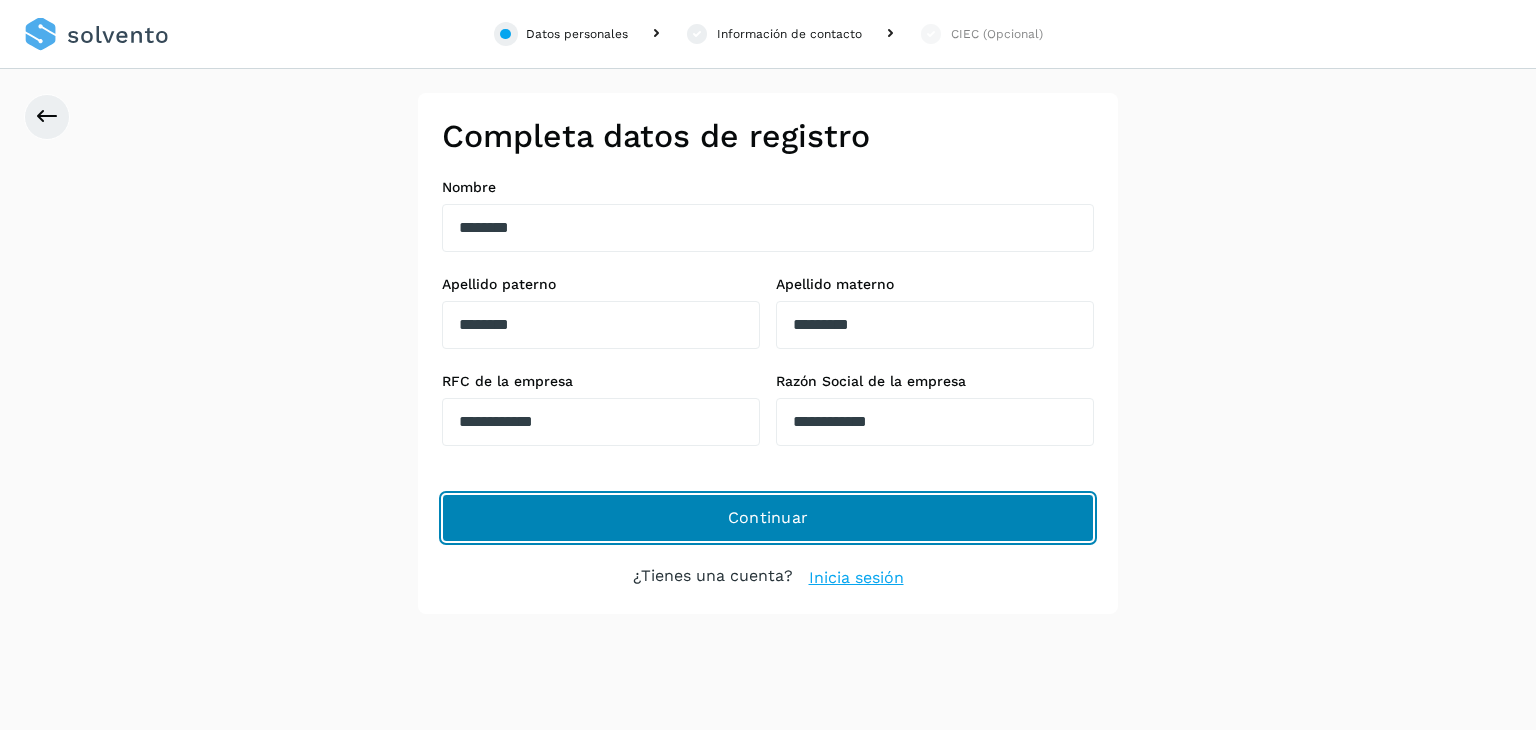 type 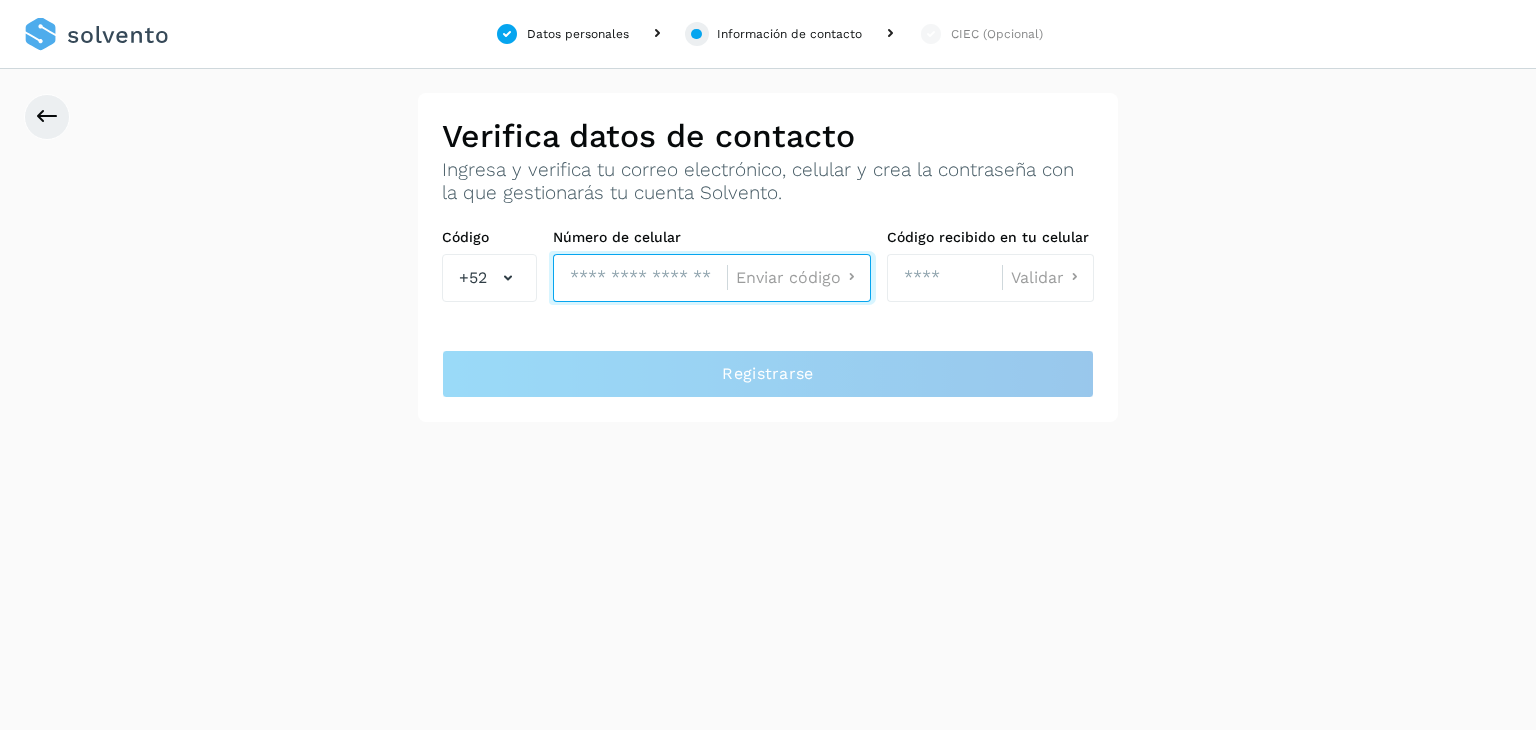 click at bounding box center (640, 278) 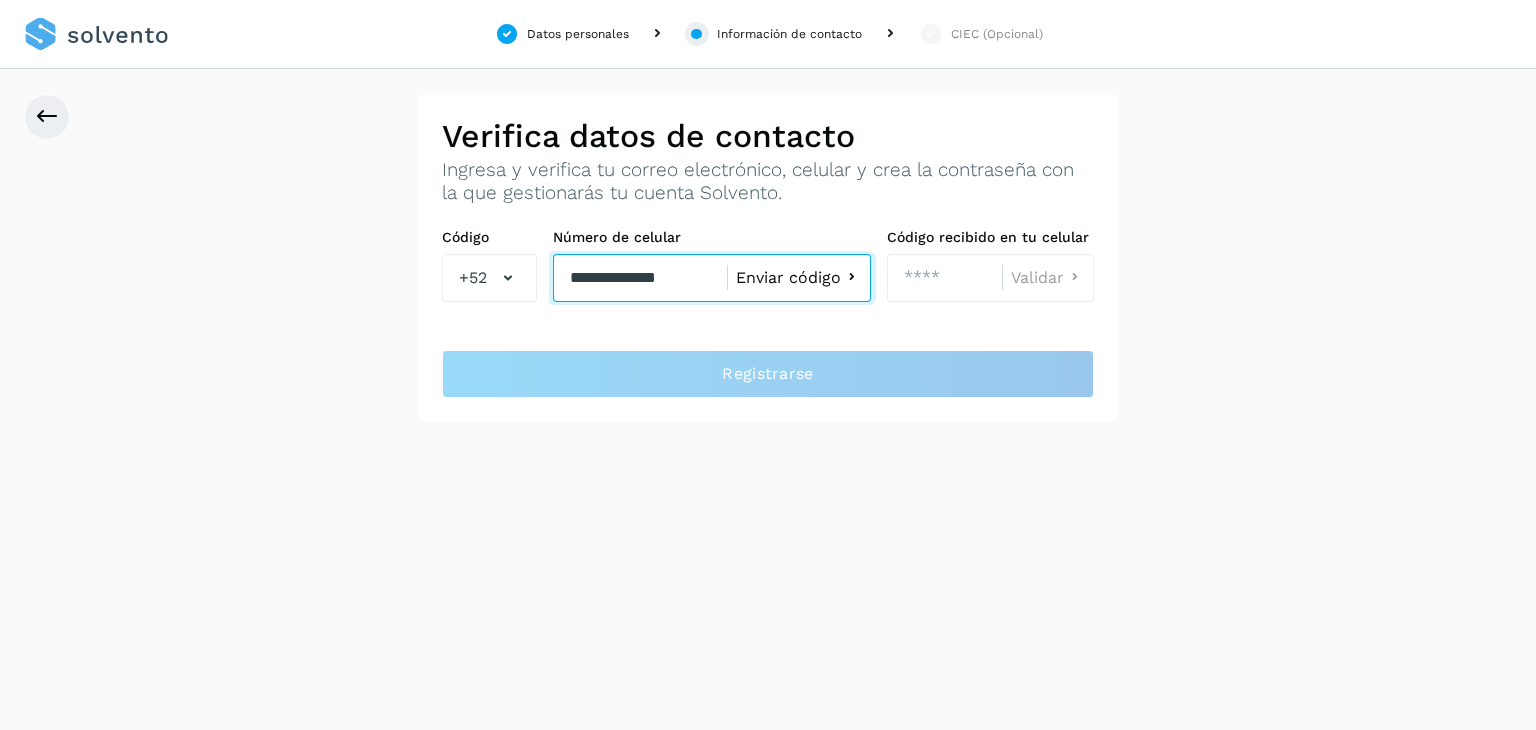 type on "**********" 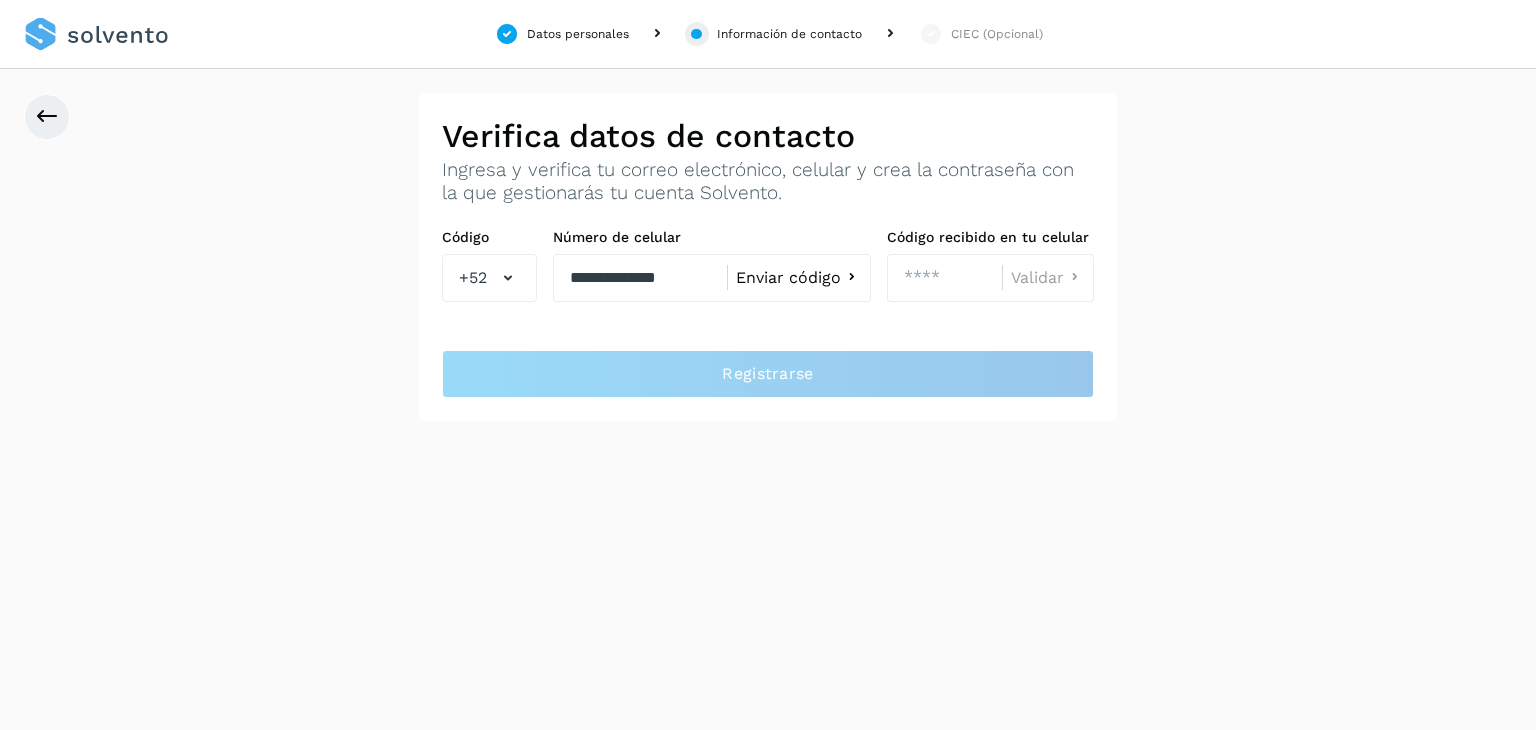type 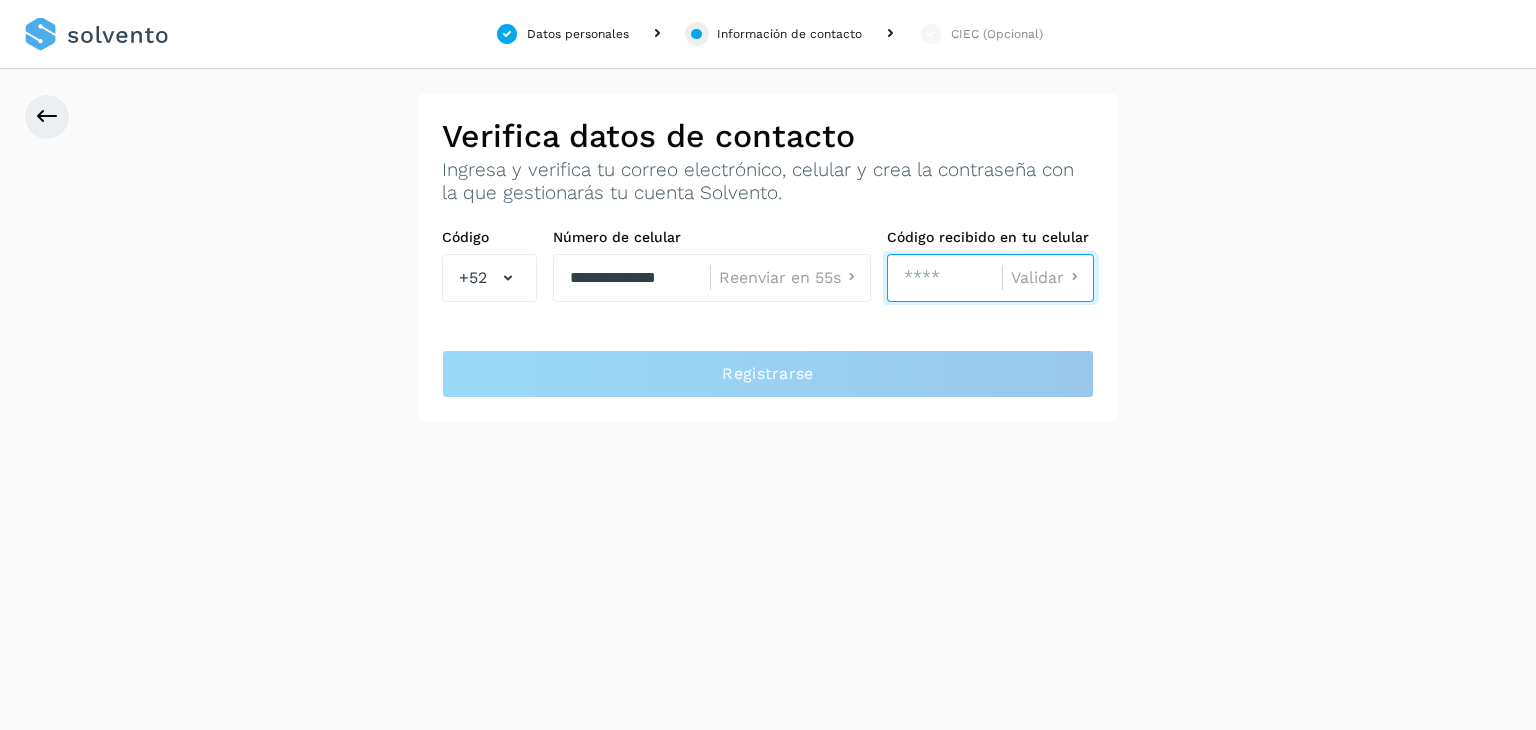 click at bounding box center [944, 278] 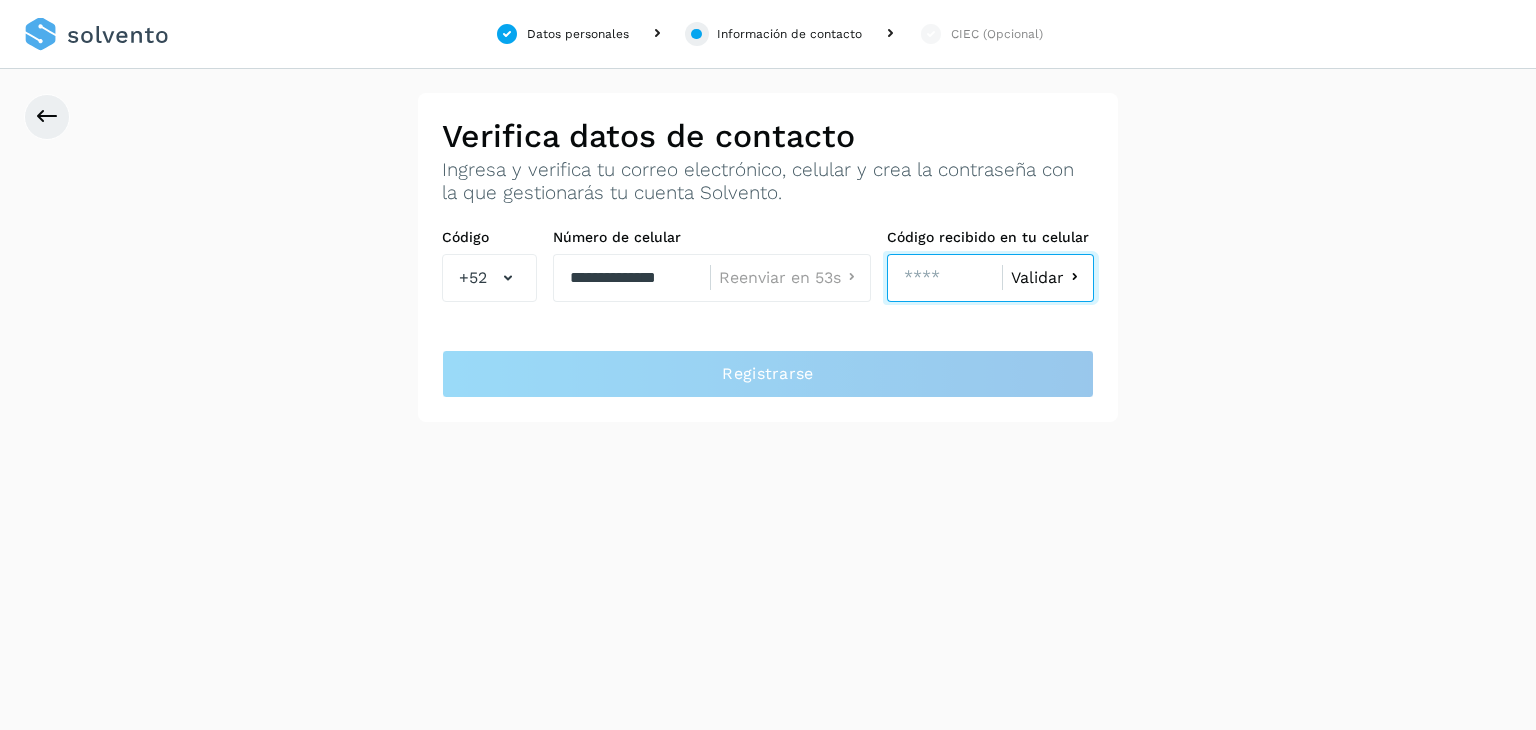 type on "****" 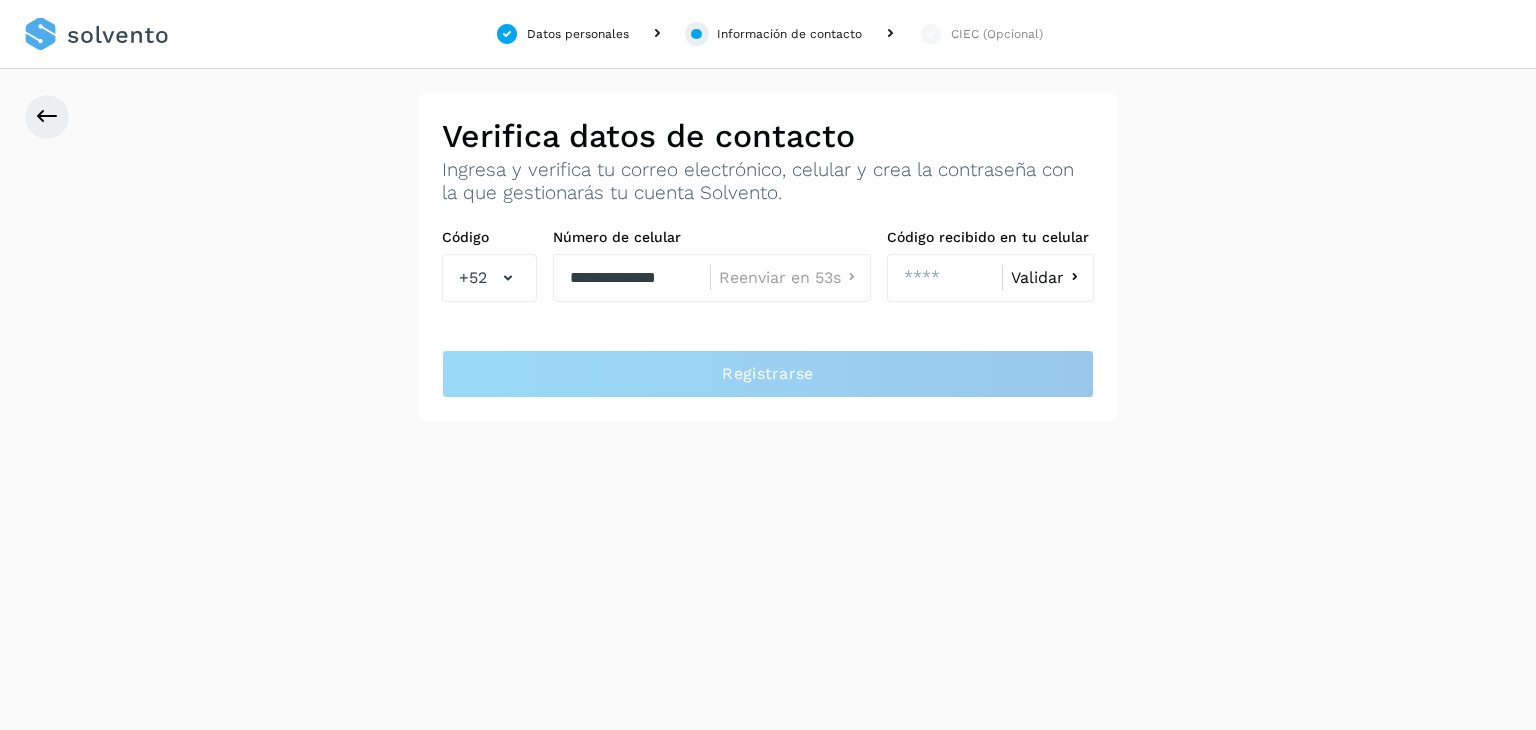 click on "Validar" at bounding box center (1048, 278) 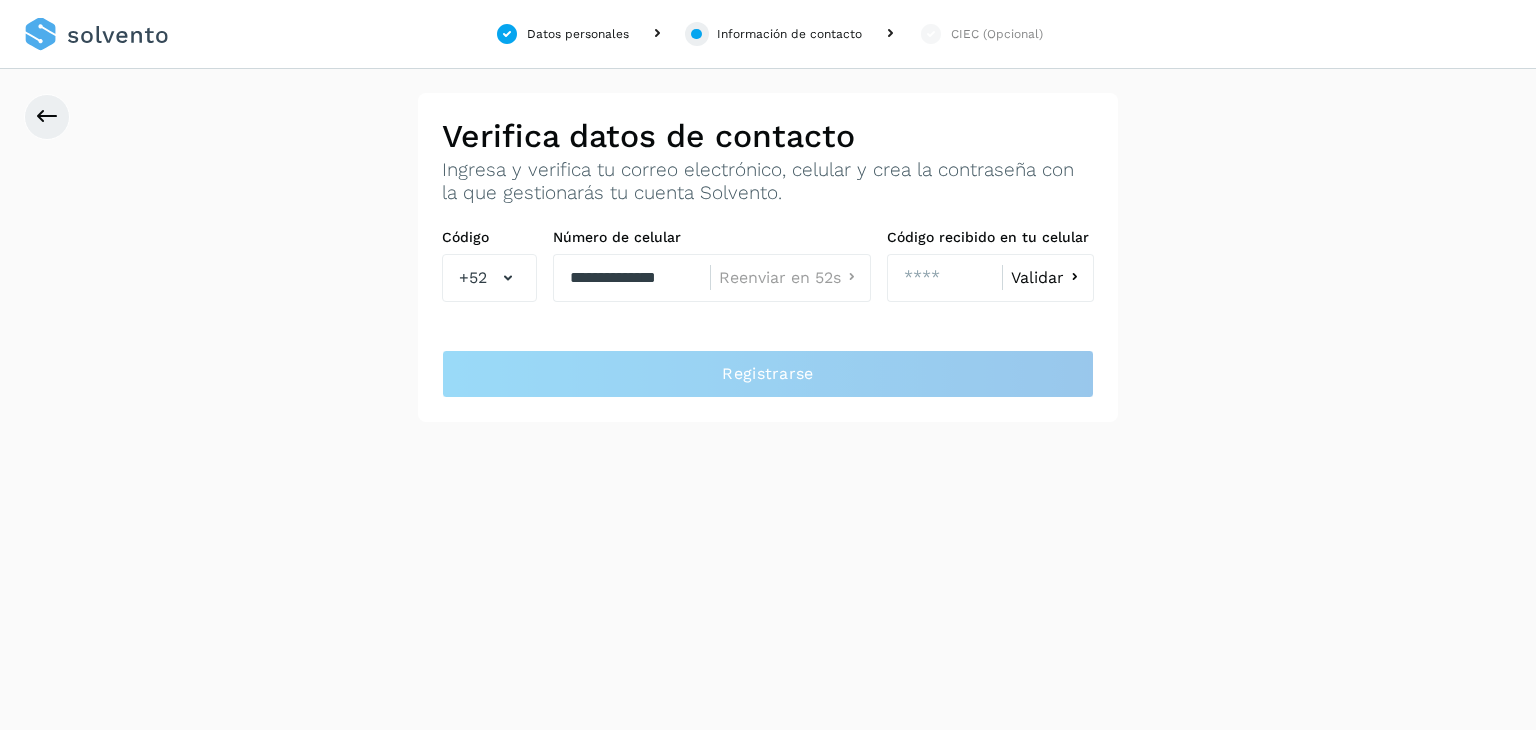 click on "Validar" at bounding box center [1048, 277] 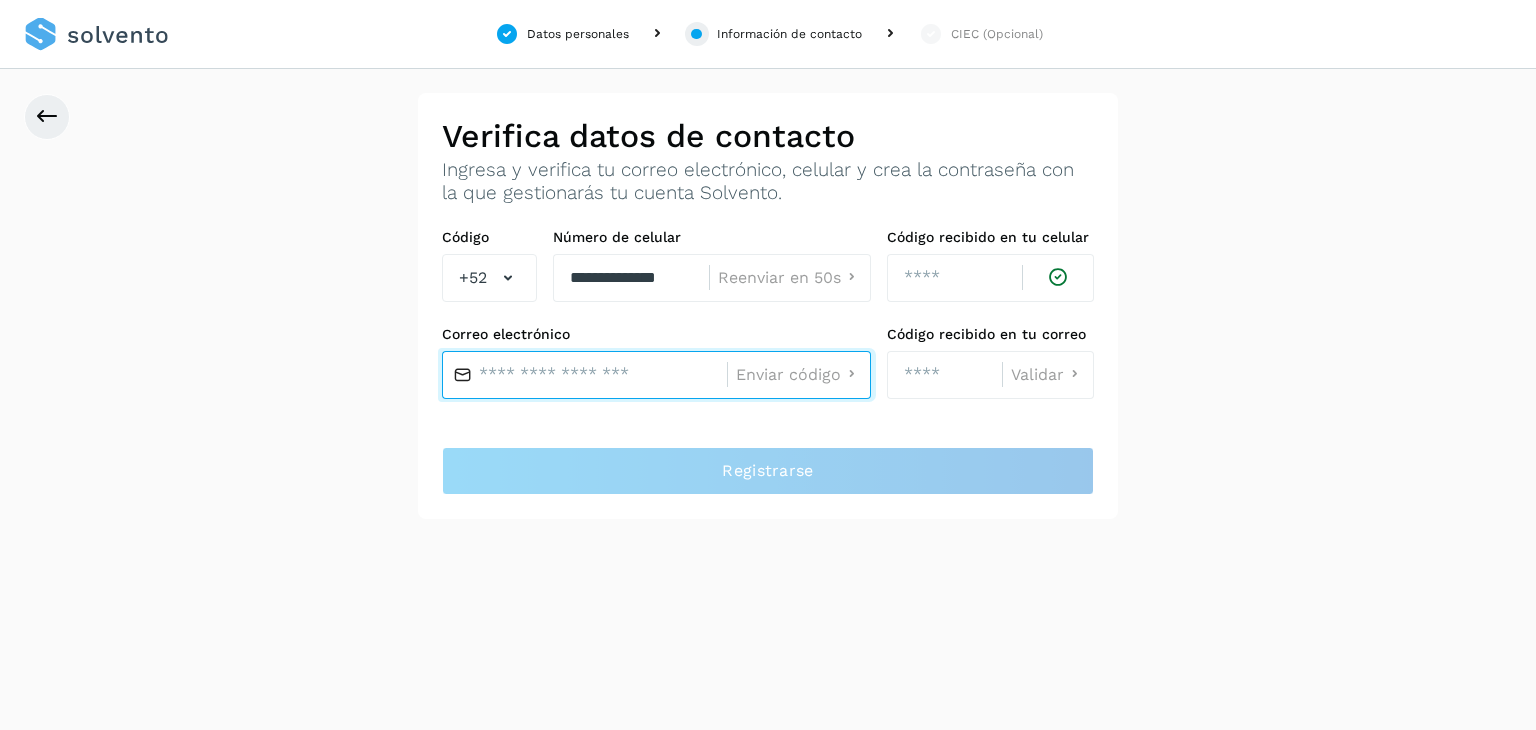 click at bounding box center [584, 375] 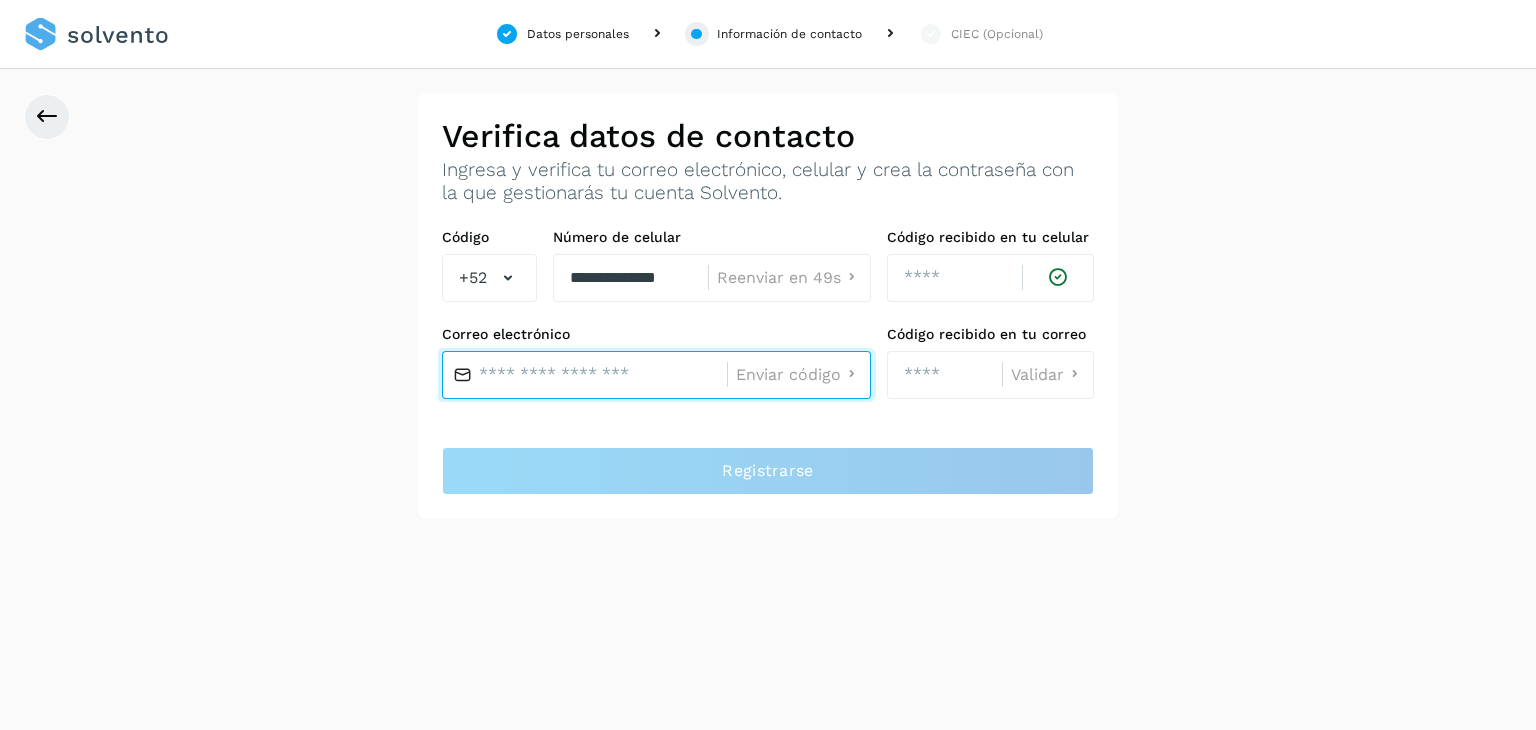 type on "**********" 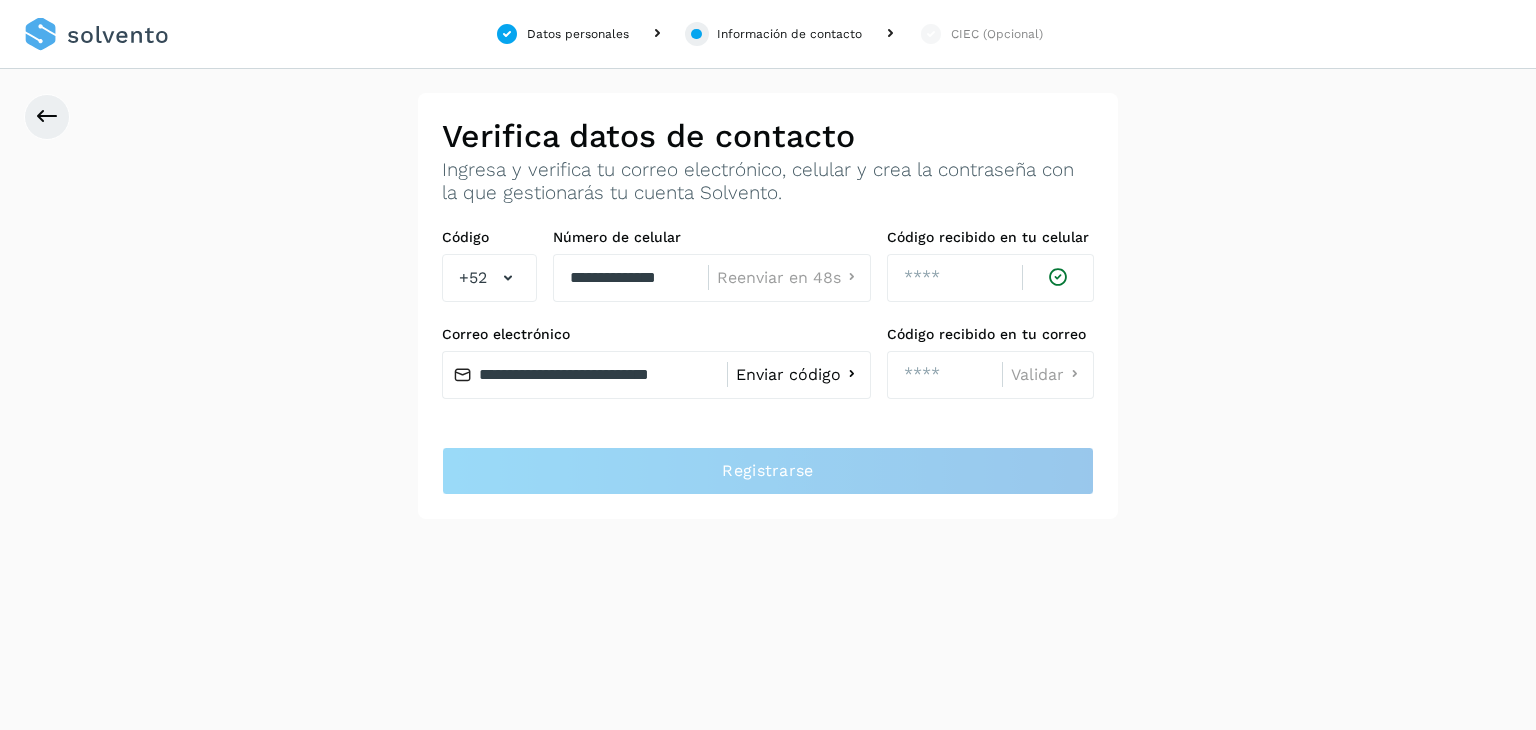 click on "Enviar código" 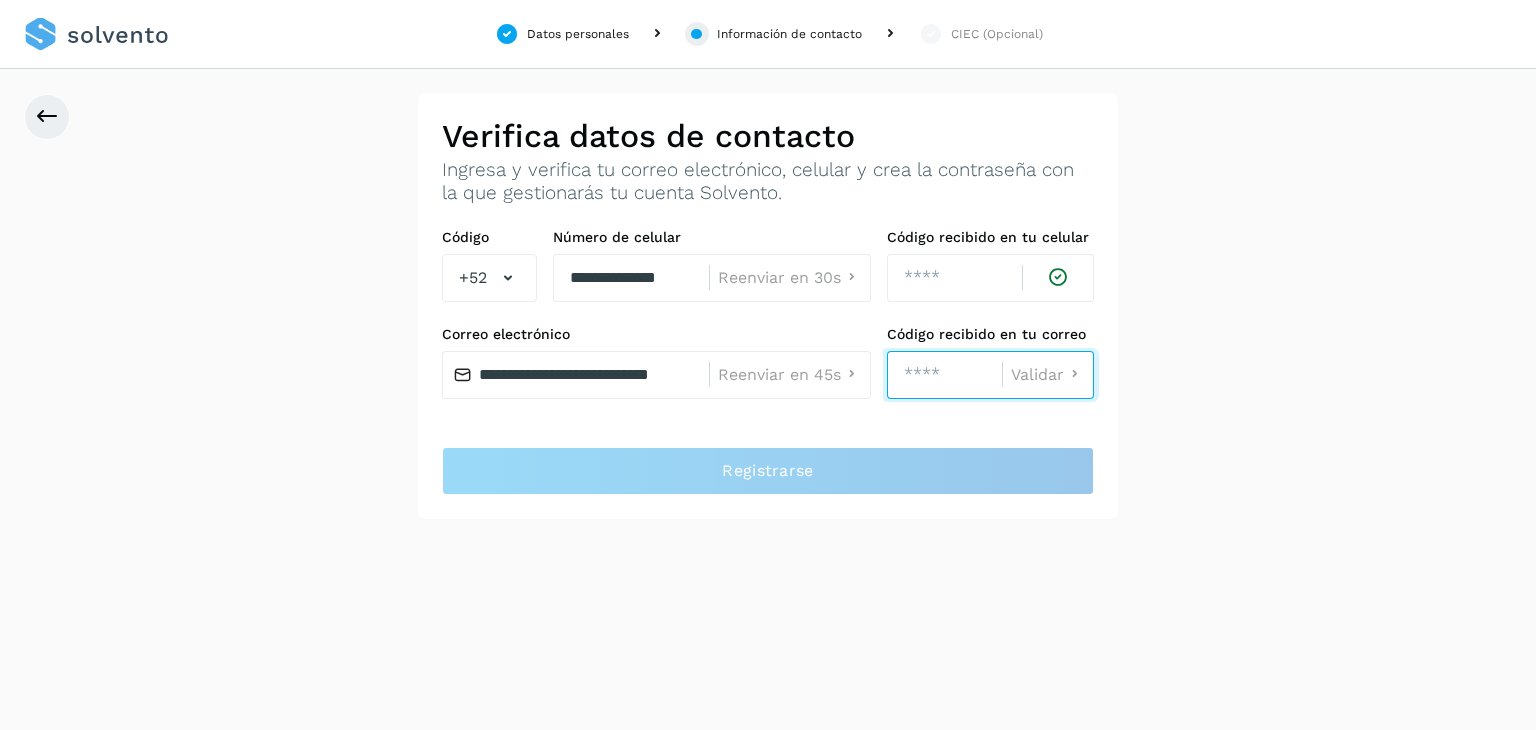 click at bounding box center (944, 375) 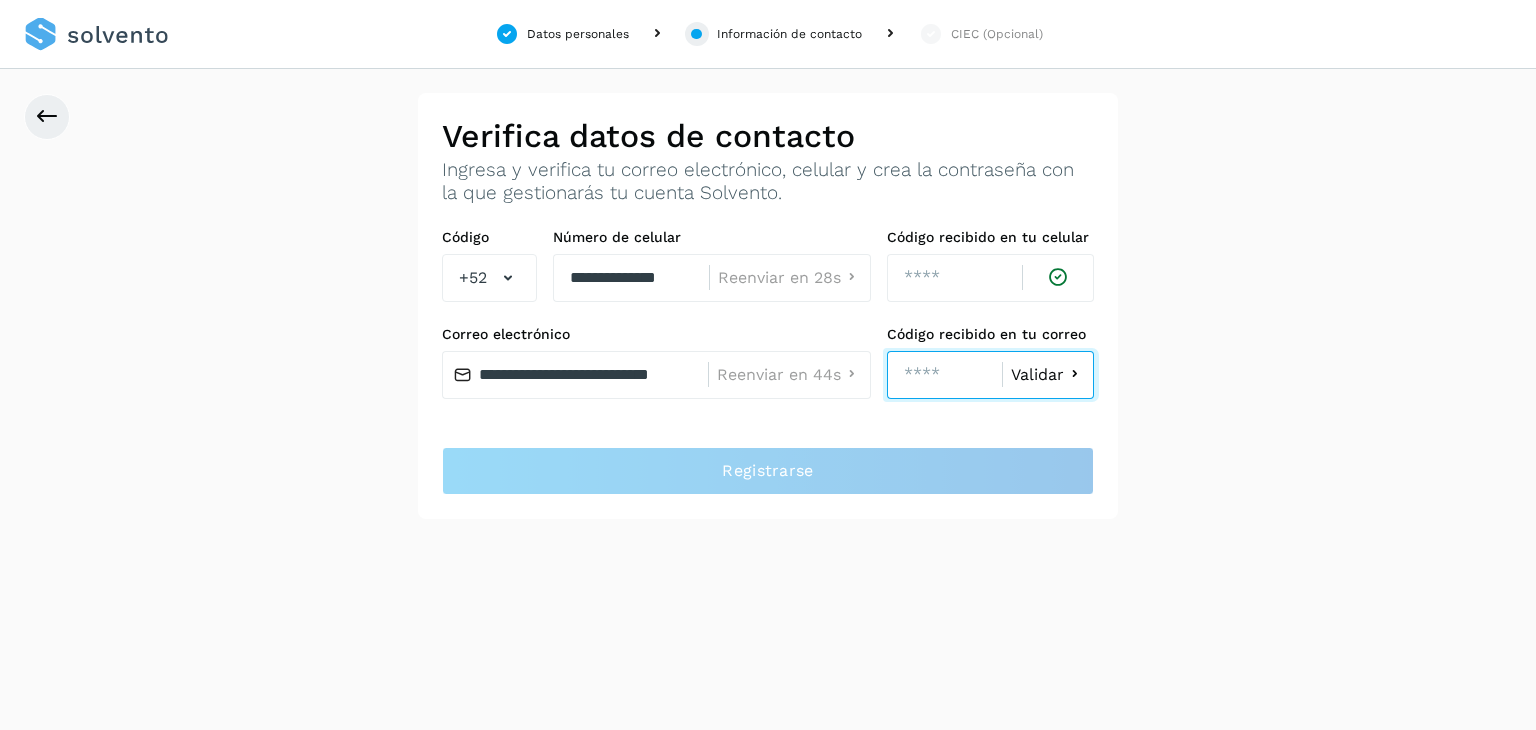 type on "****" 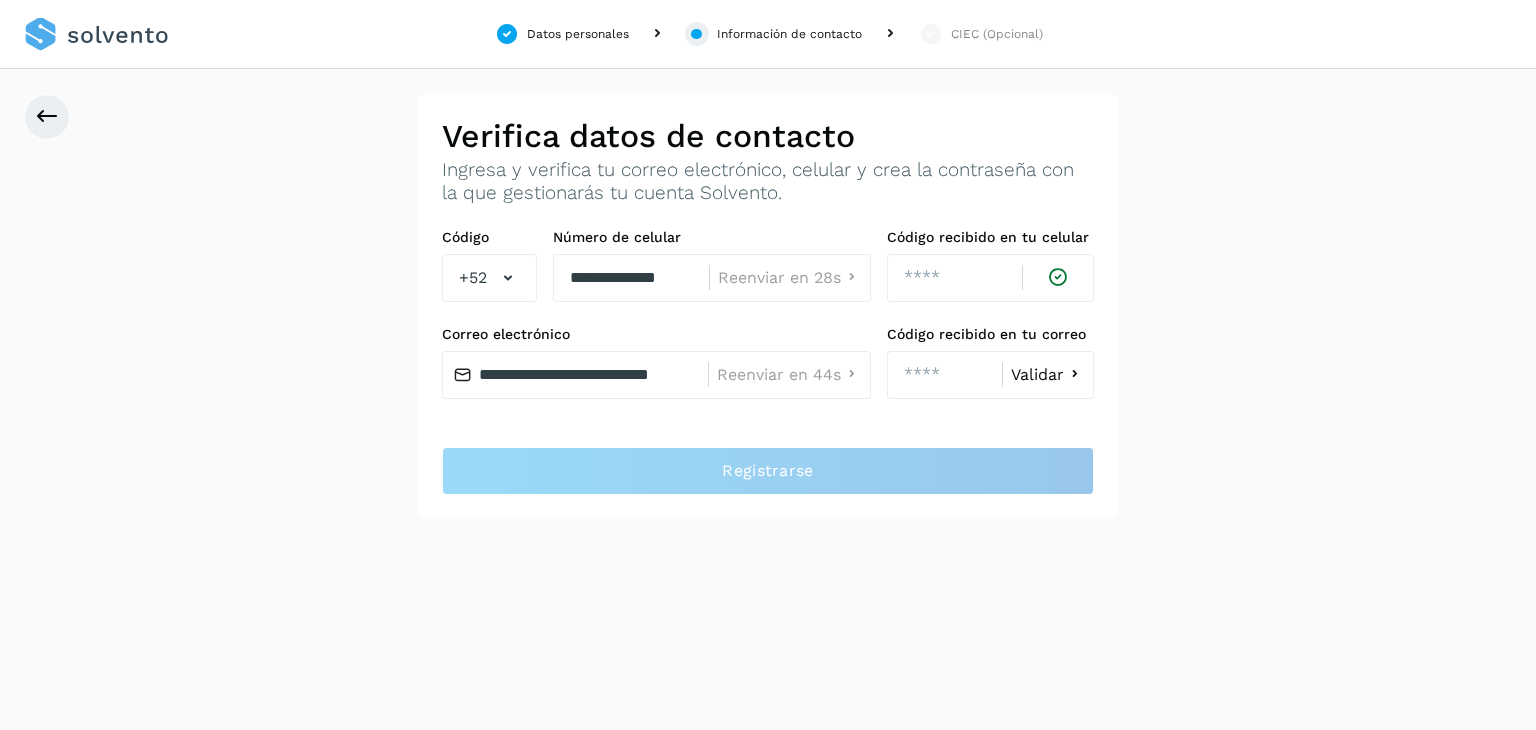 type 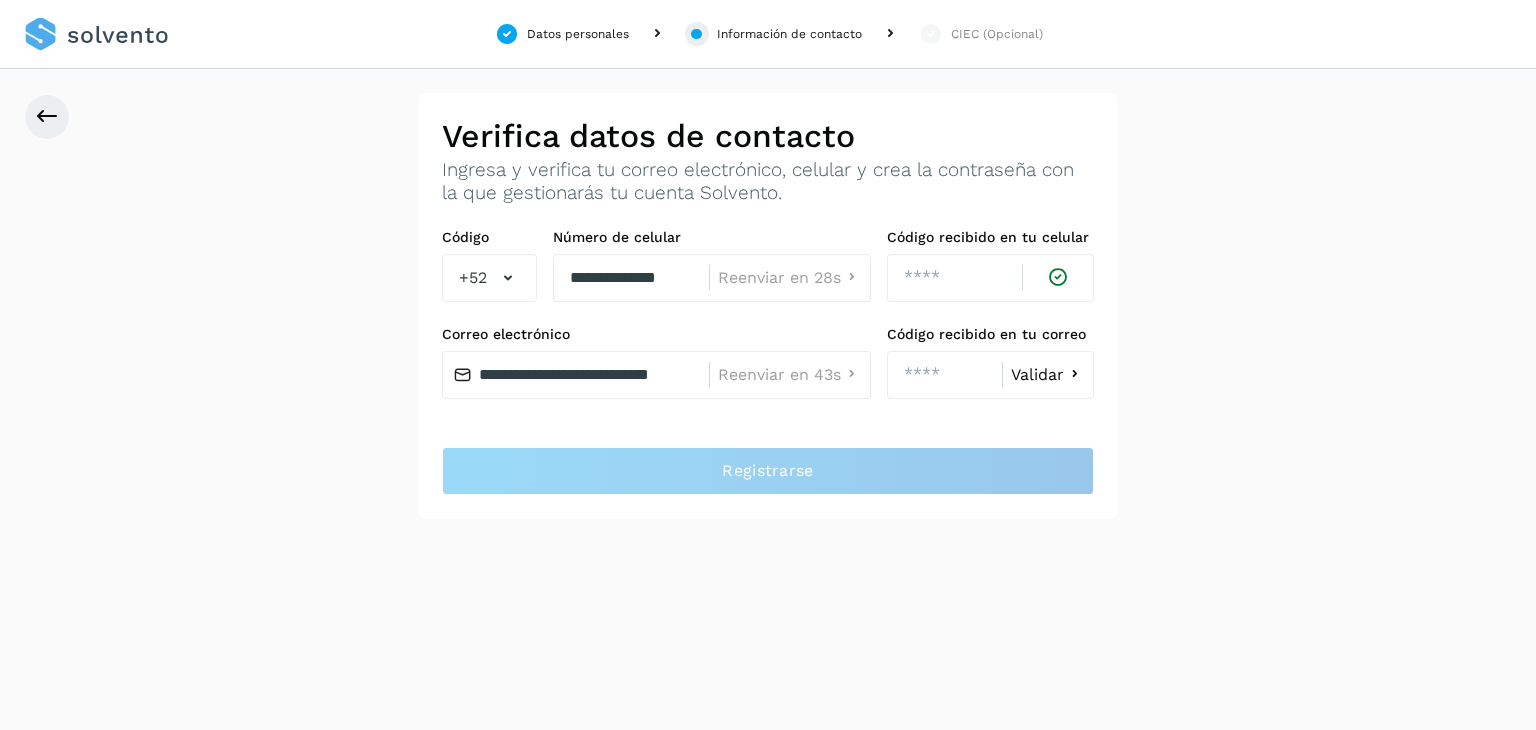 click on "Validar" at bounding box center [1048, 374] 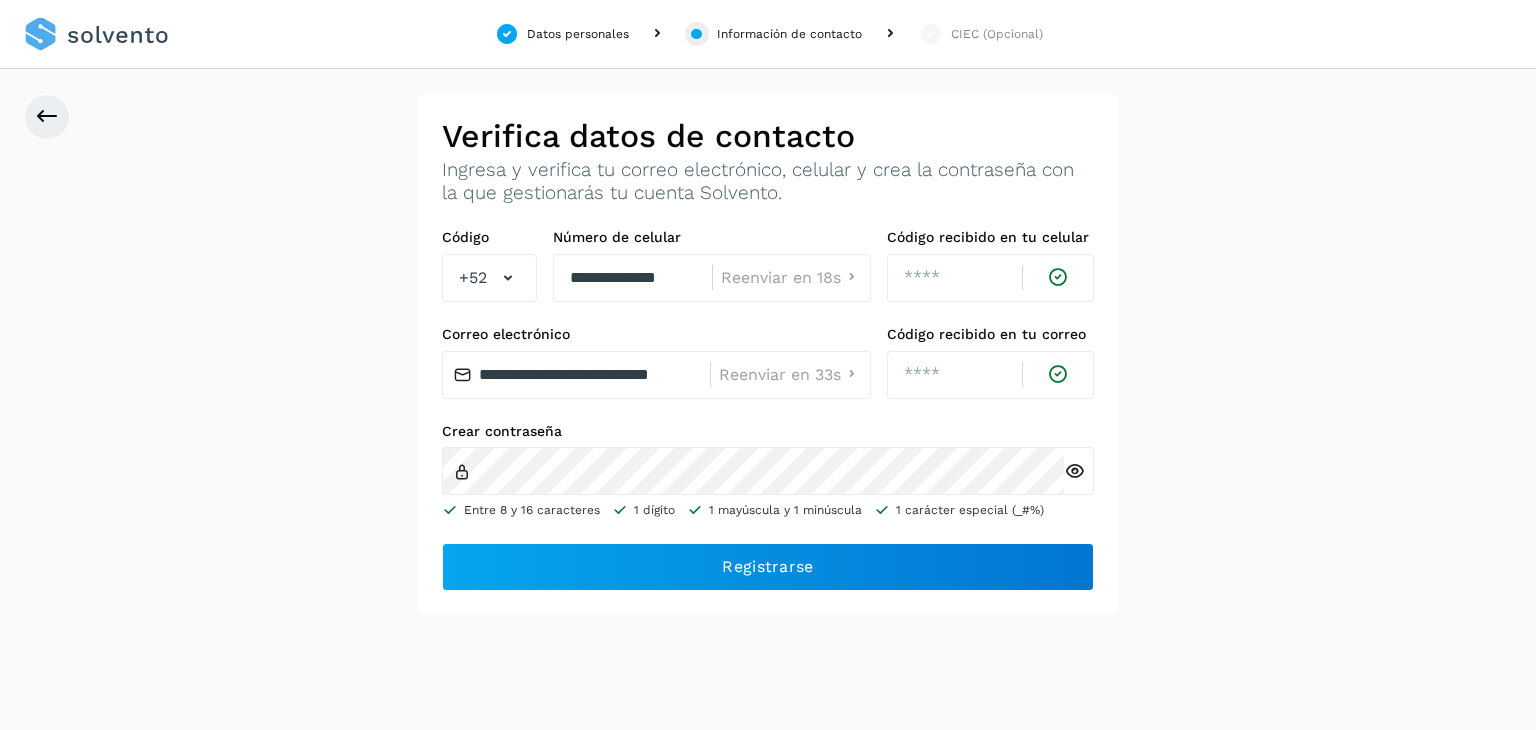 click at bounding box center [1079, 471] 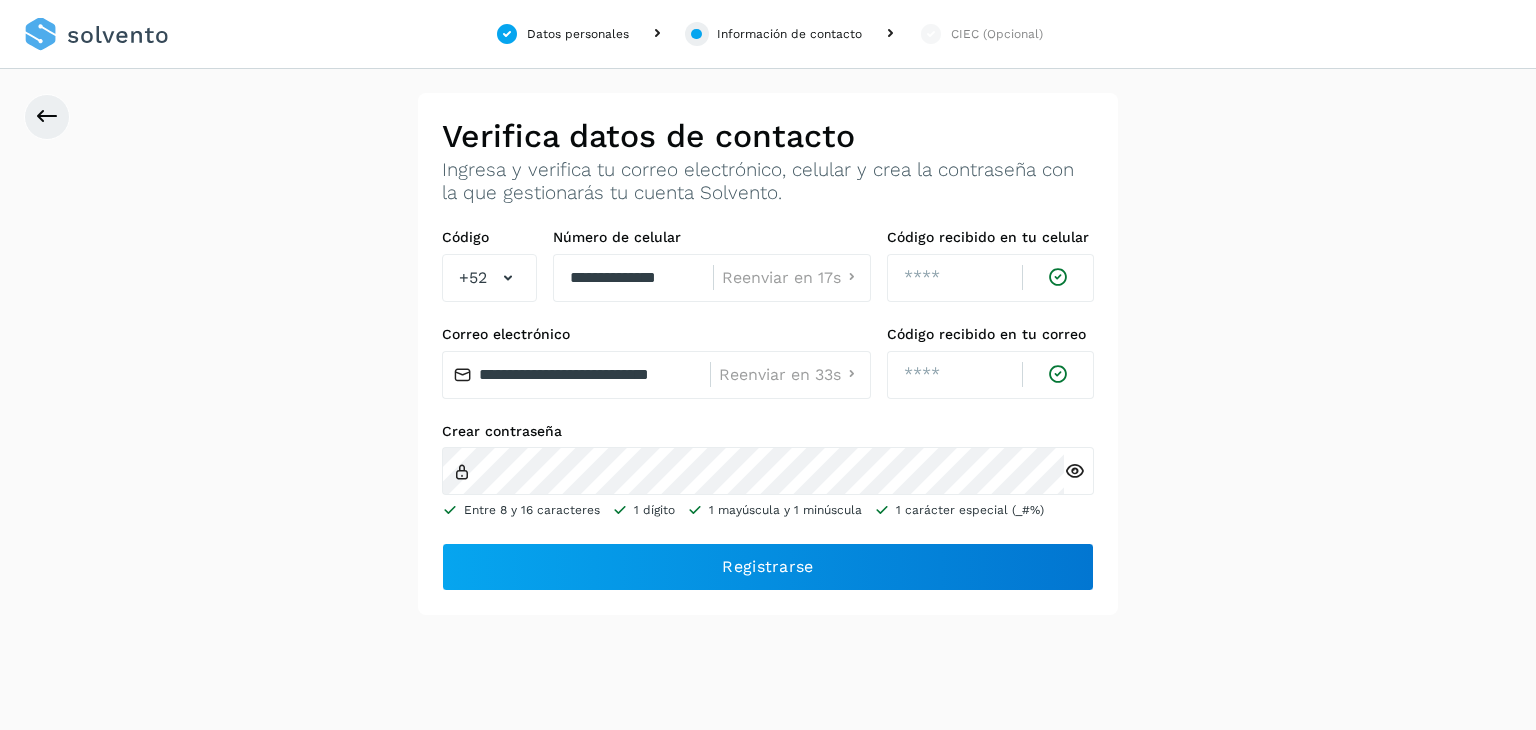 click at bounding box center [1074, 471] 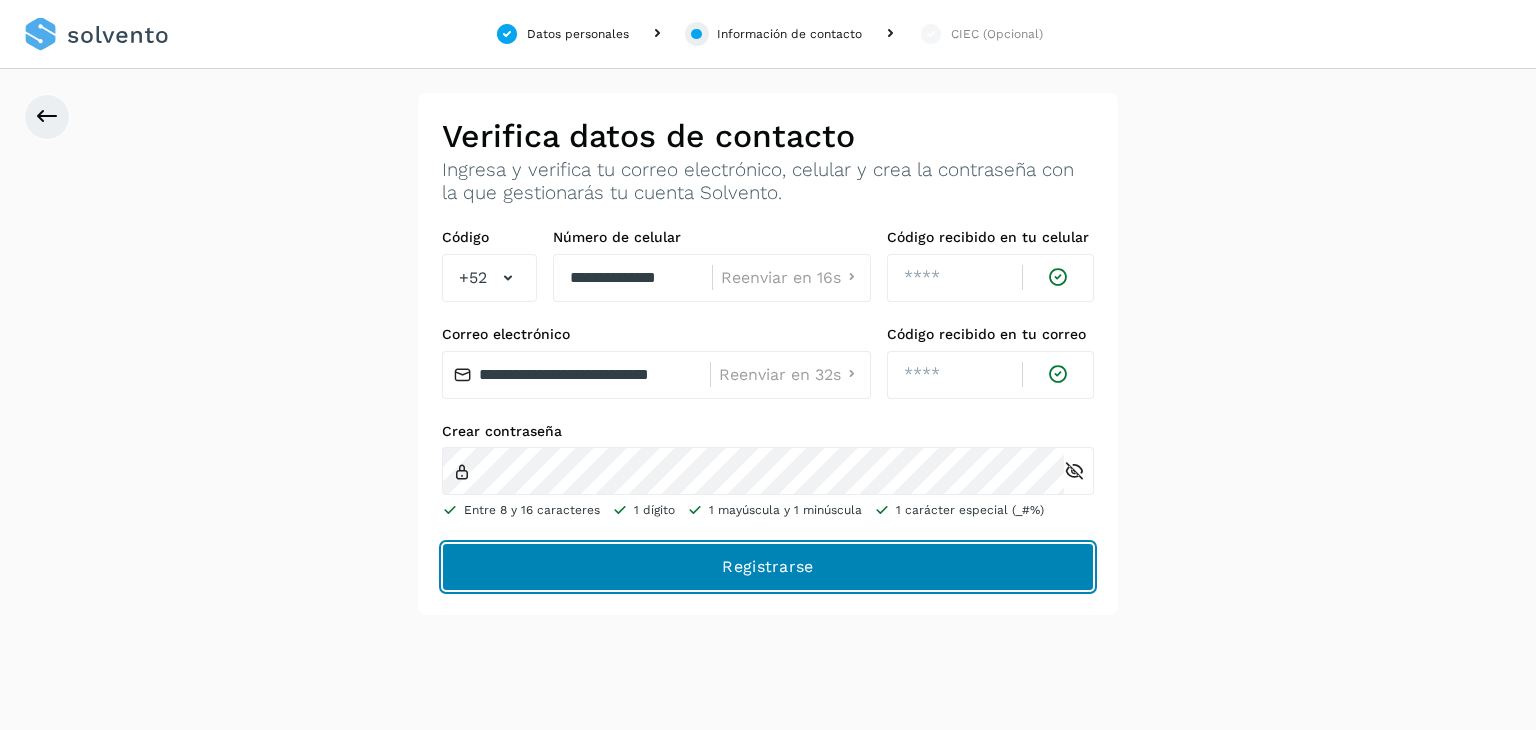 click on "Registrarse" at bounding box center [0, 0] 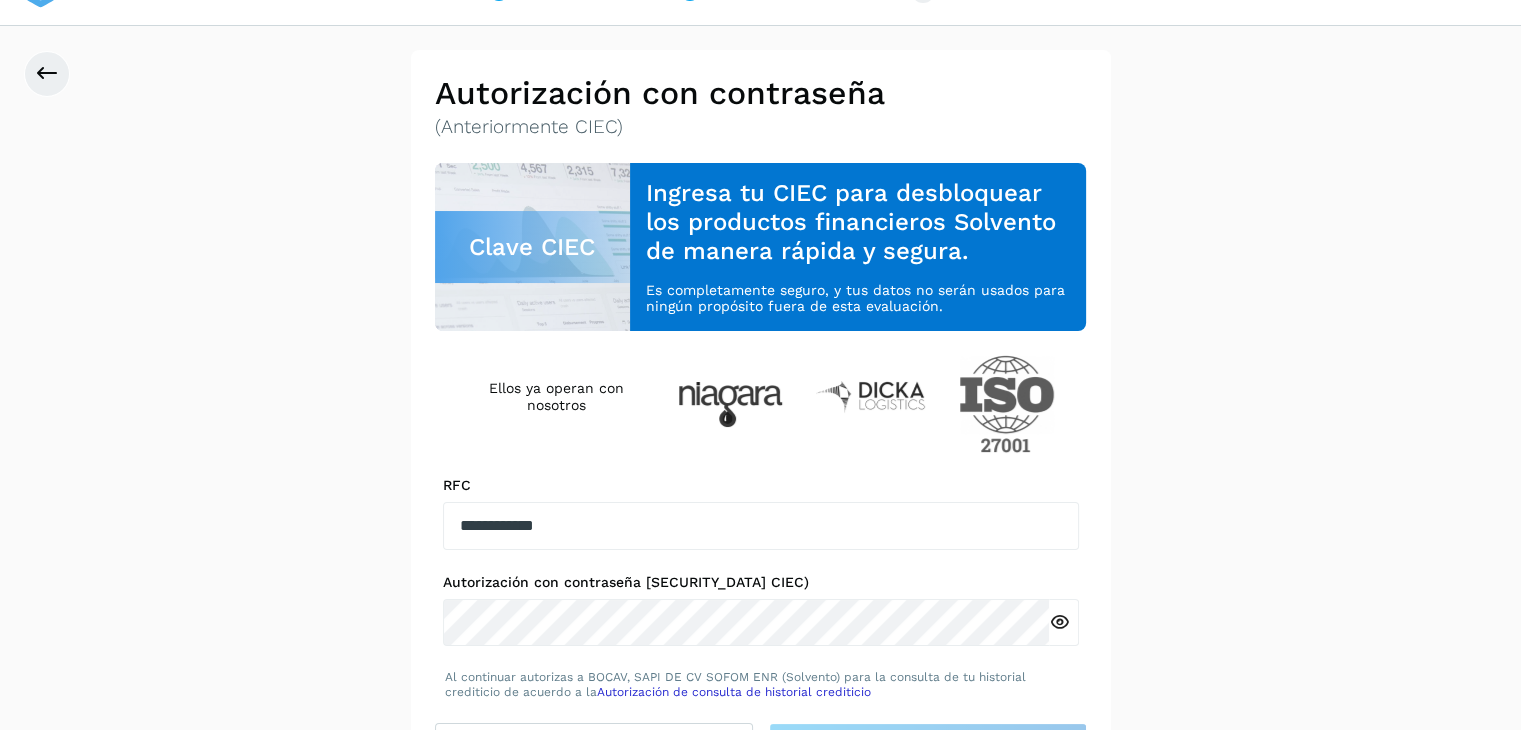 scroll, scrollTop: 108, scrollLeft: 0, axis: vertical 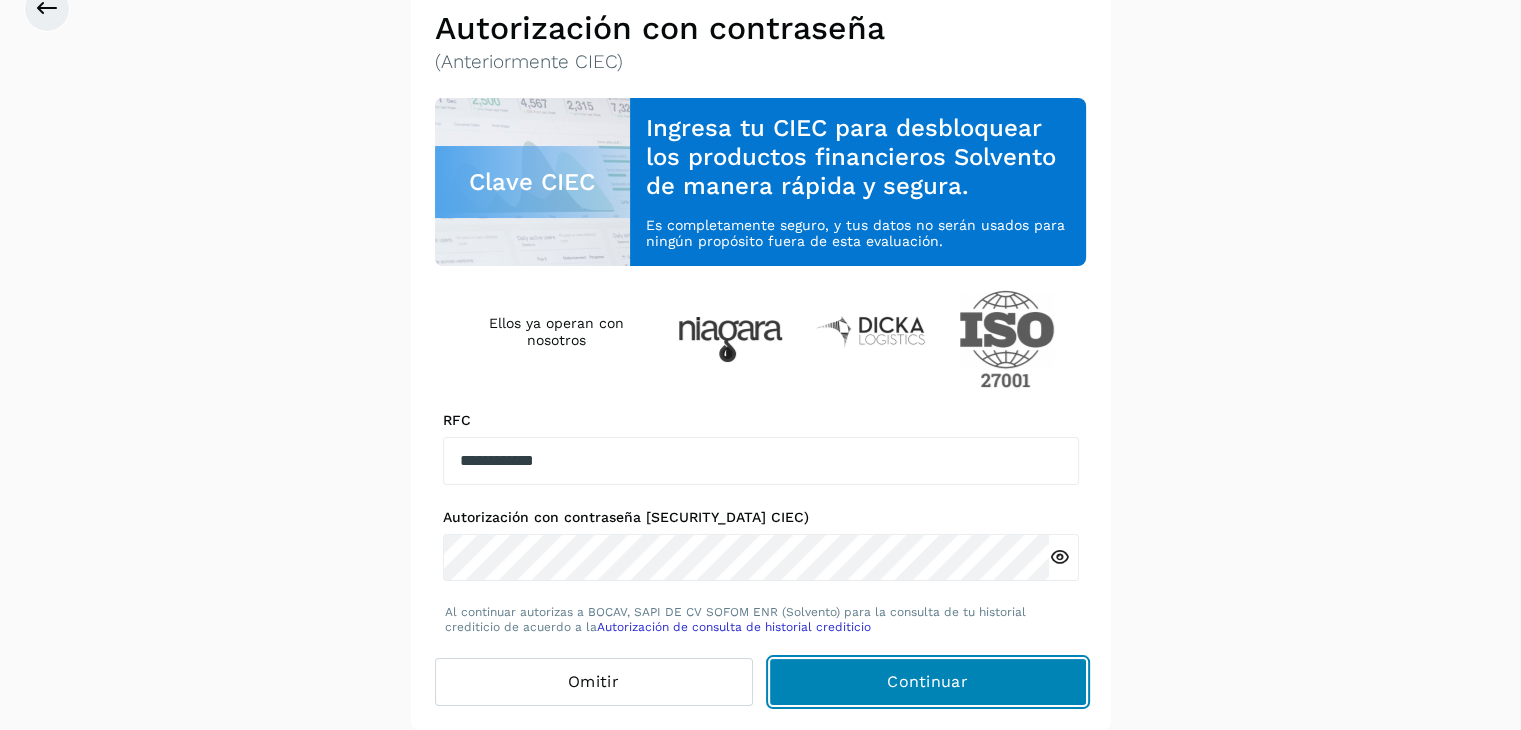 click on "Continuar" at bounding box center [928, 682] 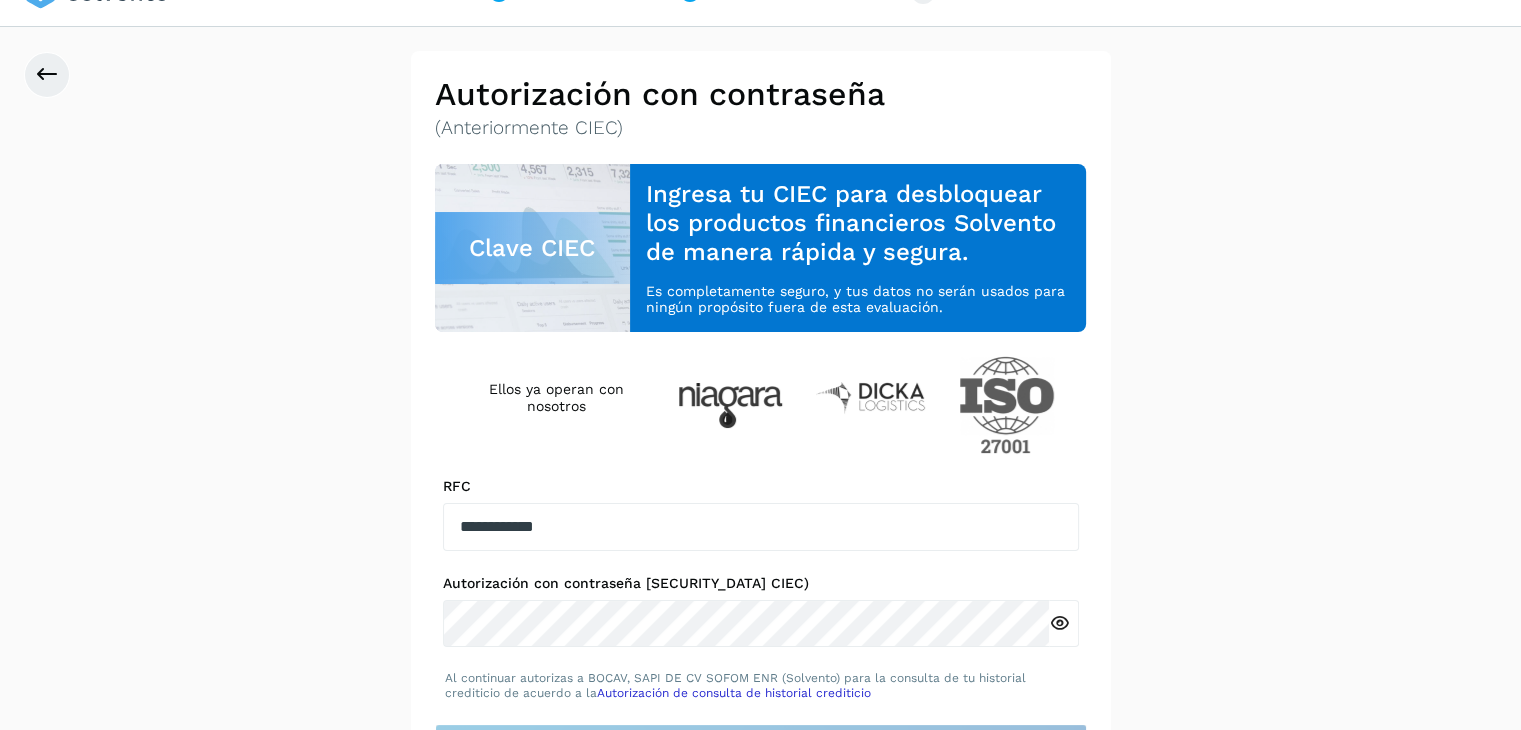 scroll, scrollTop: 108, scrollLeft: 0, axis: vertical 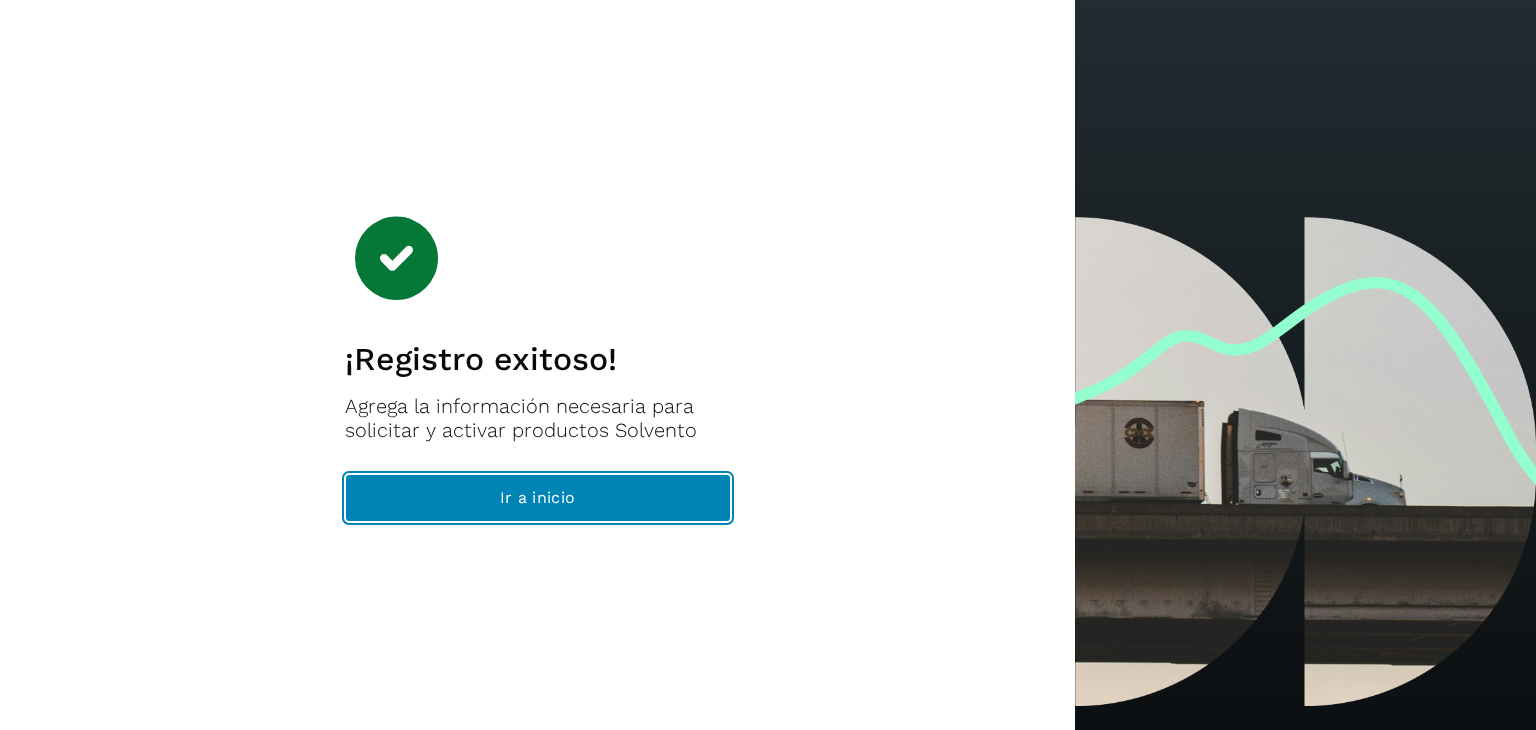 click on "Ir a inicio" 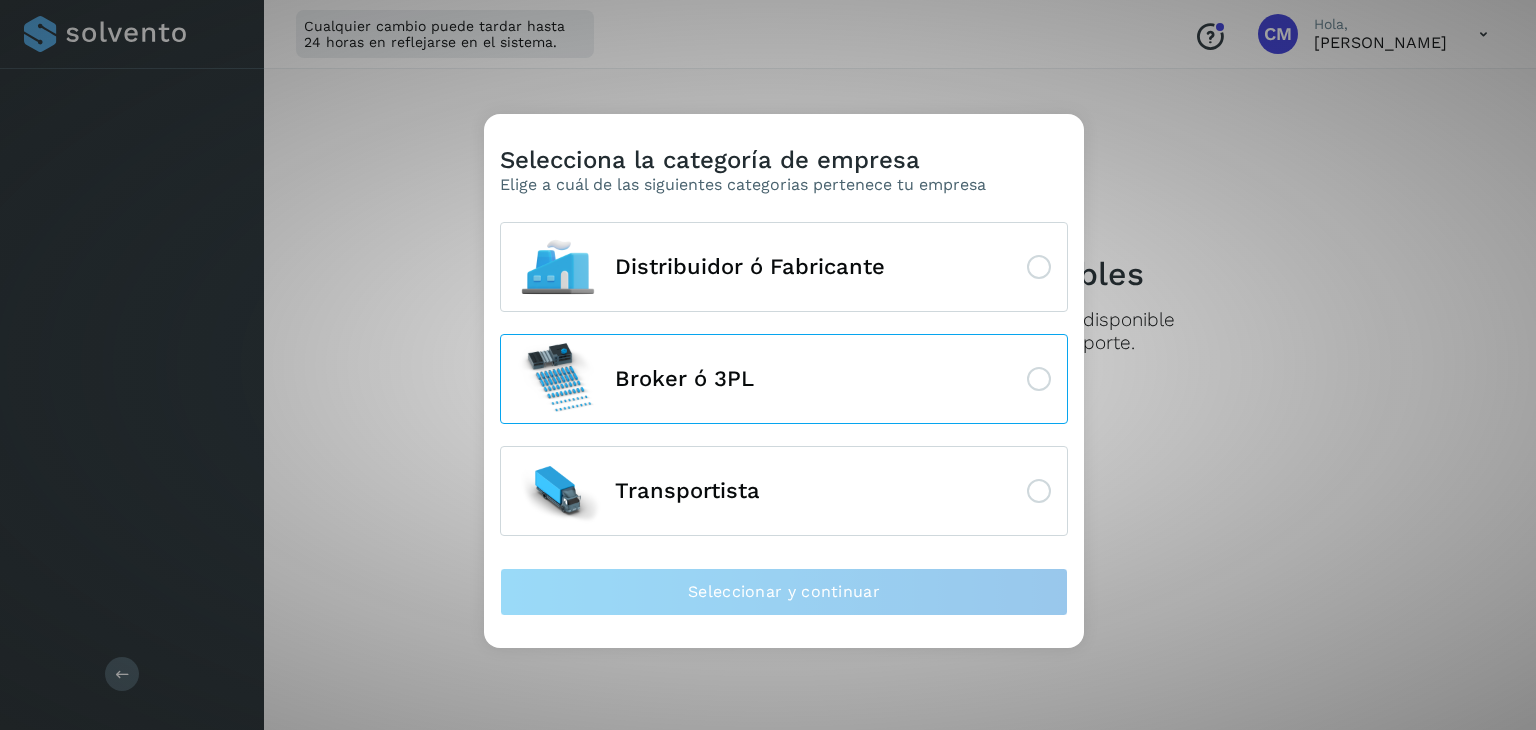 click 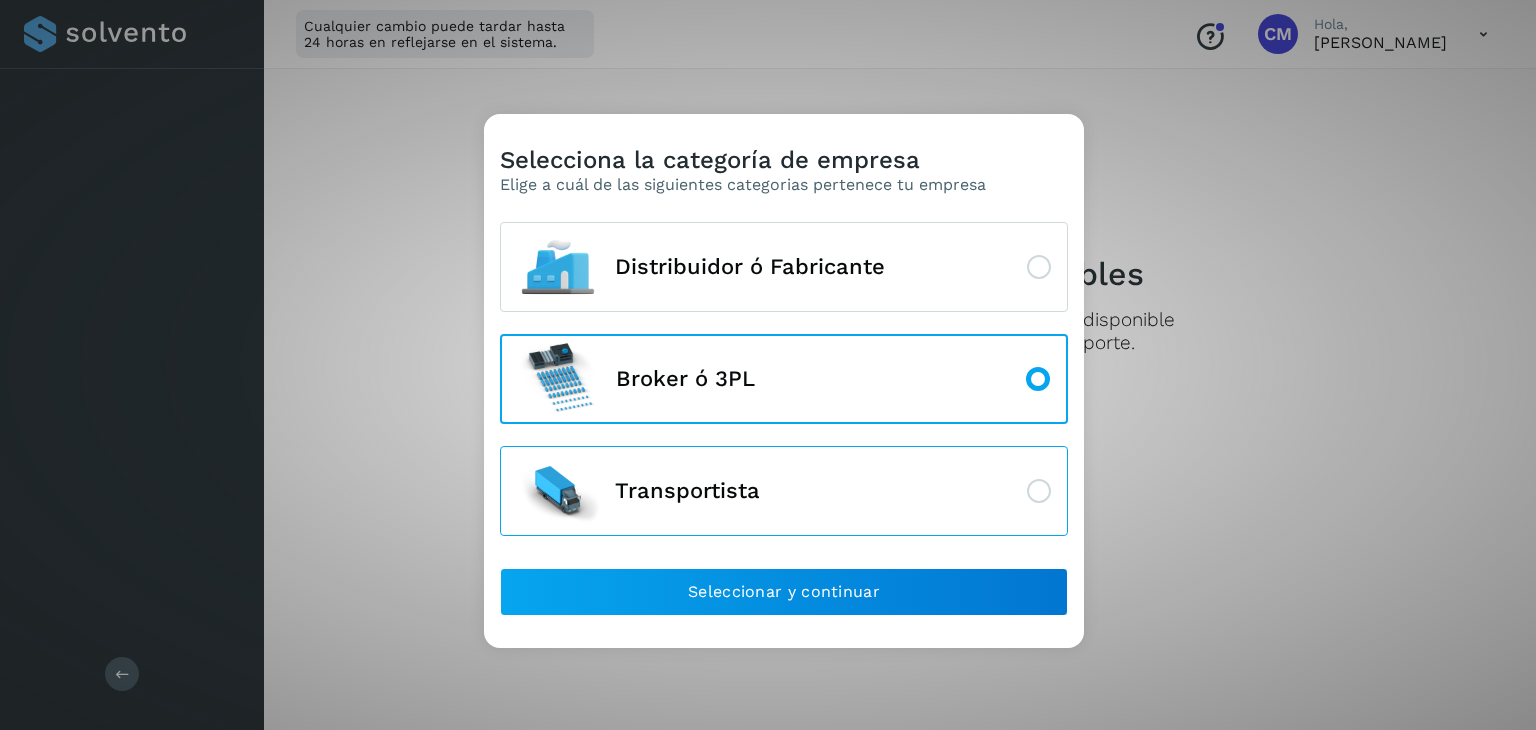 click on "Transportista" 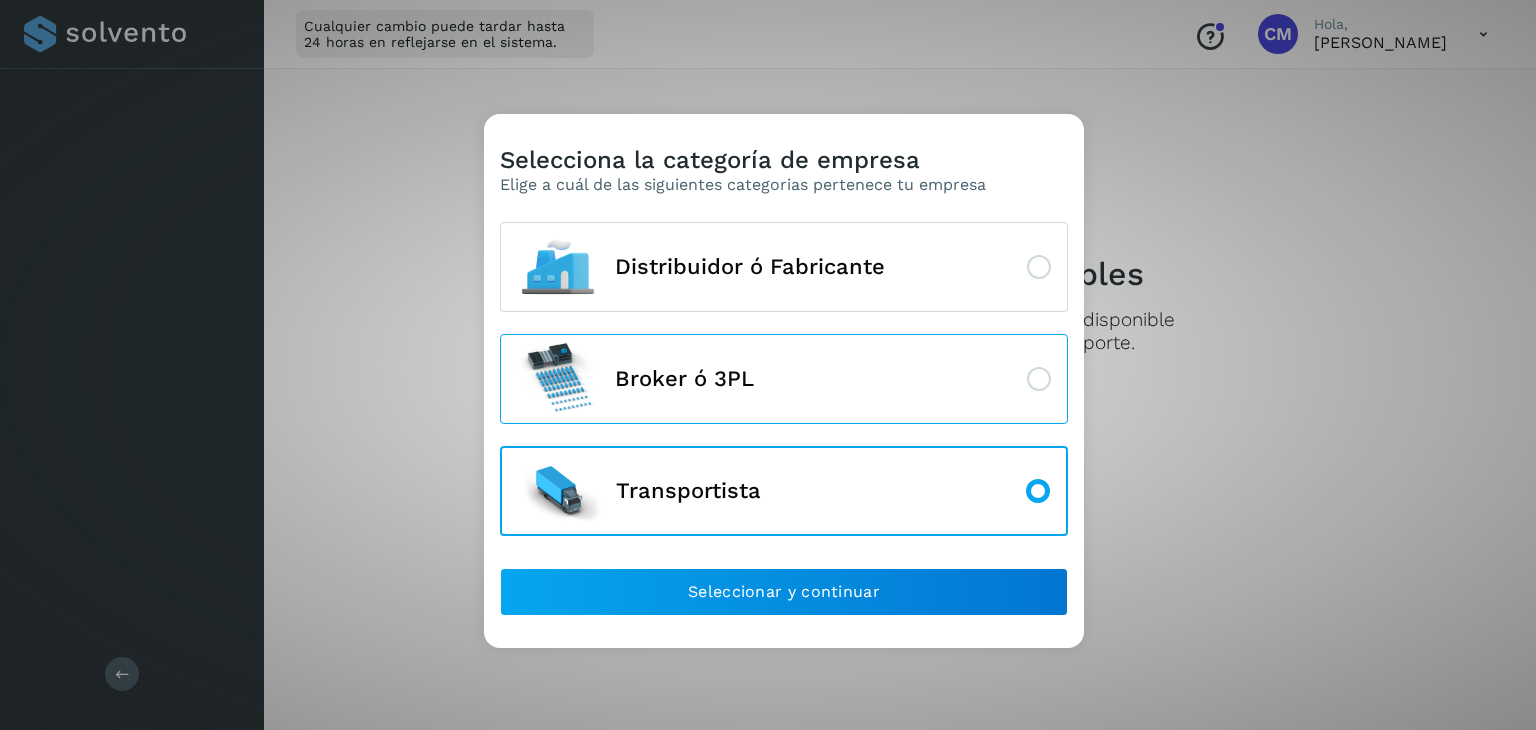 click on "Broker ó 3PL" 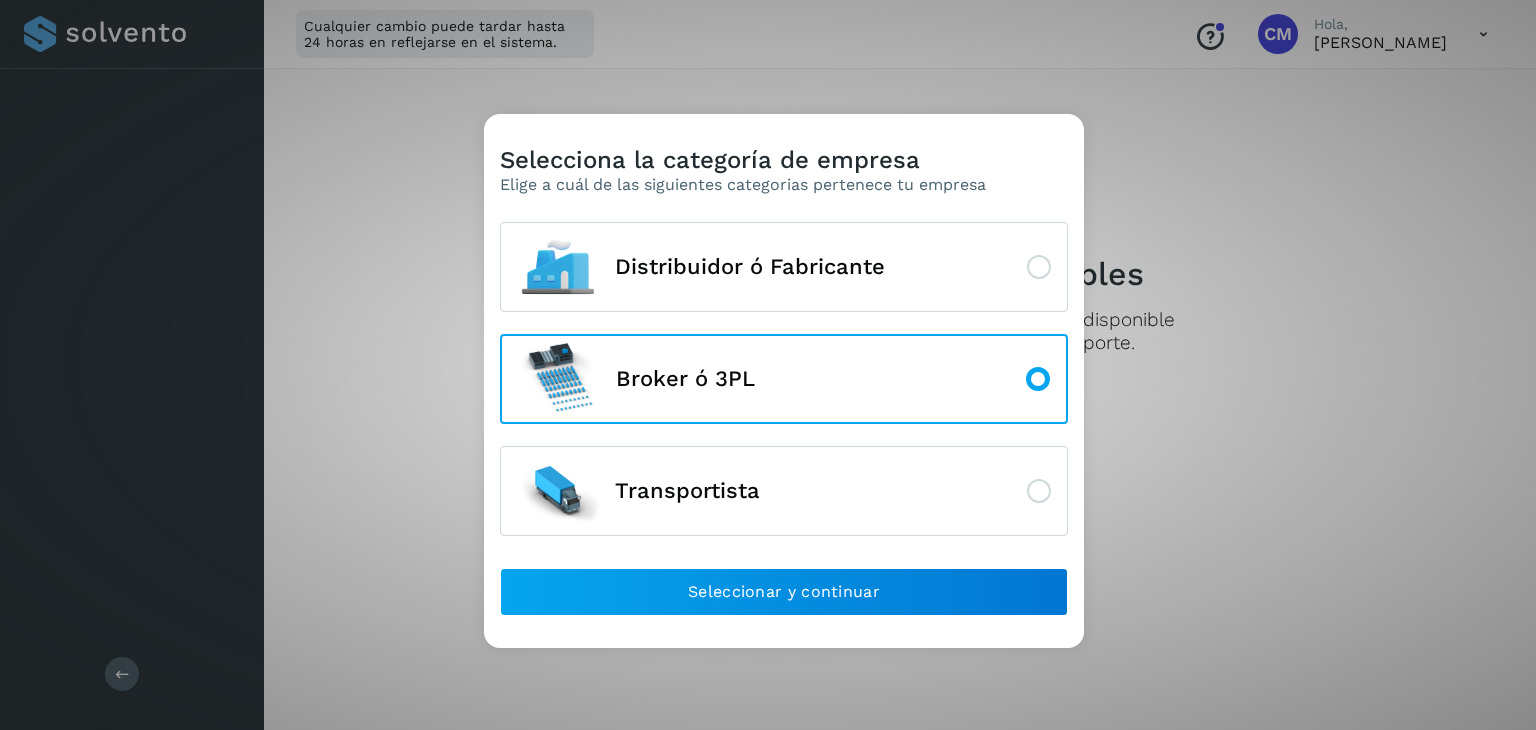 click on "Broker ó 3PL" 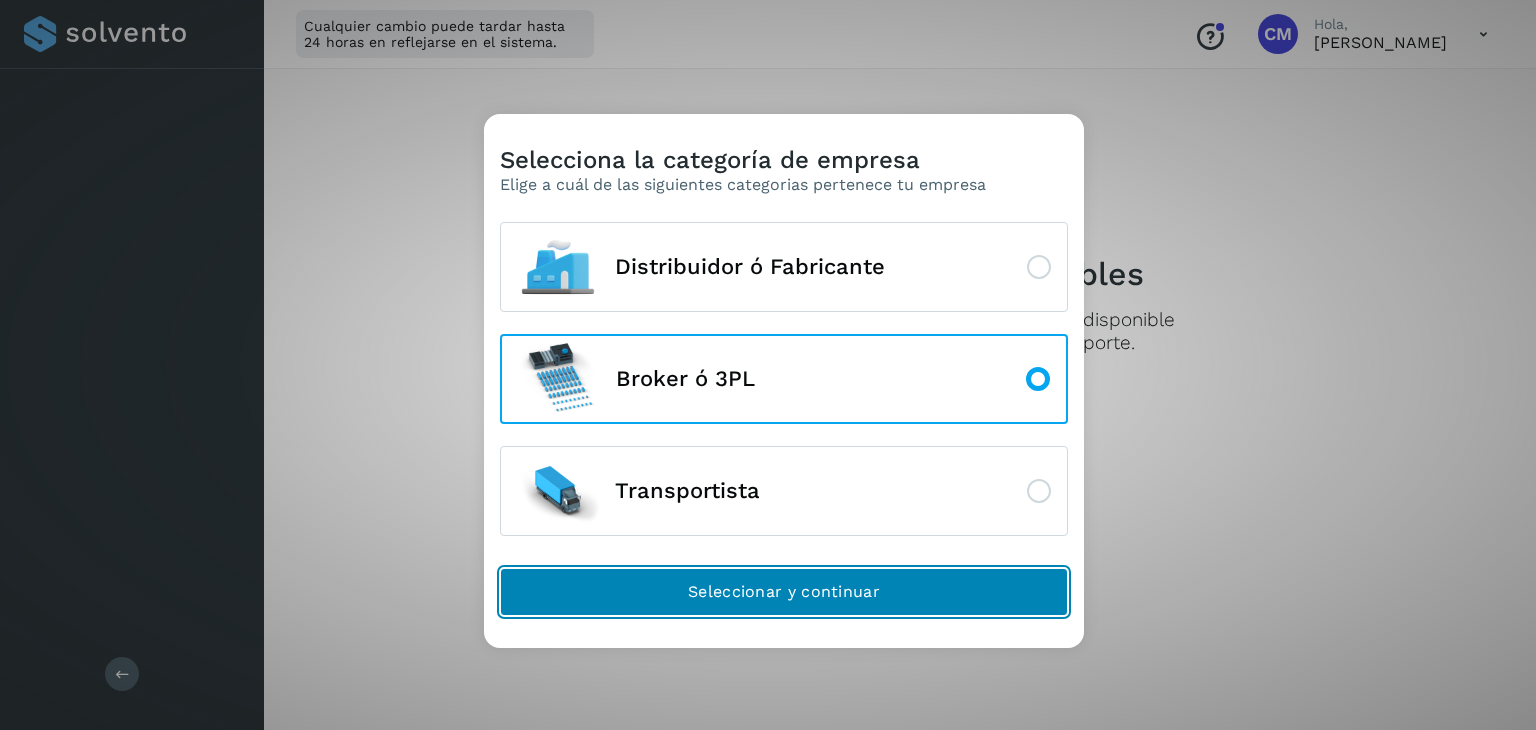 click on "Seleccionar y continuar" 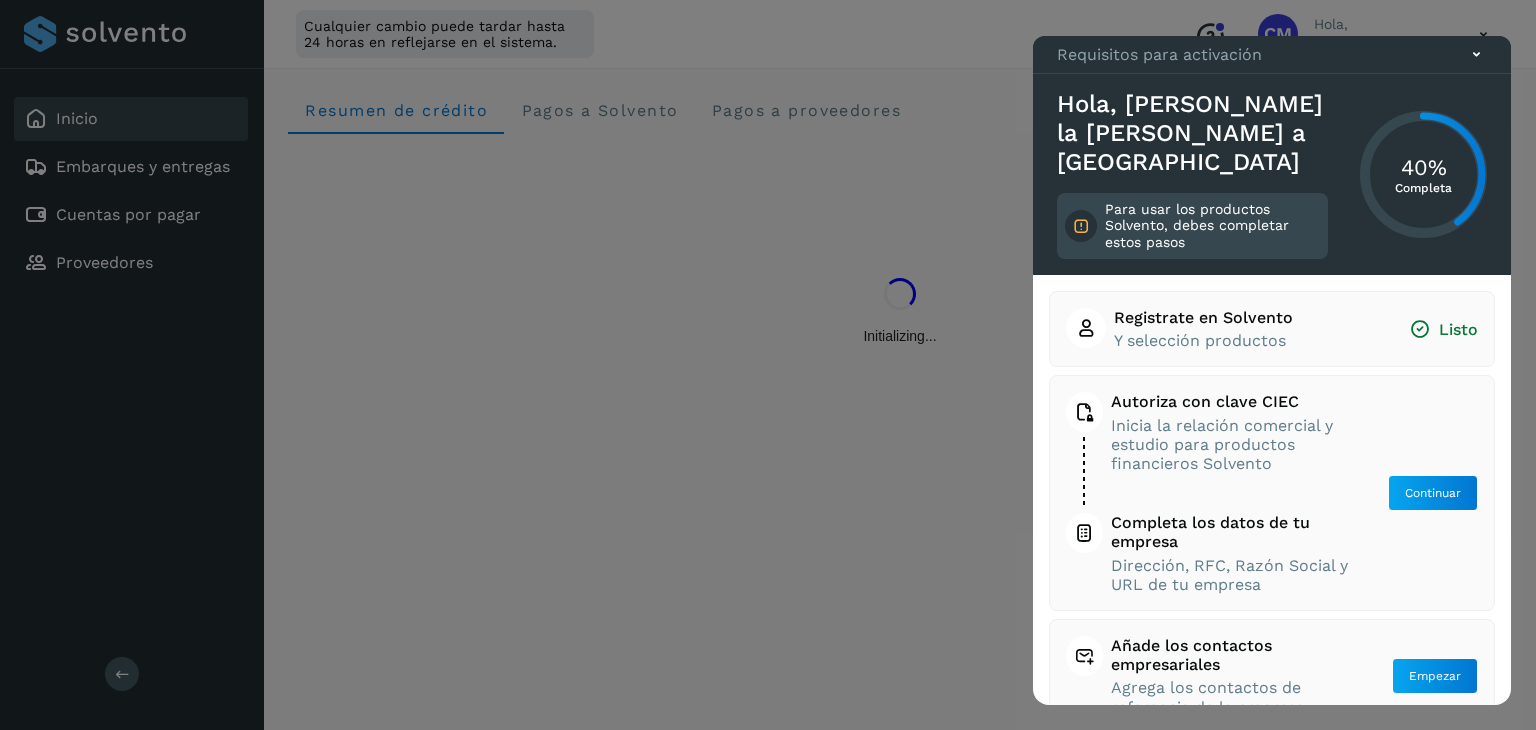 scroll, scrollTop: 0, scrollLeft: 0, axis: both 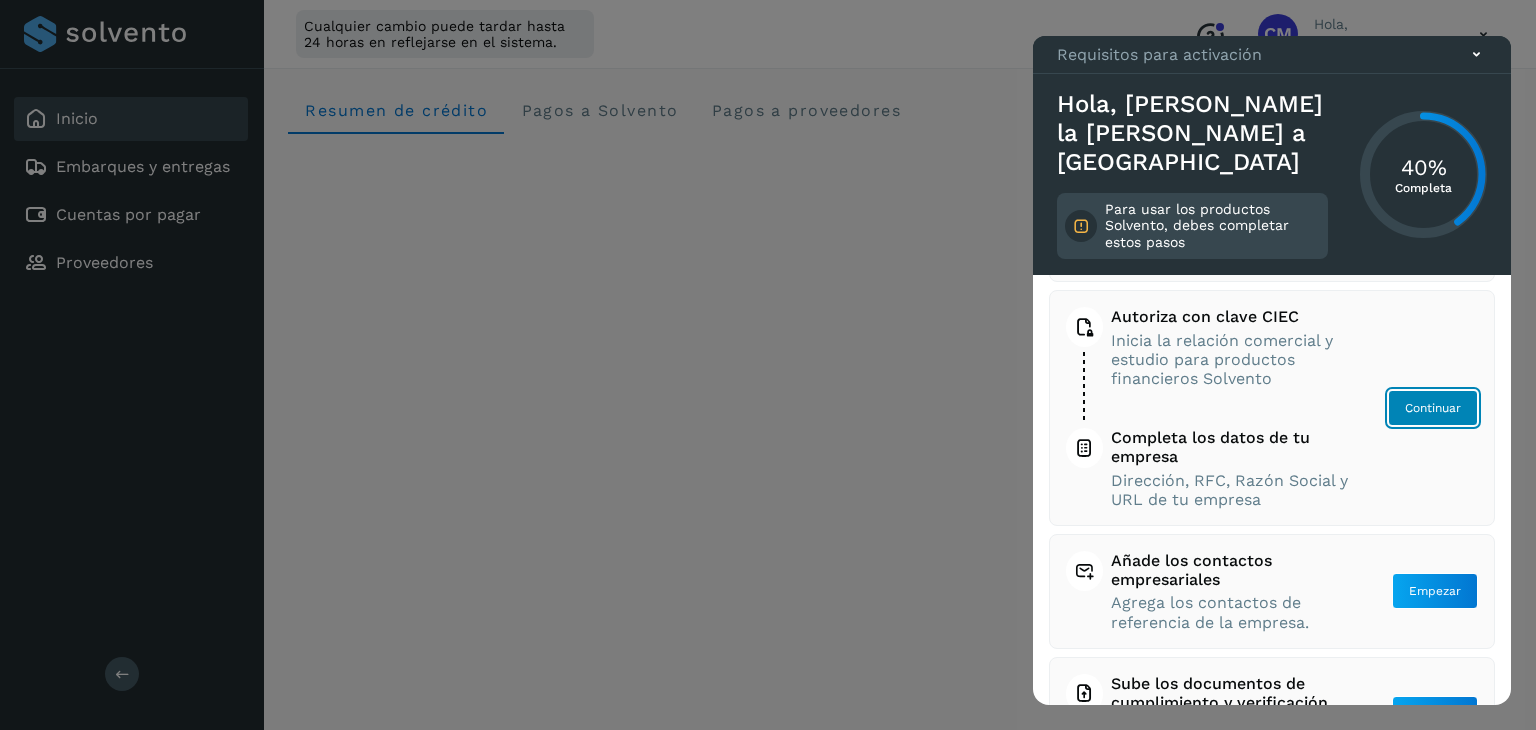 click on "Continuar" at bounding box center (1433, 408) 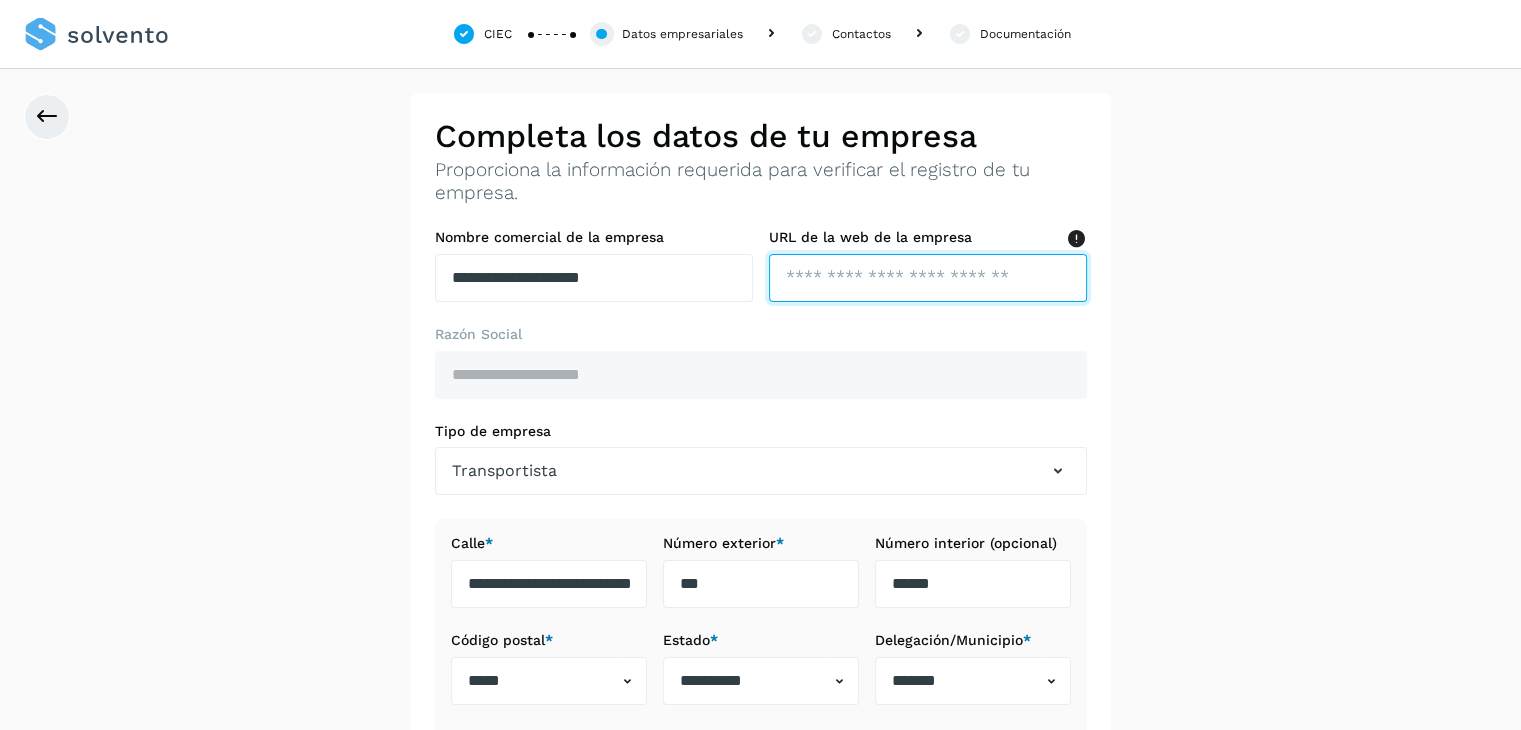 click at bounding box center [928, 278] 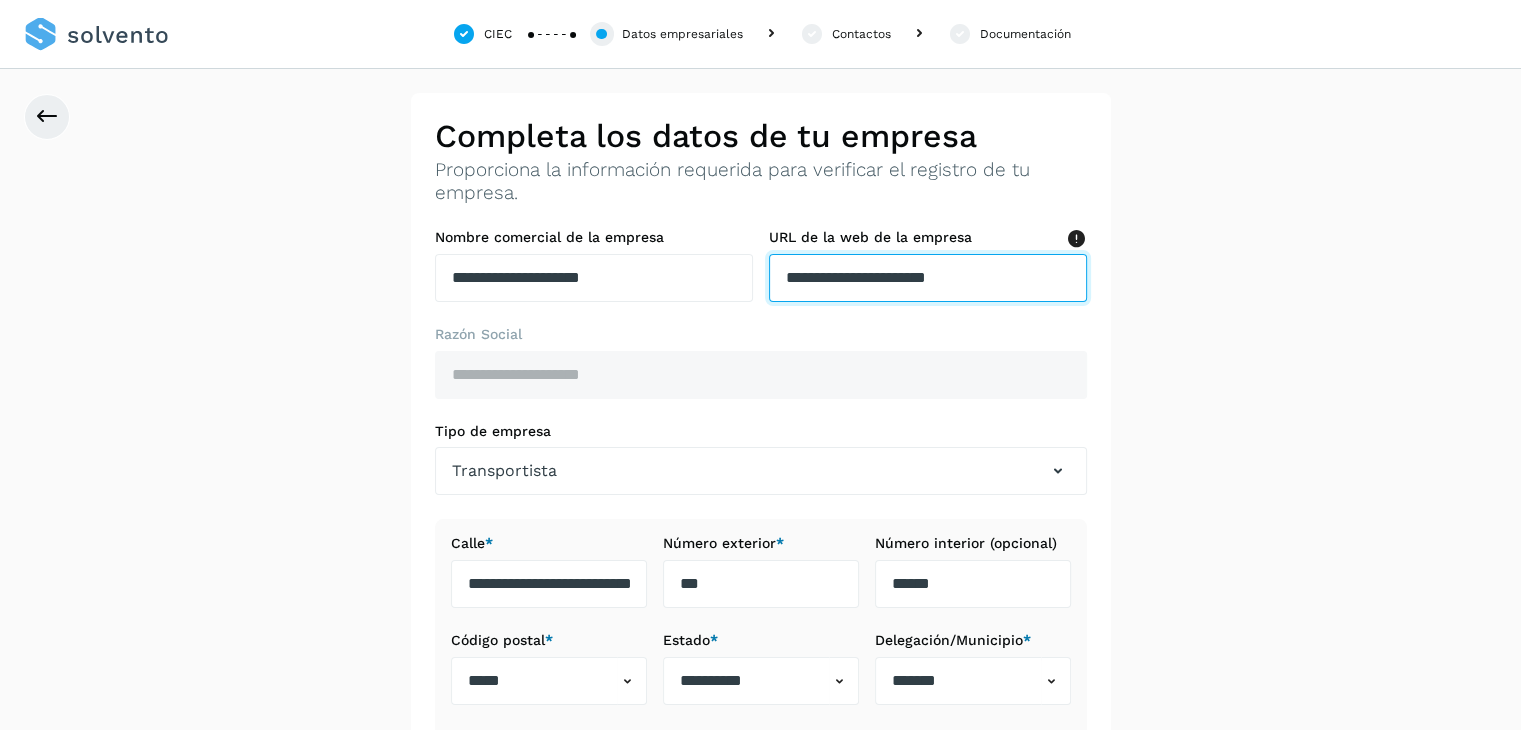 type on "**********" 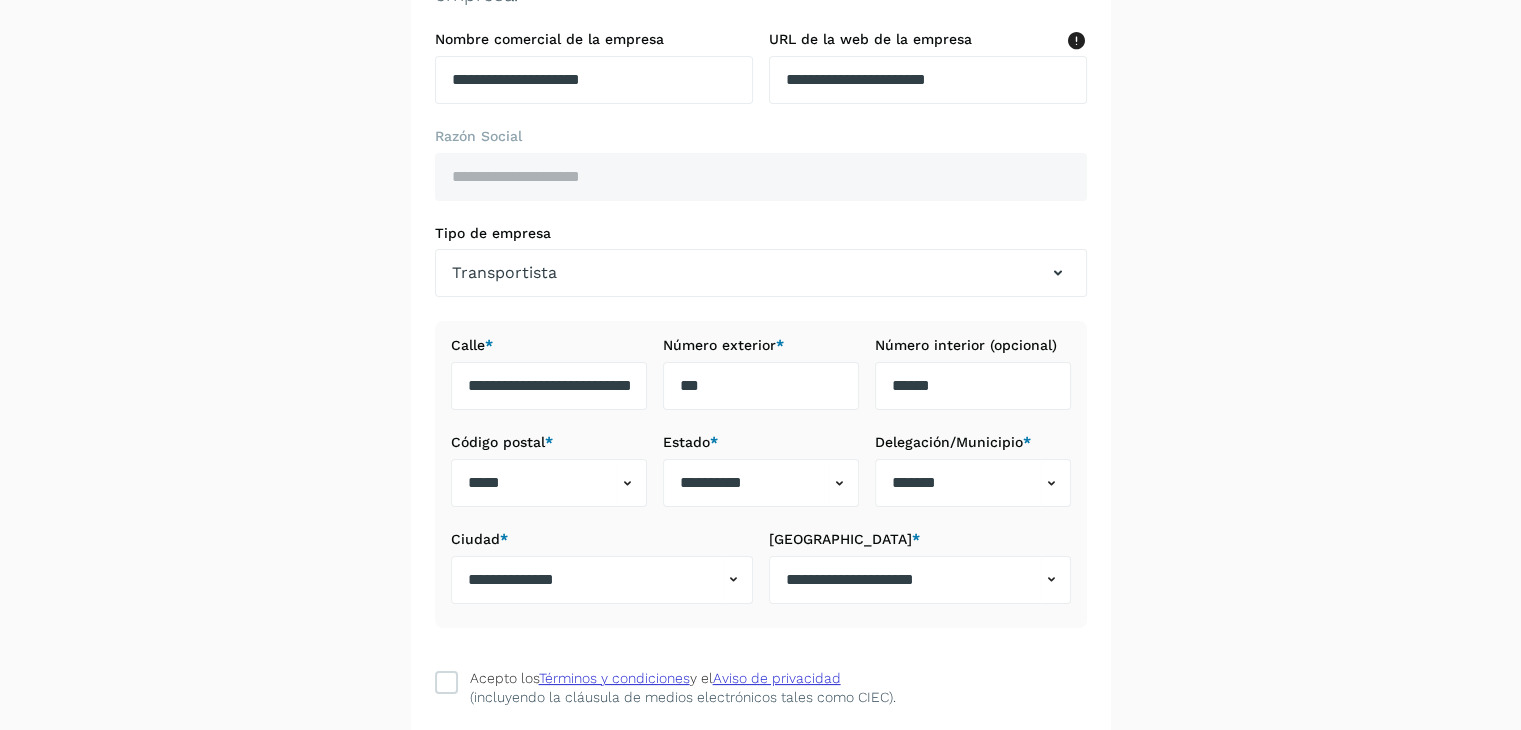 scroll, scrollTop: 200, scrollLeft: 0, axis: vertical 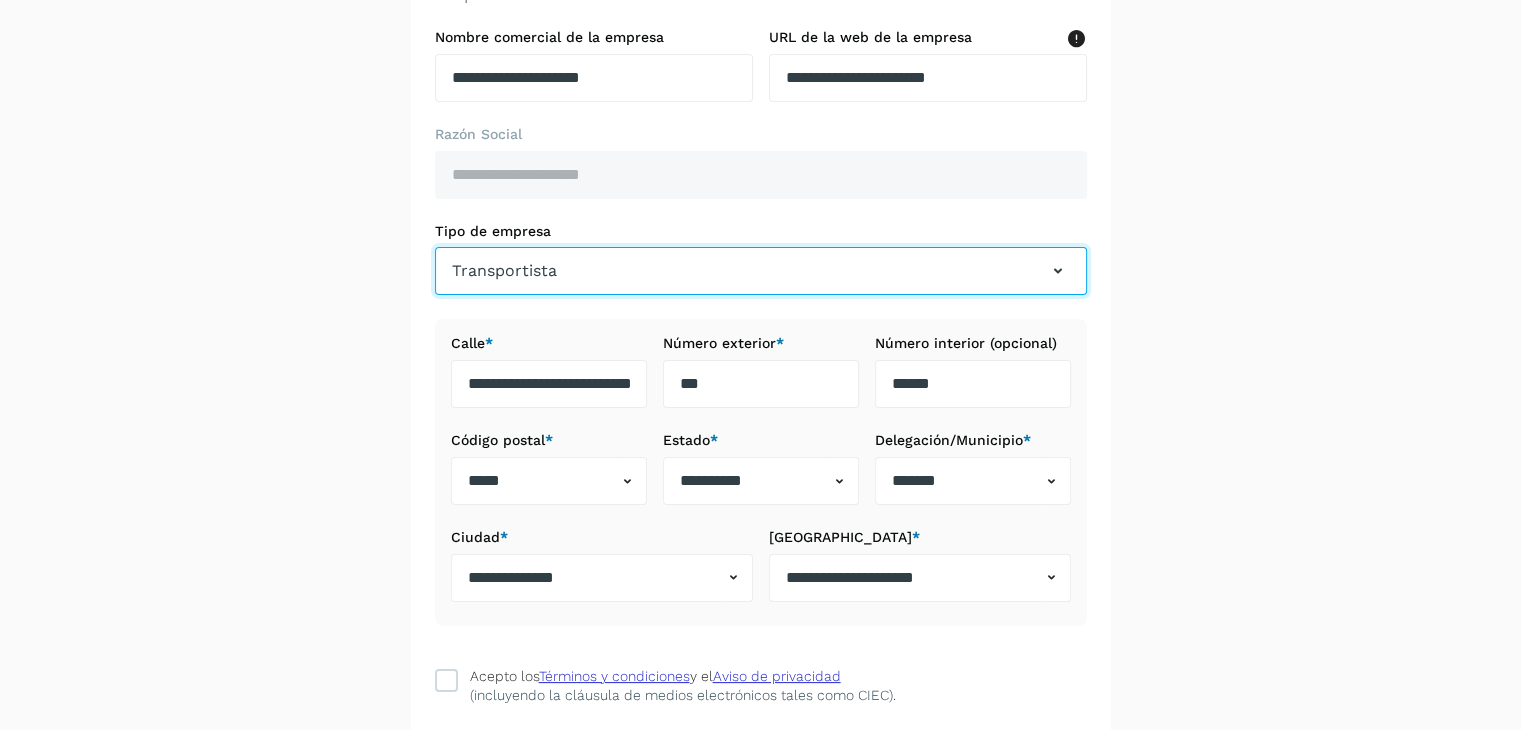 click on "Transportista" at bounding box center [504, 271] 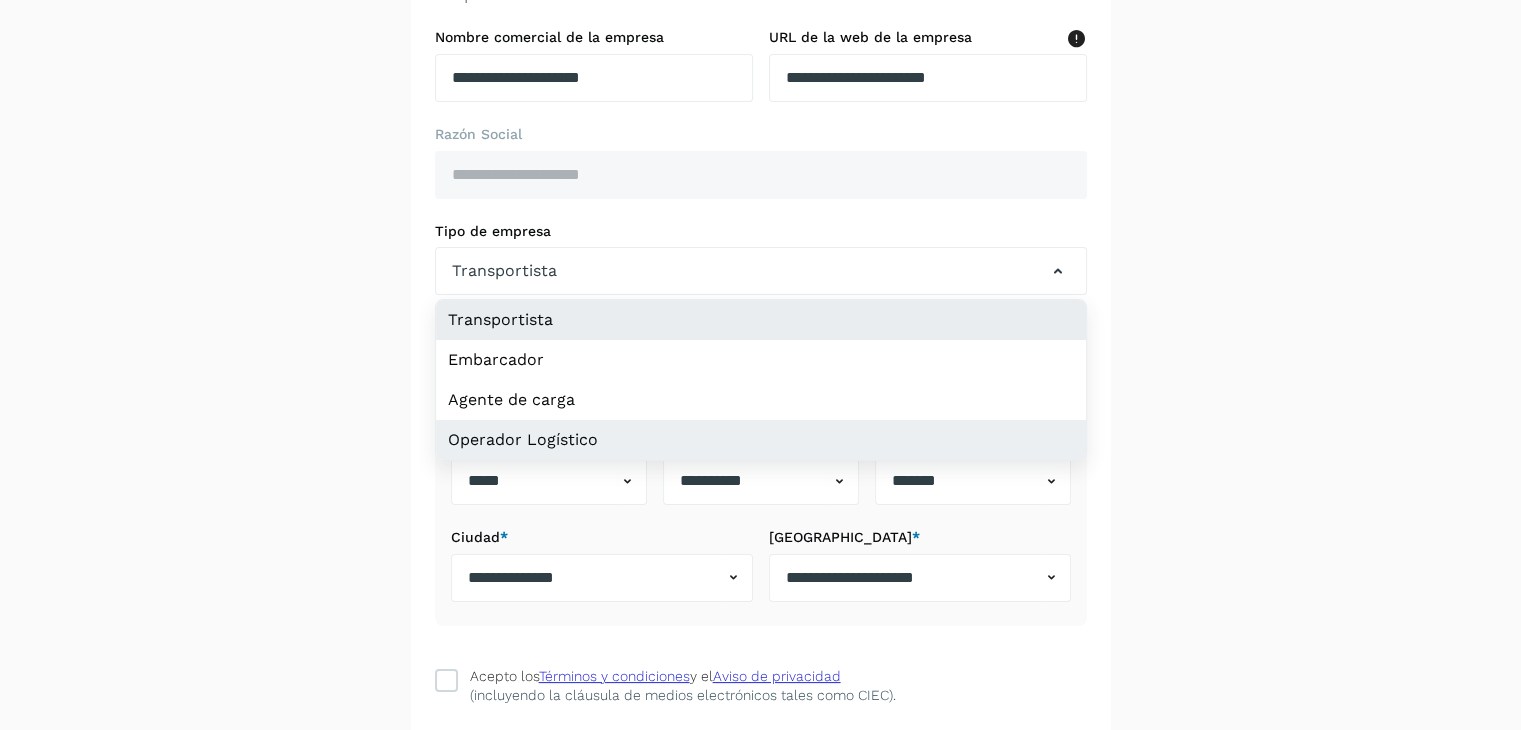 click on "Operador Logístico" 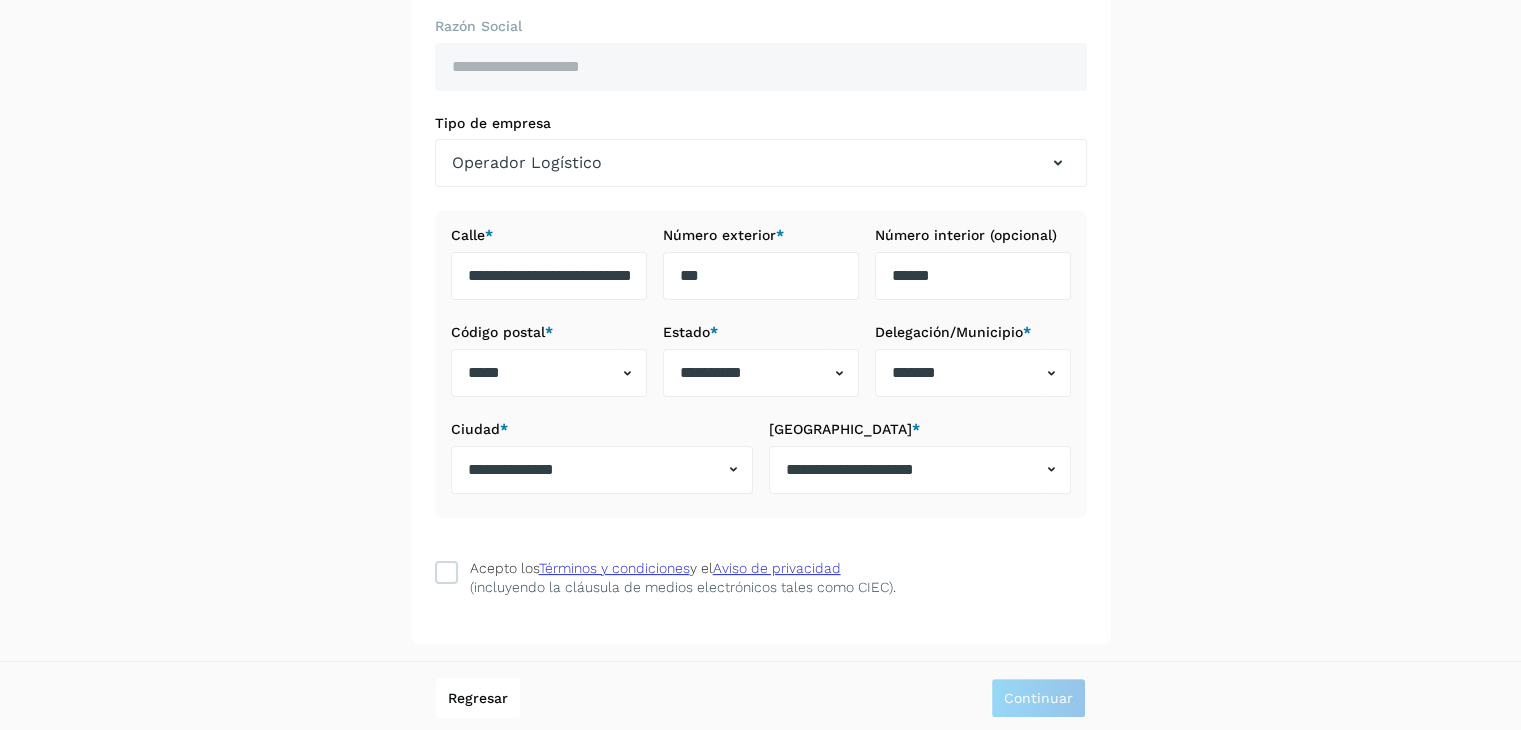 scroll, scrollTop: 309, scrollLeft: 0, axis: vertical 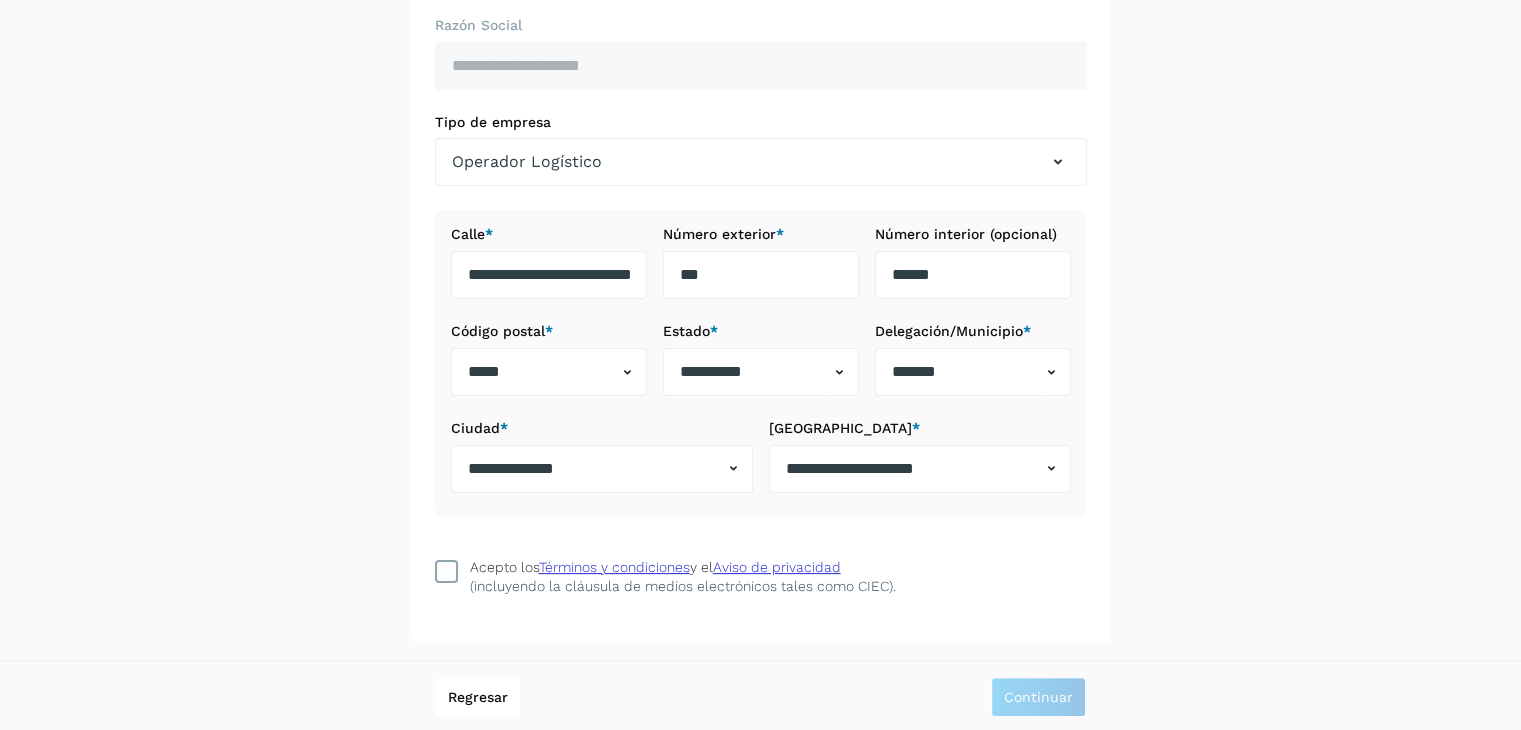 click at bounding box center (446, 571) 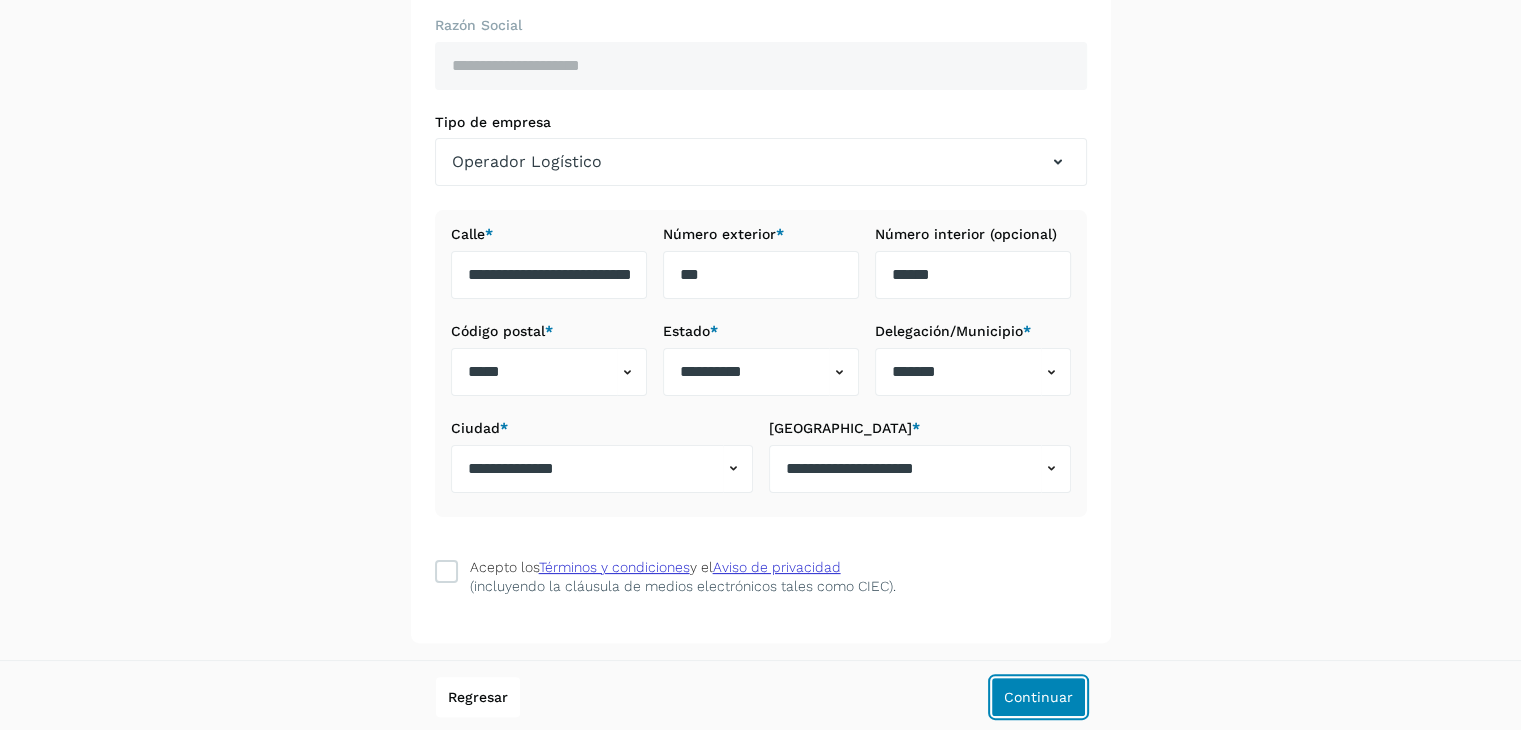 click on "Continuar" 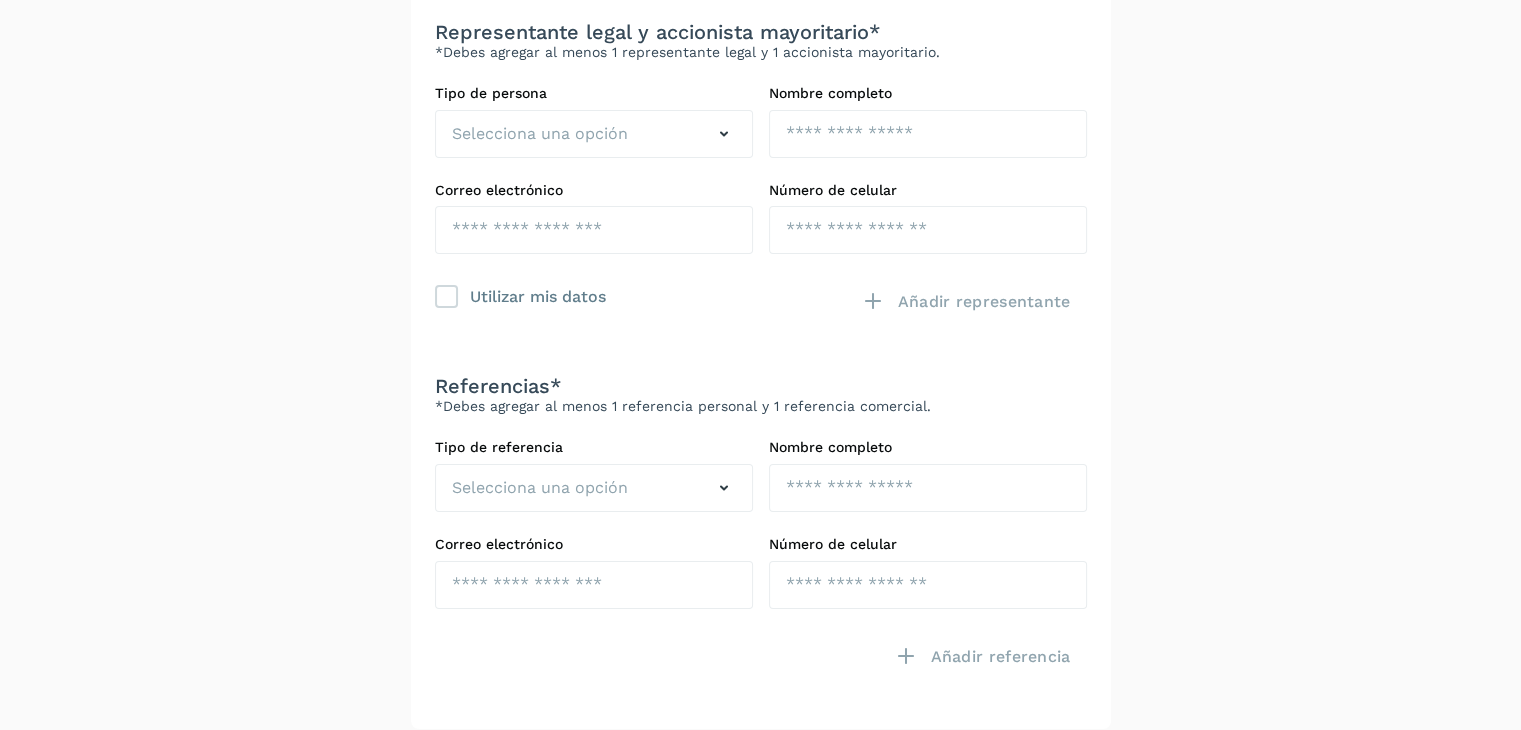 scroll, scrollTop: 0, scrollLeft: 0, axis: both 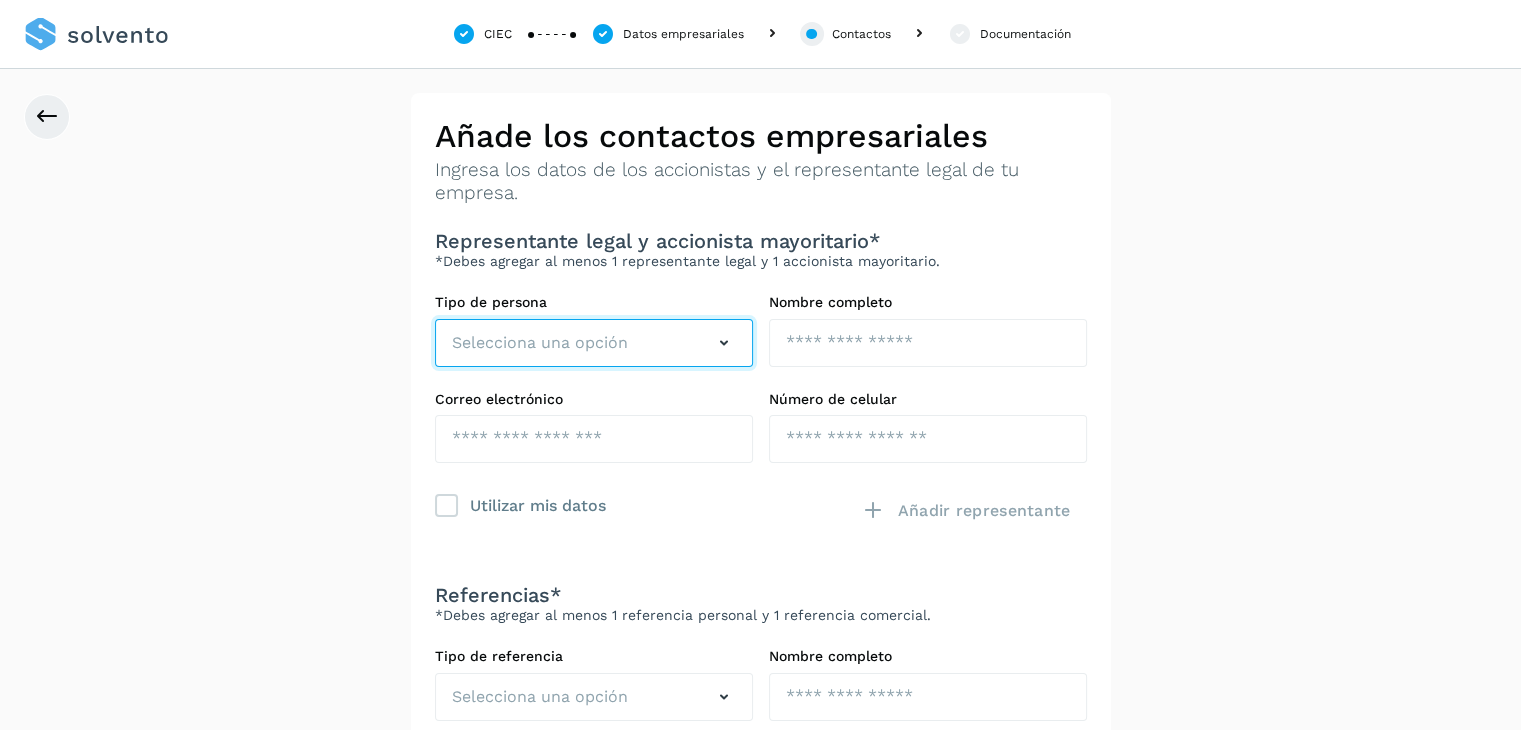 click on "Selecciona una opción" at bounding box center (540, 343) 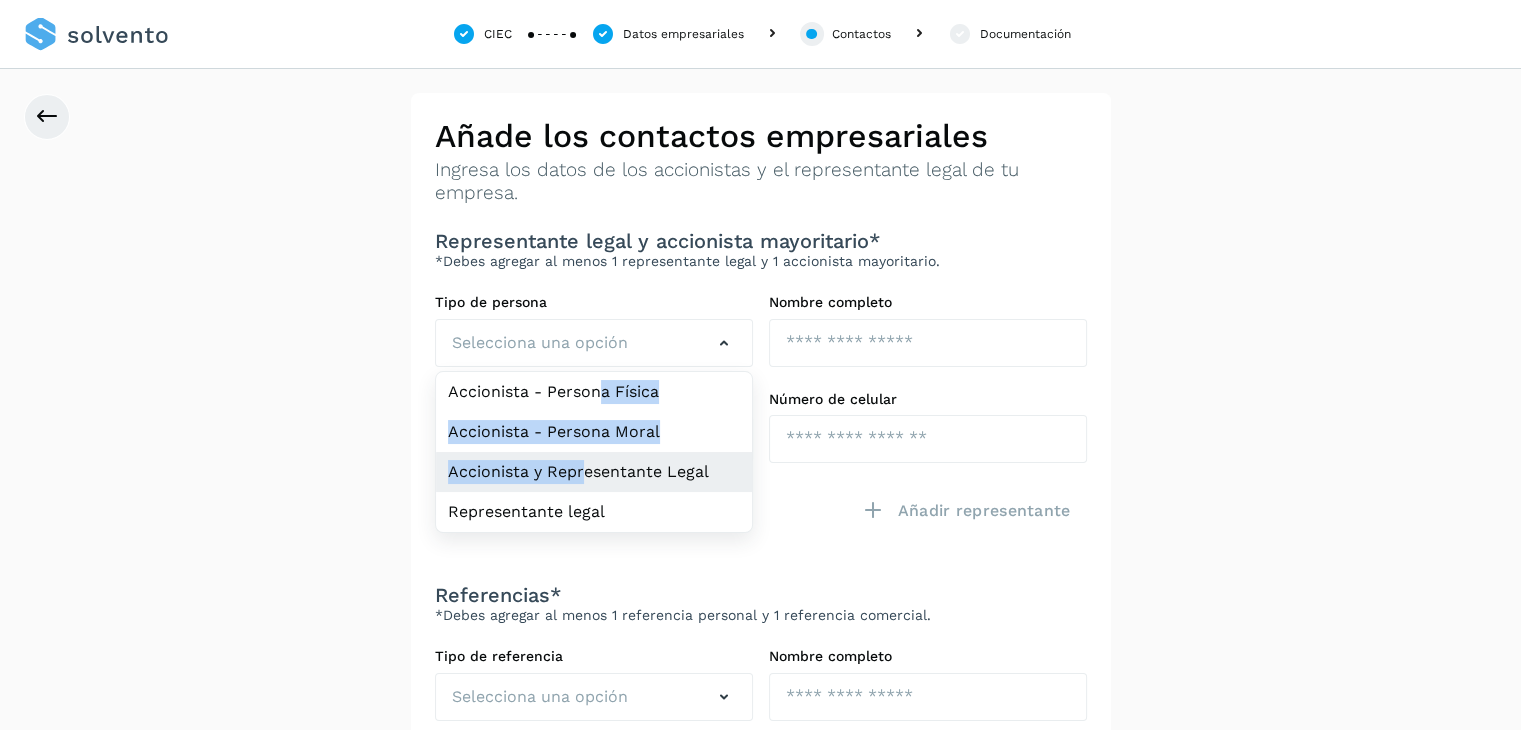 drag, startPoint x: 598, startPoint y: 384, endPoint x: 583, endPoint y: 483, distance: 100.12991 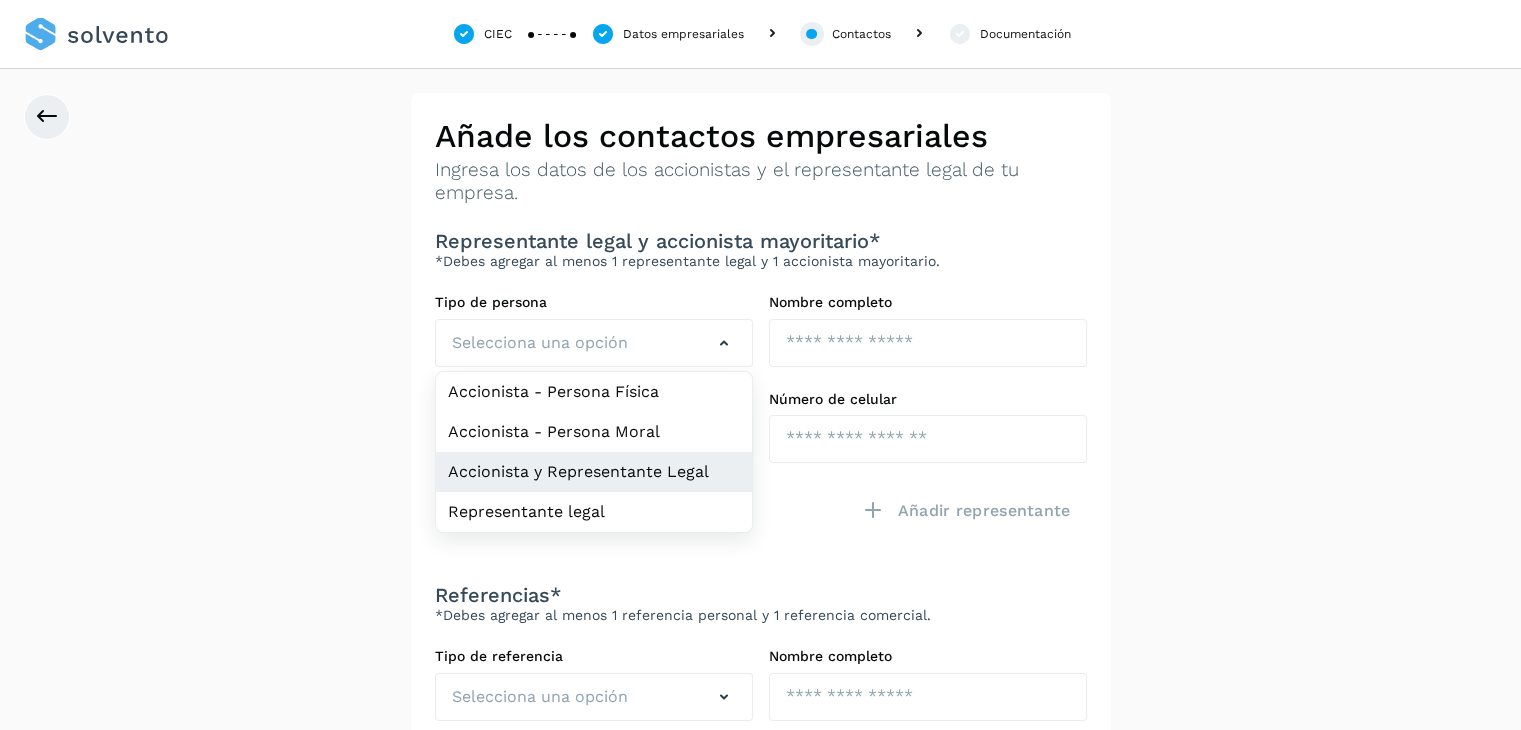 click on "Accionista y Representante Legal" 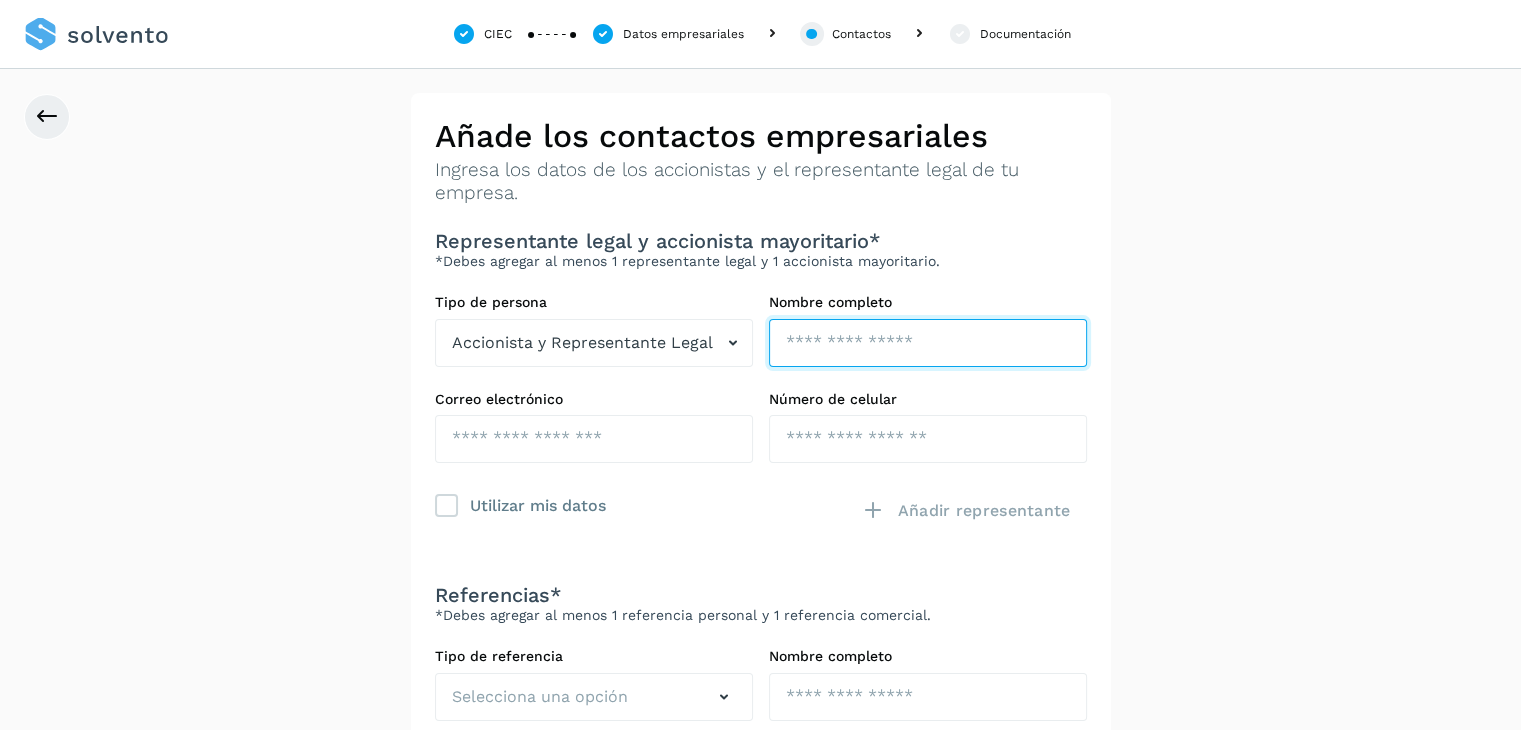 click at bounding box center [928, 343] 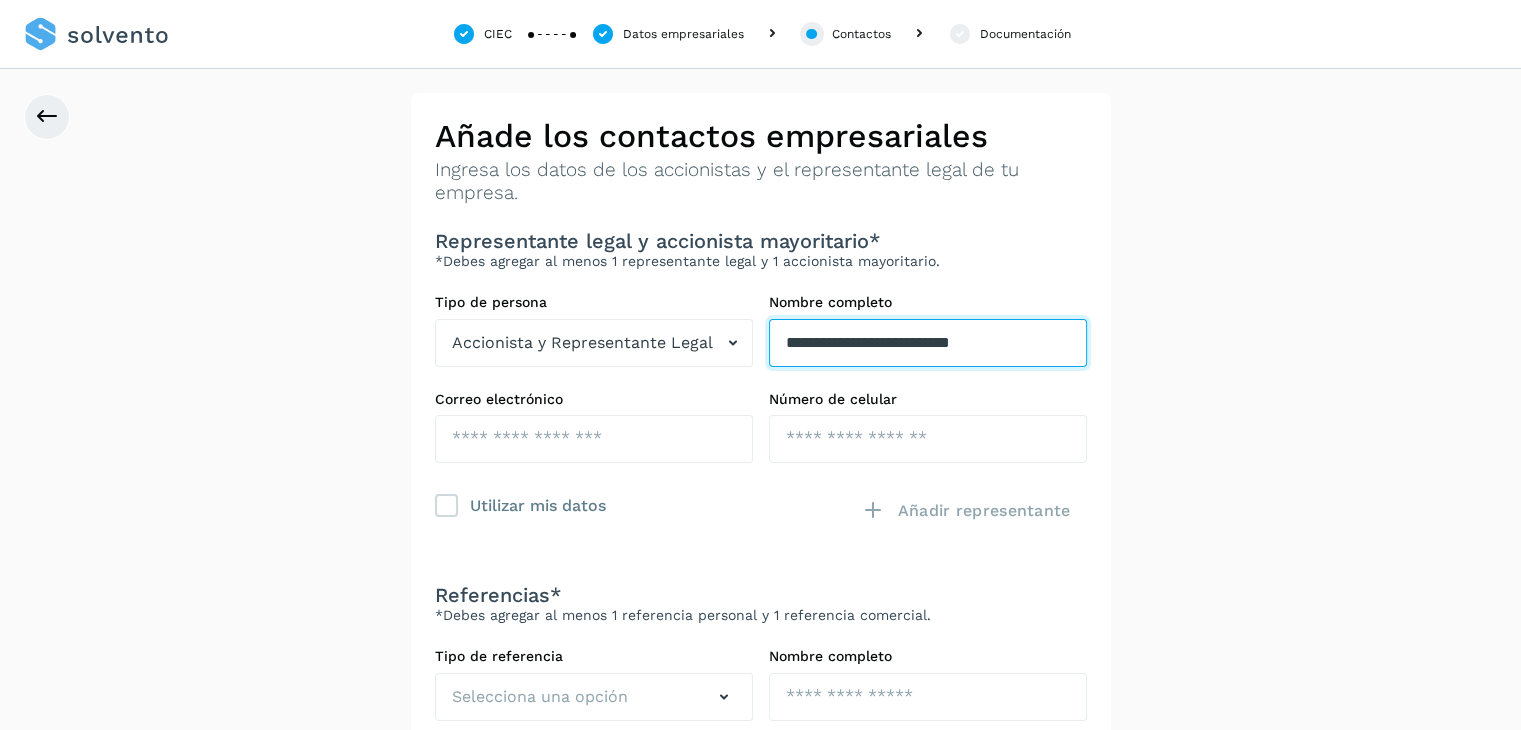 type on "**********" 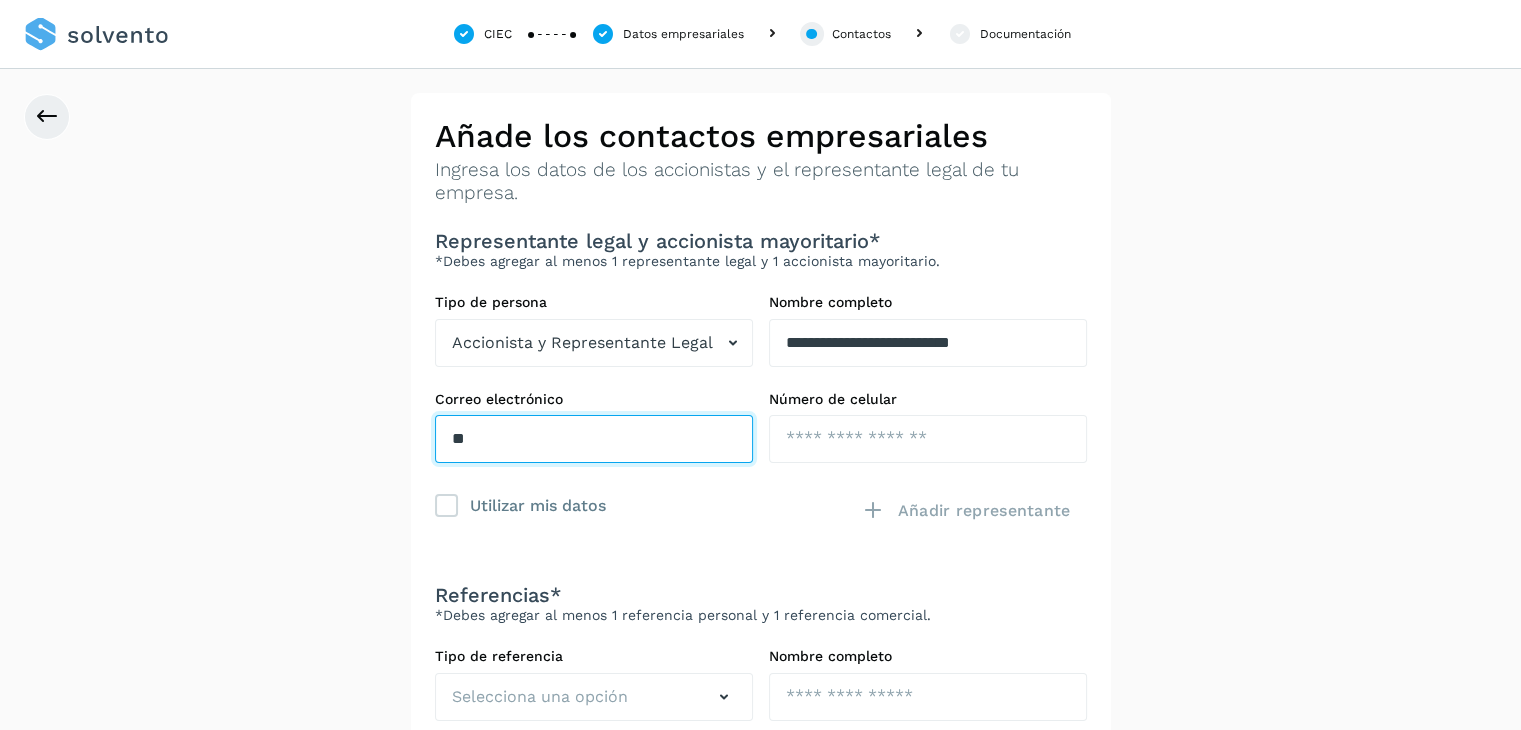 type on "**********" 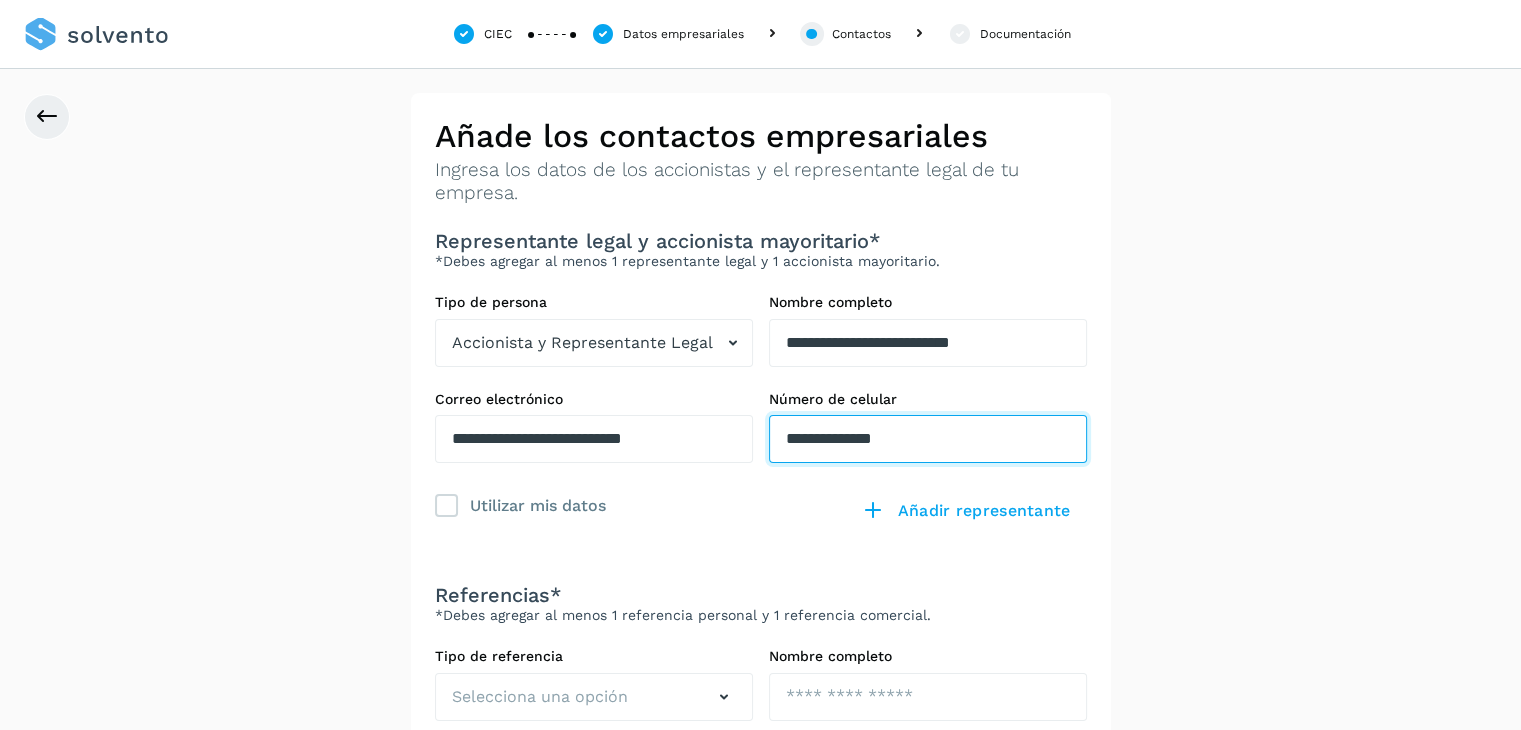 type on "**********" 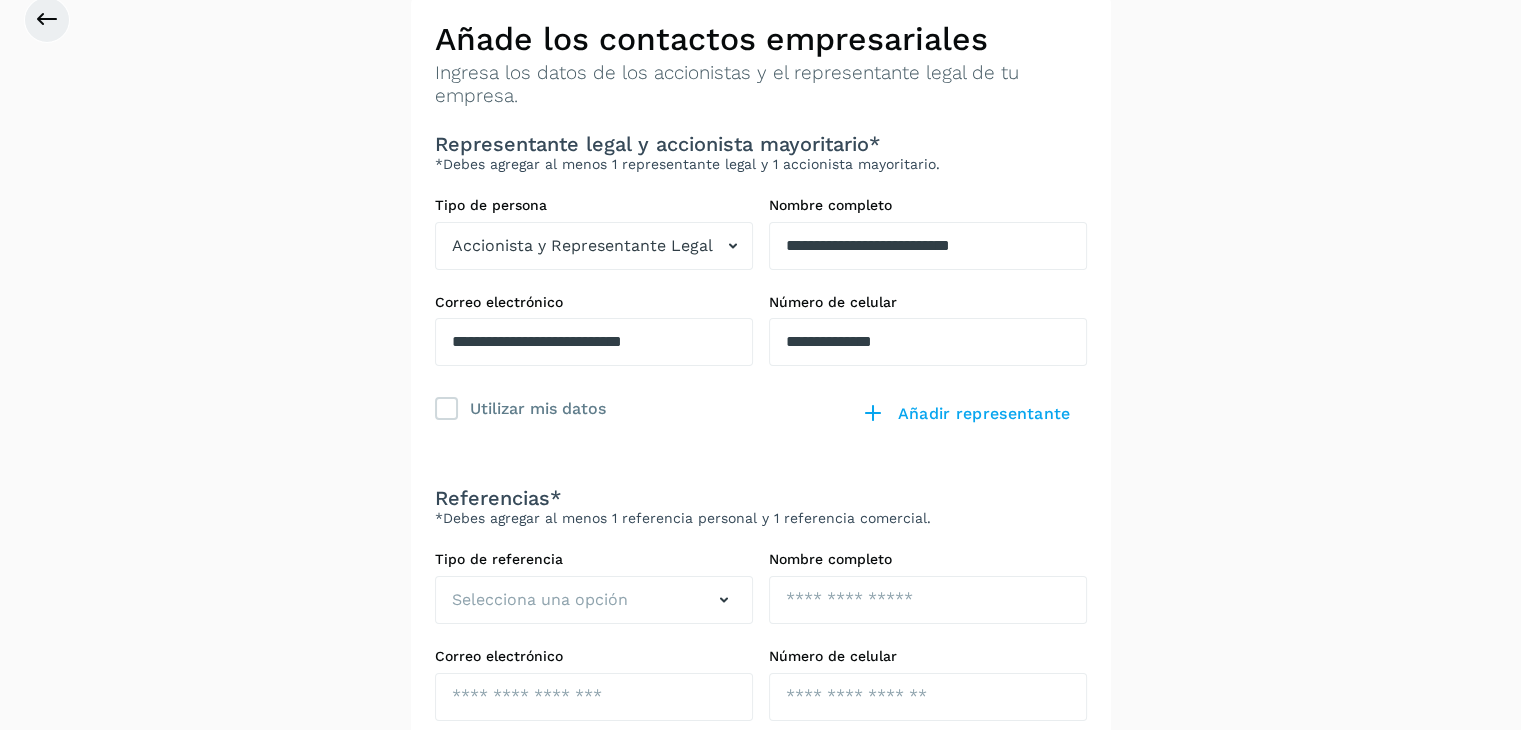 scroll, scrollTop: 100, scrollLeft: 0, axis: vertical 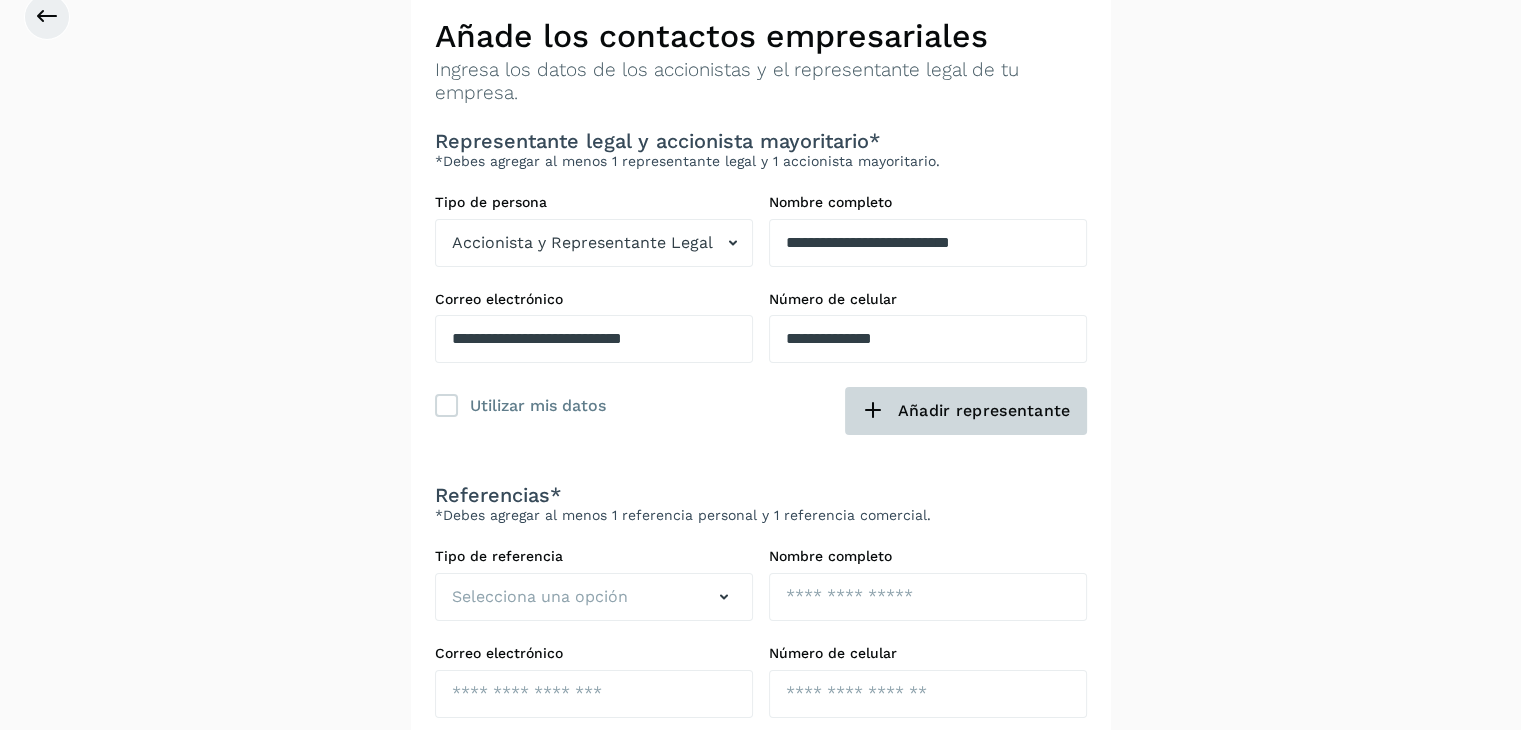 click on "Añadir representante" 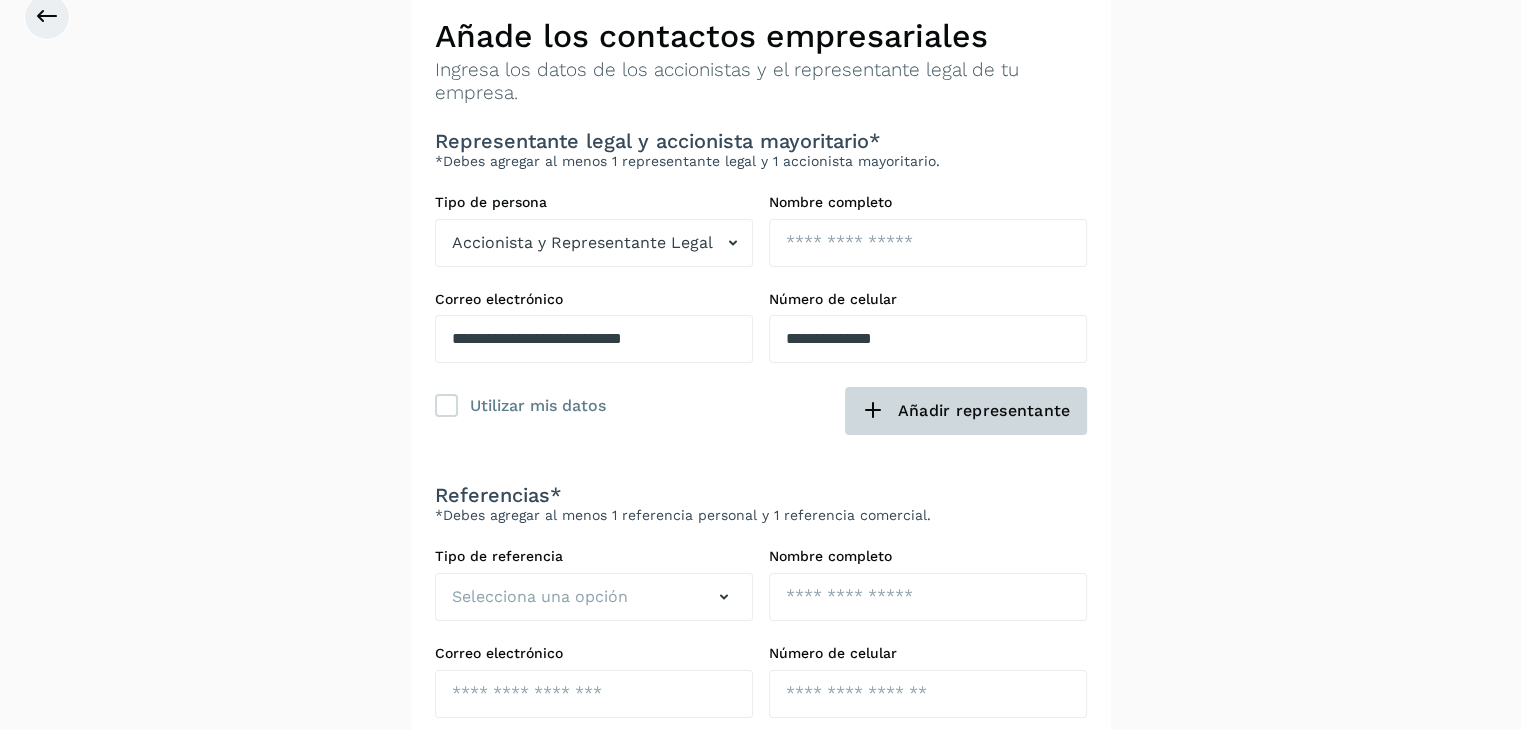 type 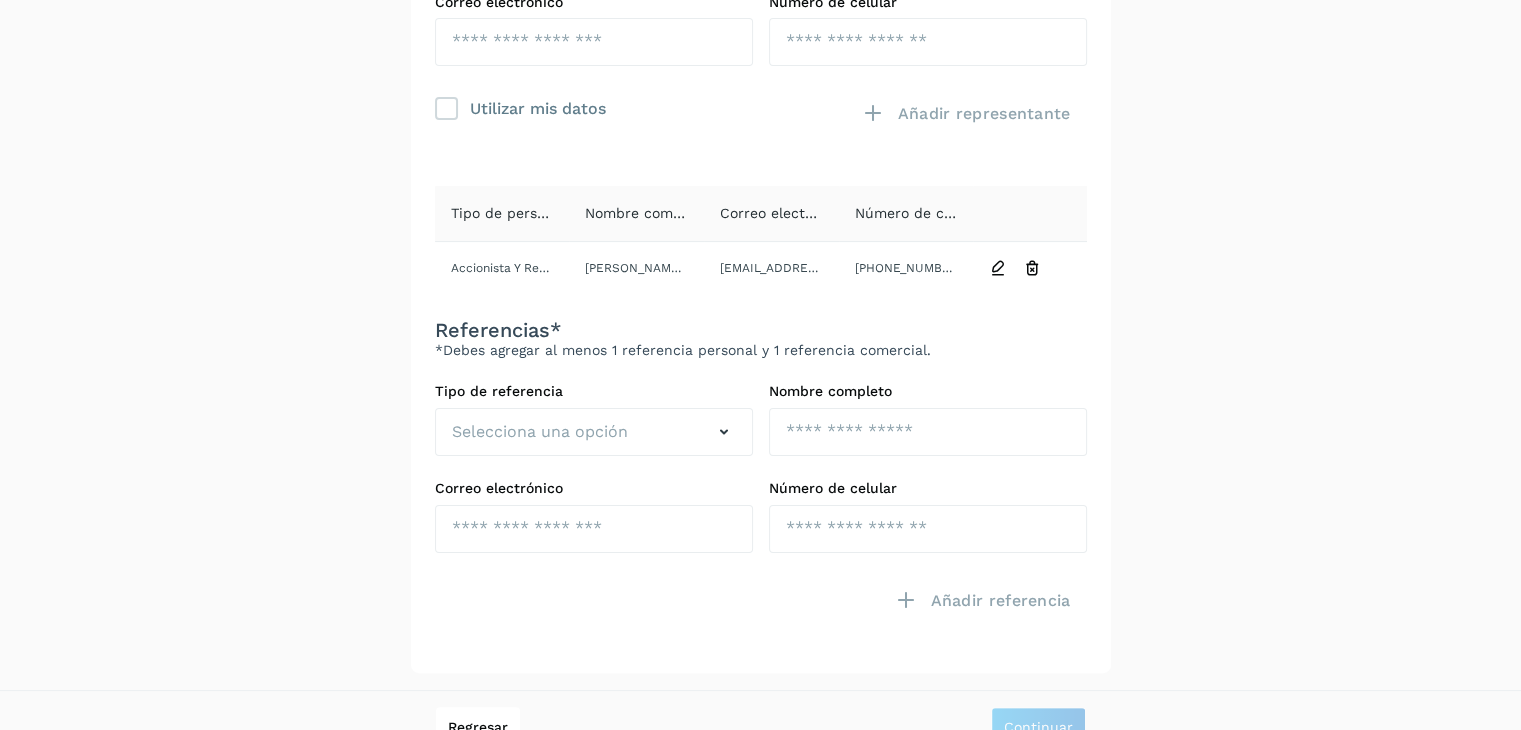 scroll, scrollTop: 400, scrollLeft: 0, axis: vertical 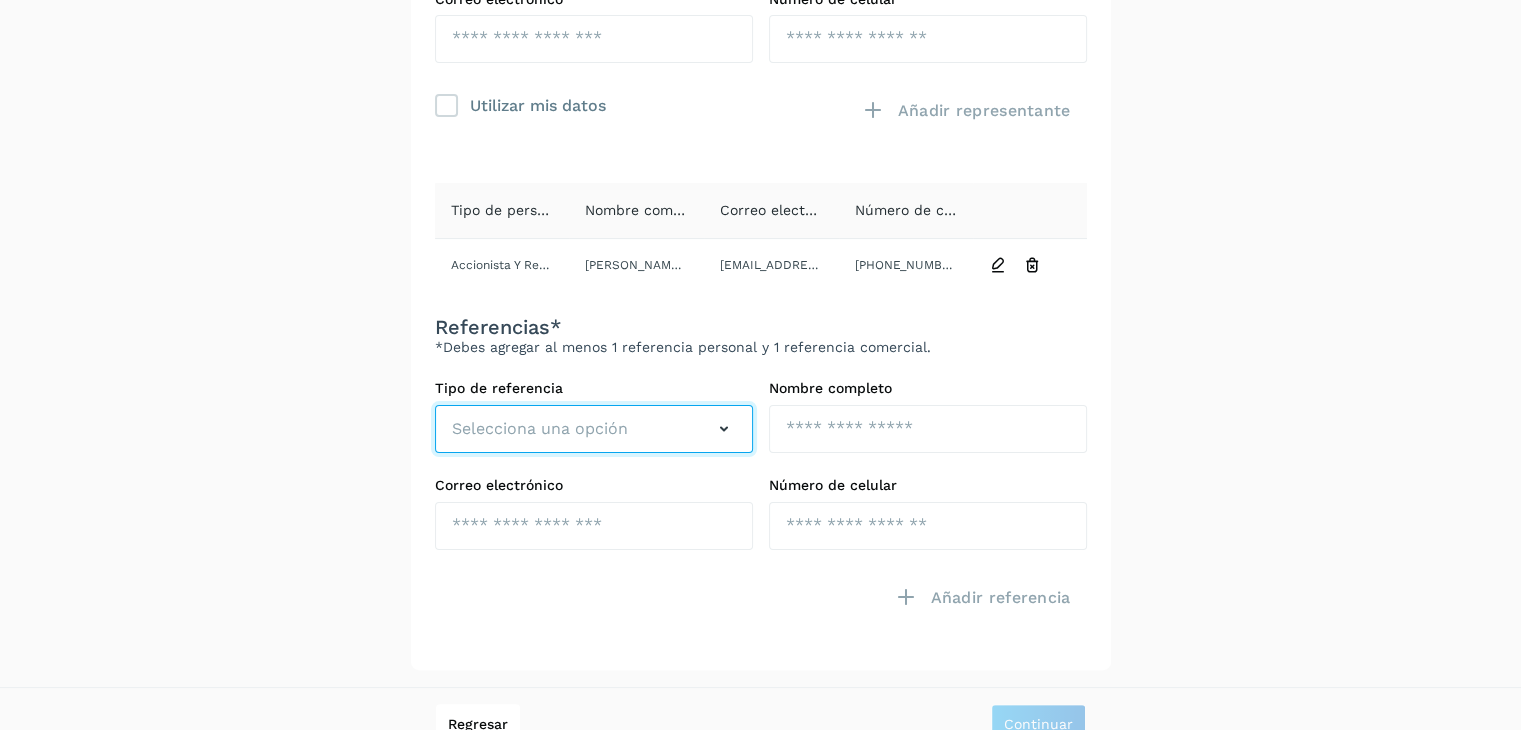 click at bounding box center [724, 429] 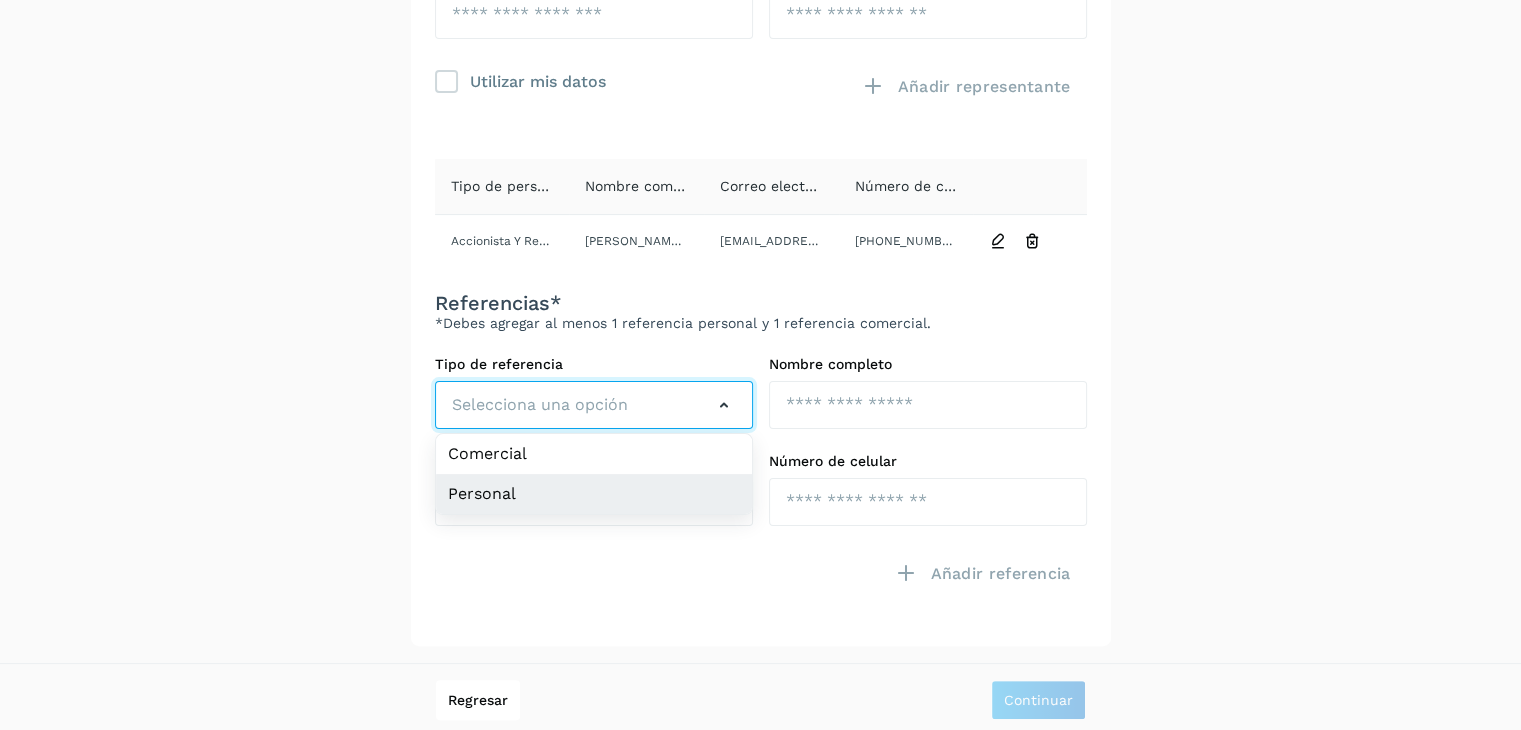 scroll, scrollTop: 428, scrollLeft: 0, axis: vertical 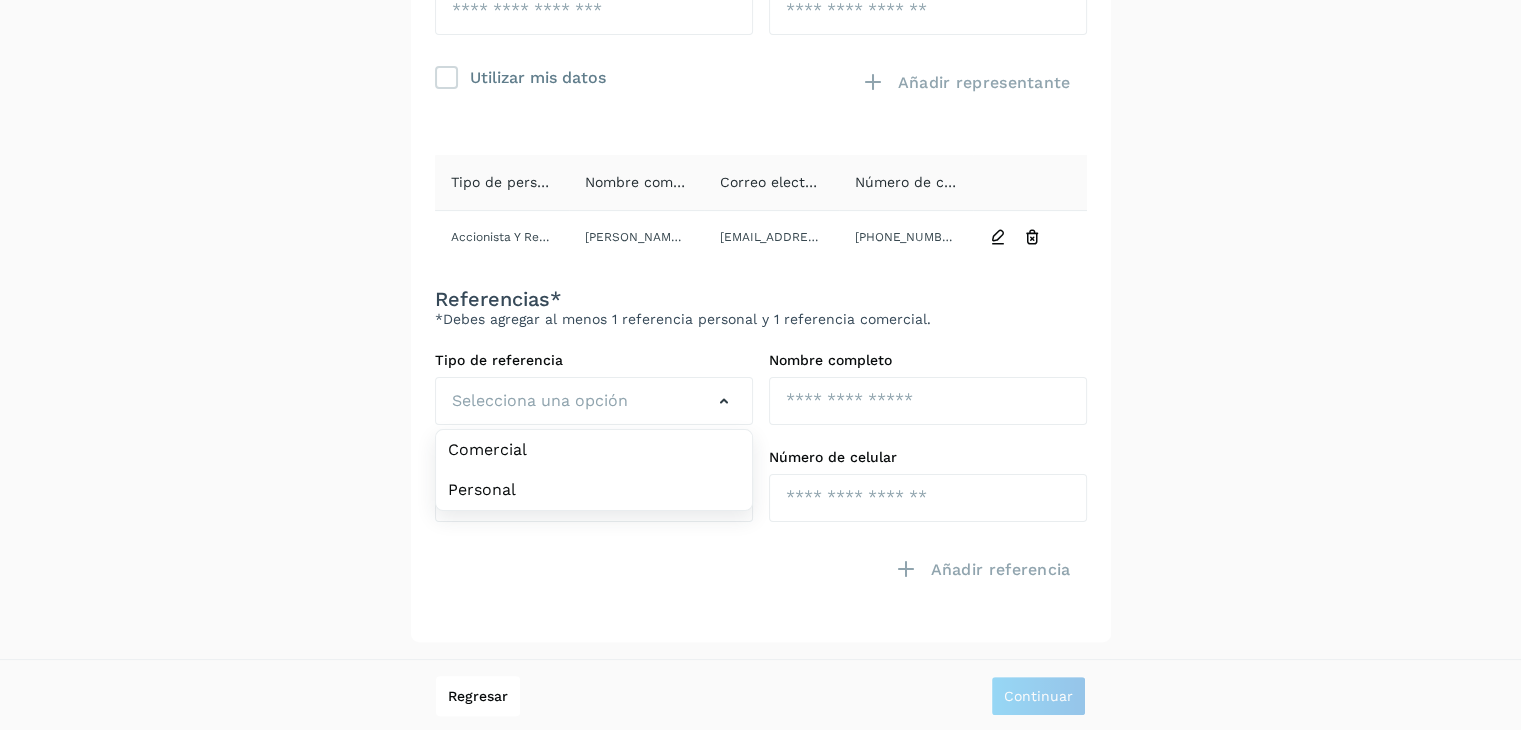click at bounding box center (594, 584) 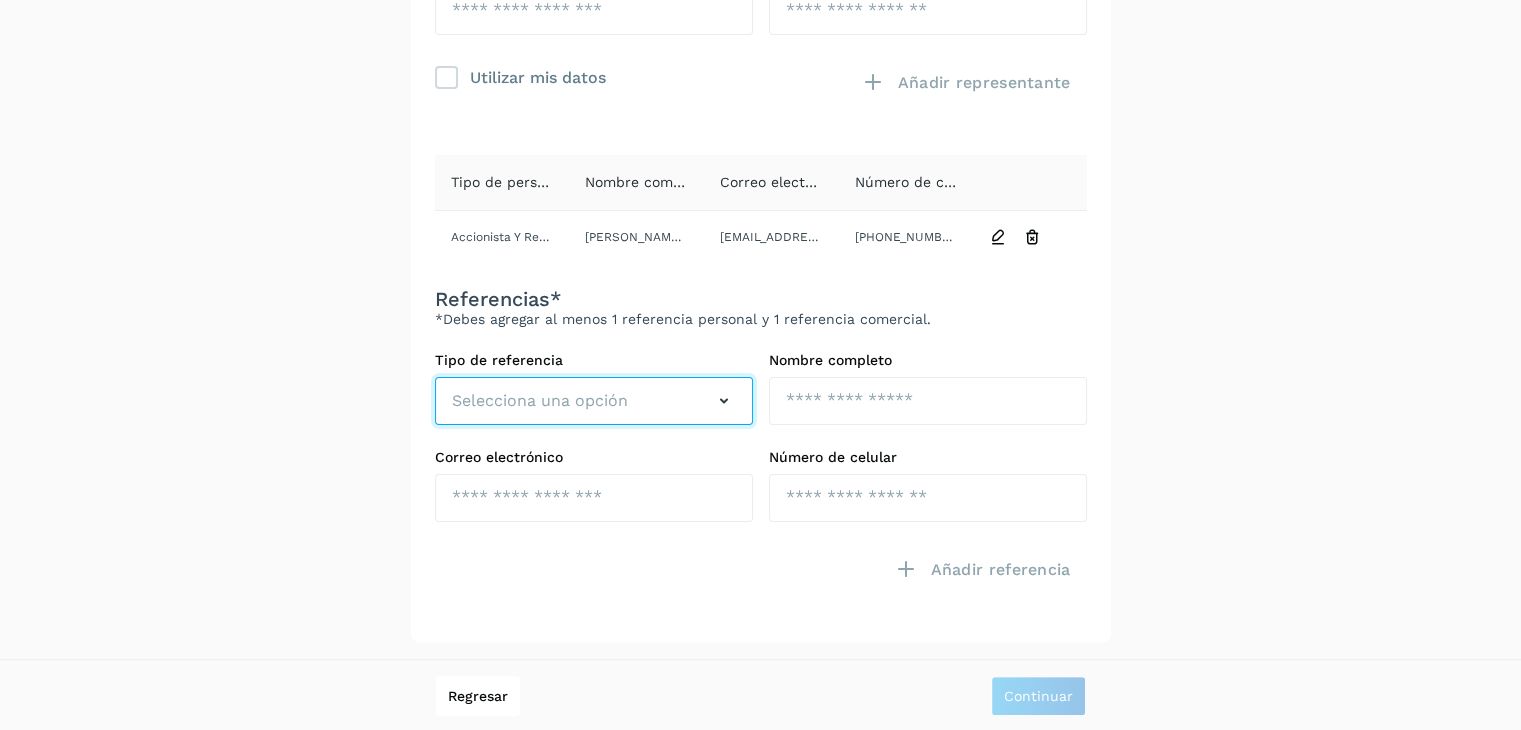 click on "Selecciona una opción" at bounding box center (594, 401) 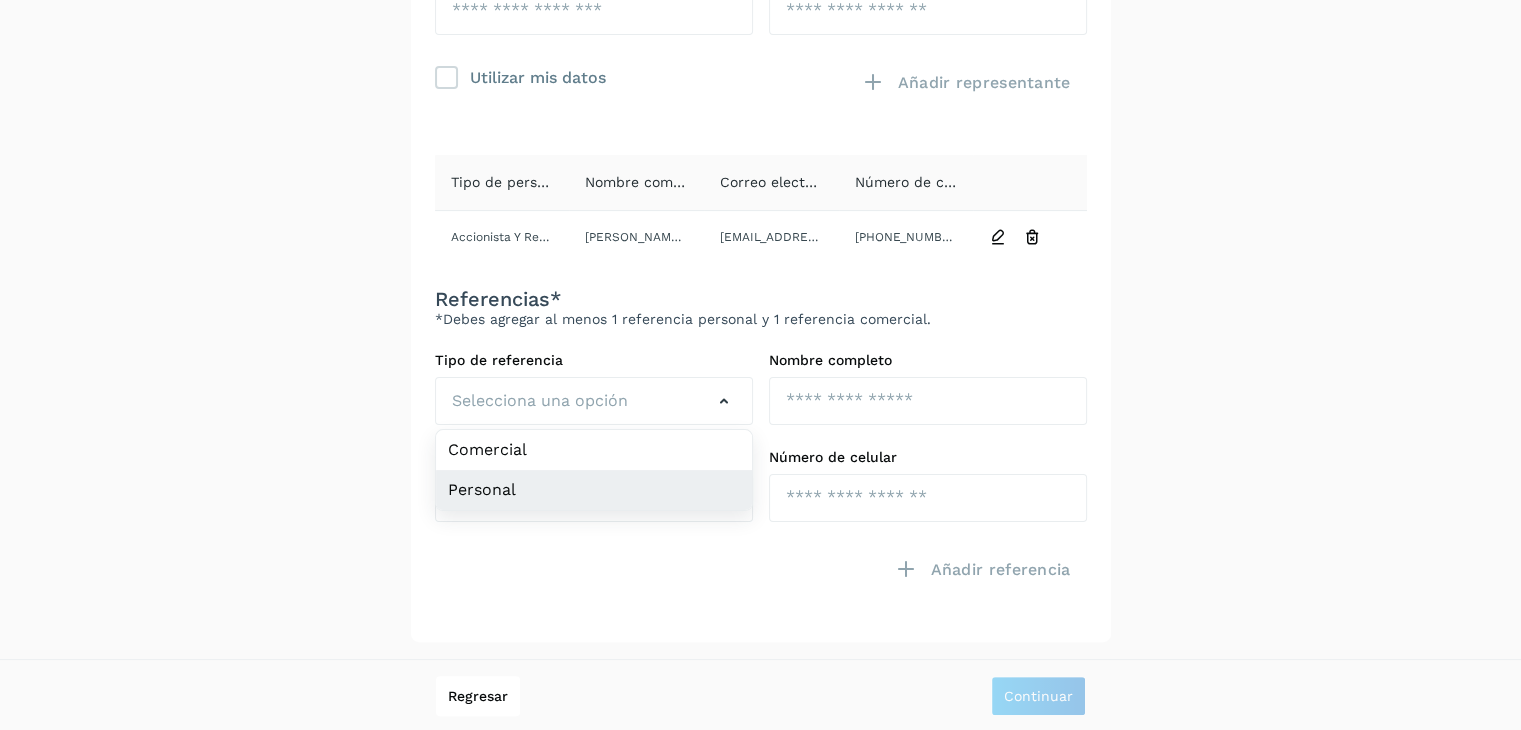 click on "Personal" 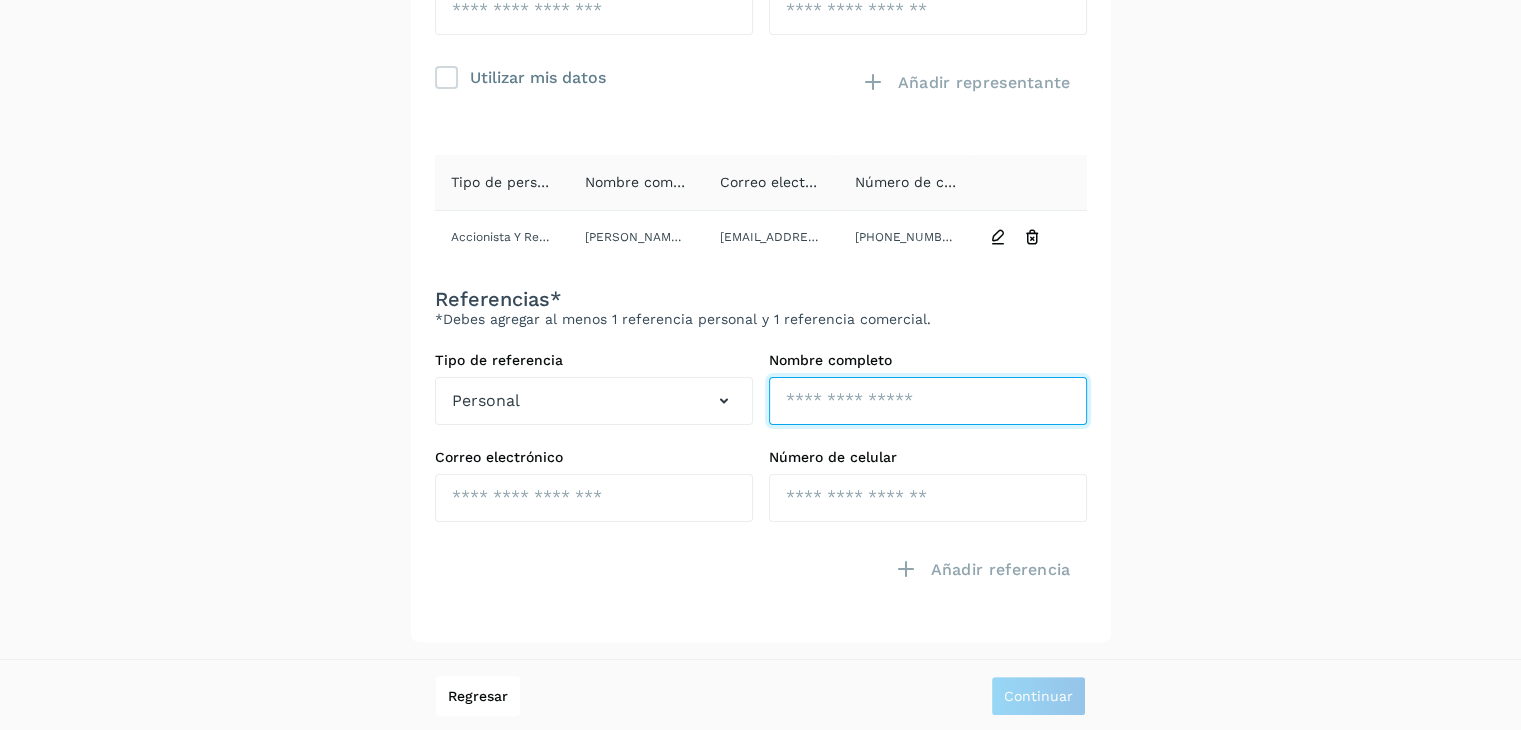 click at bounding box center [928, -85] 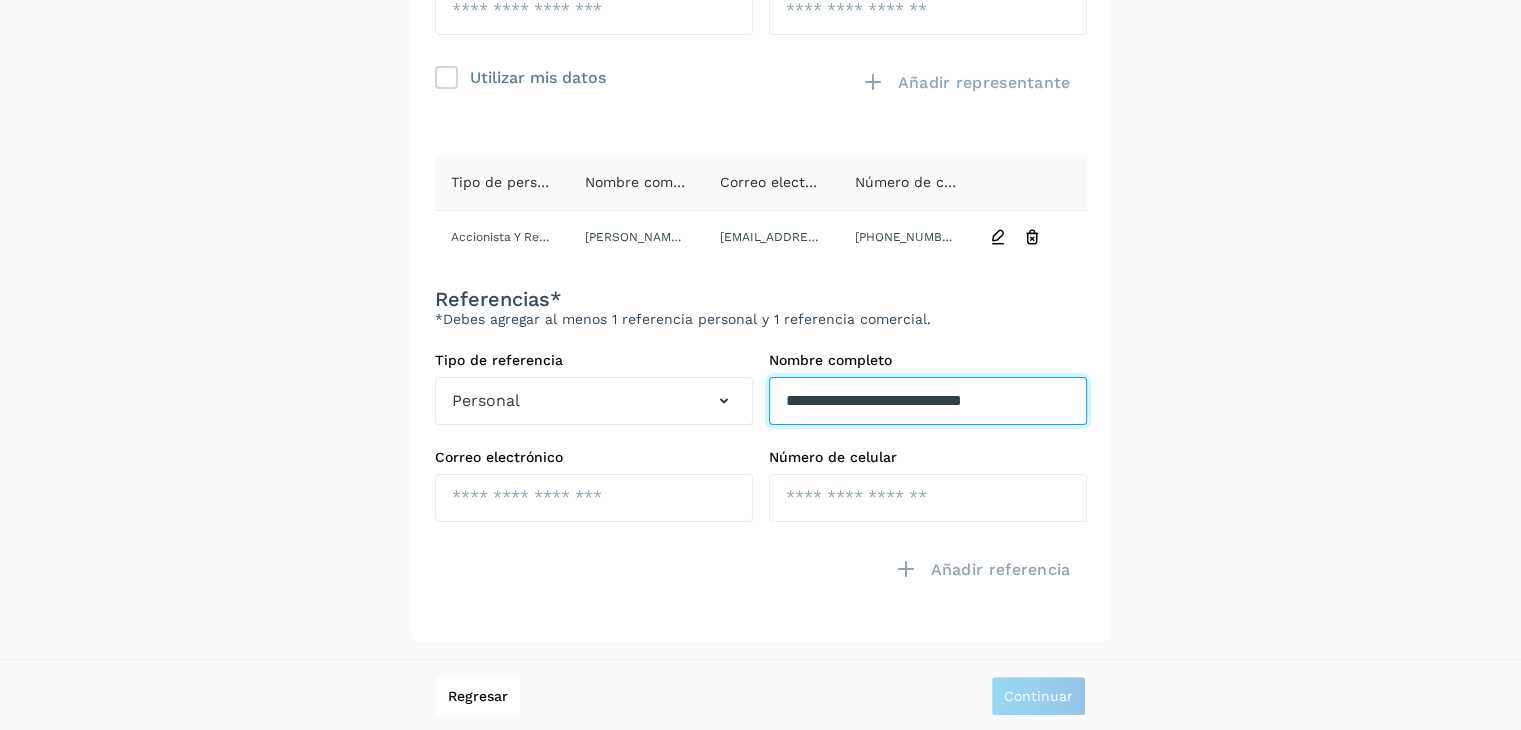 type on "**********" 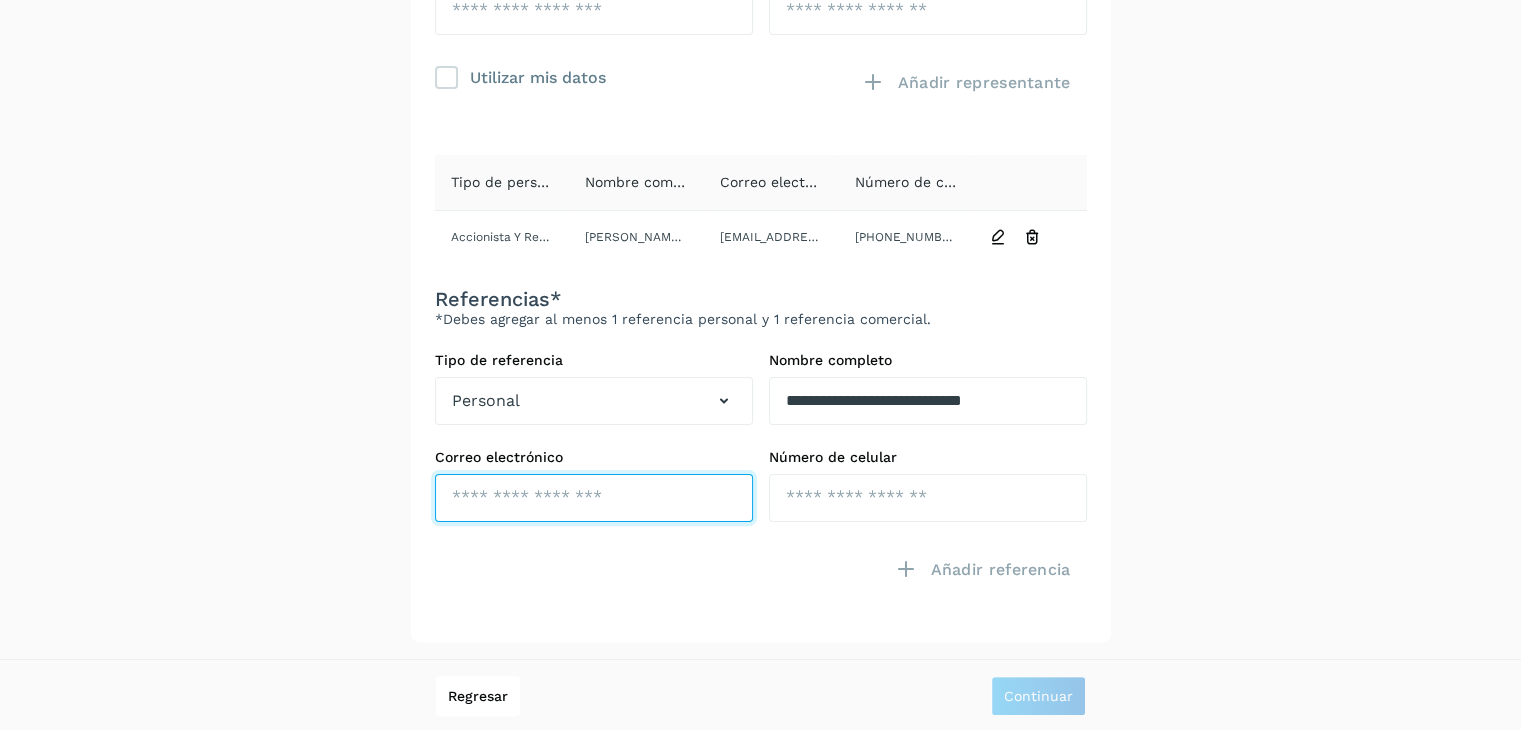 type on "*" 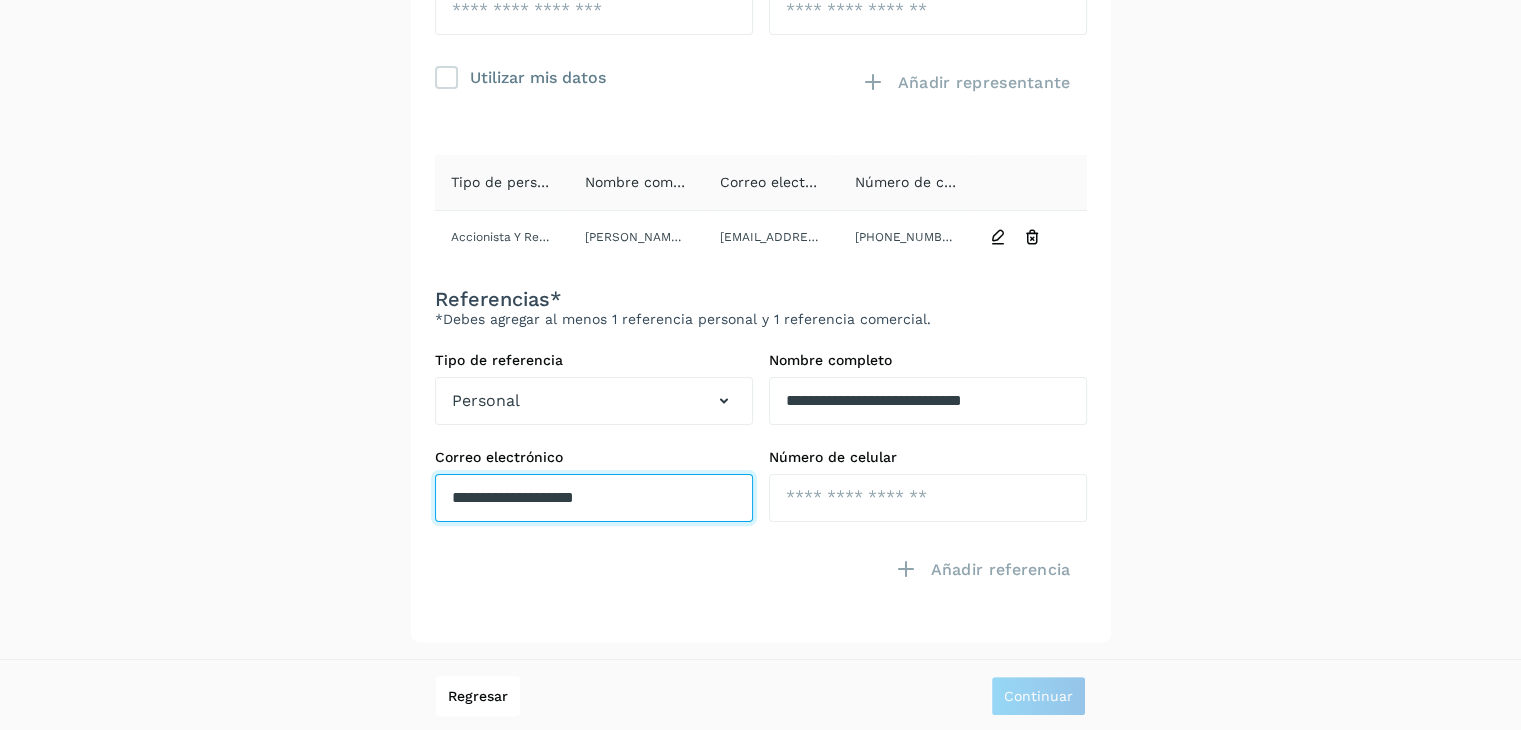 type on "**********" 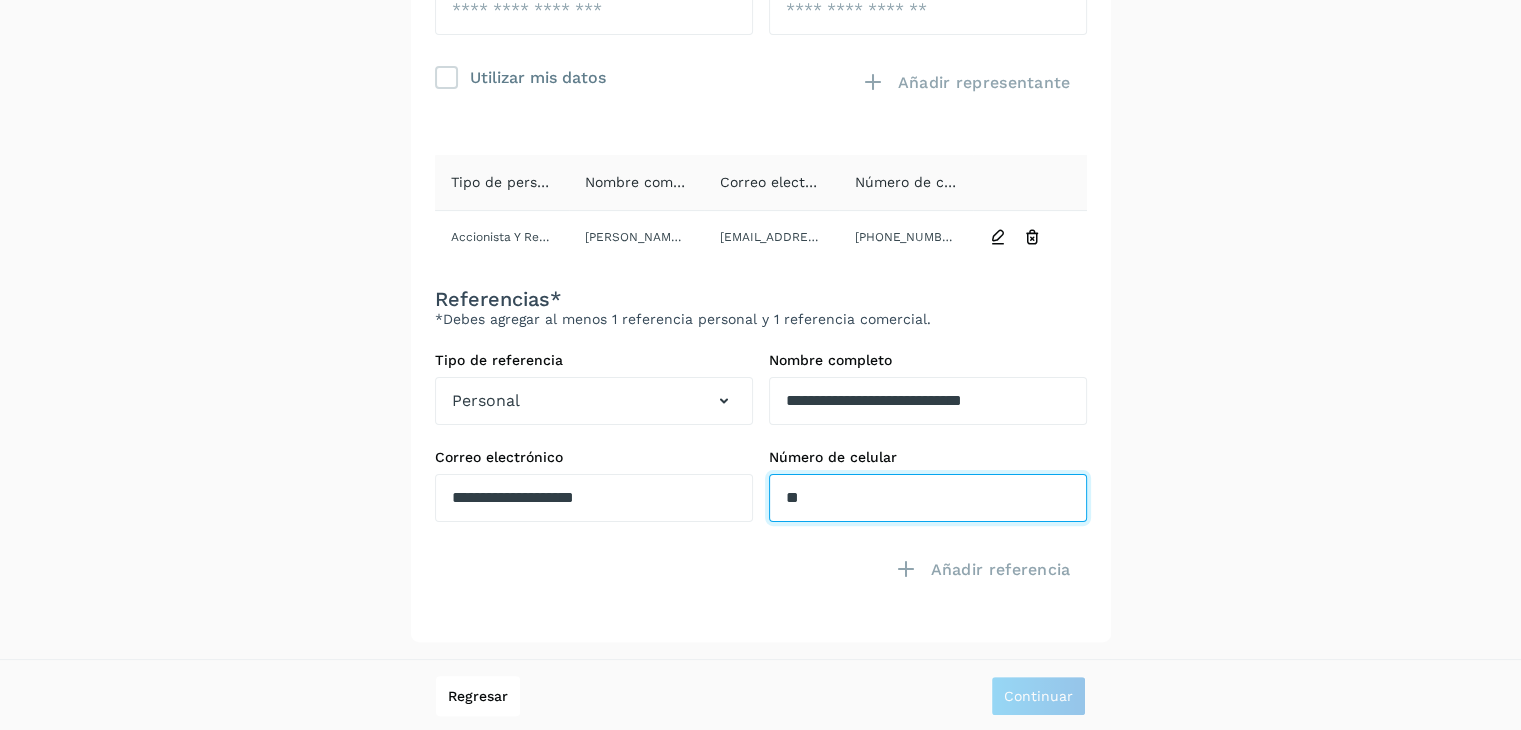 type on "*" 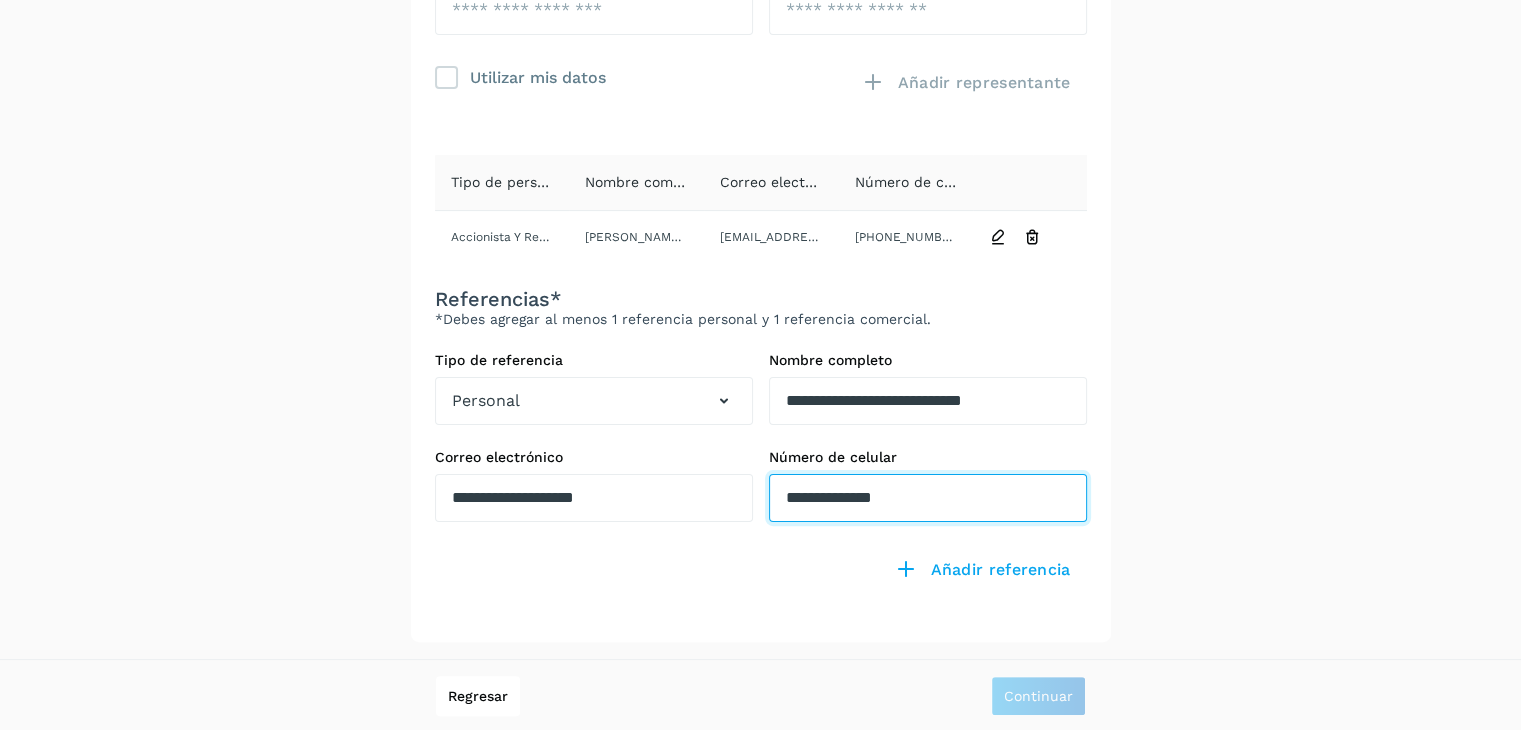 type on "**********" 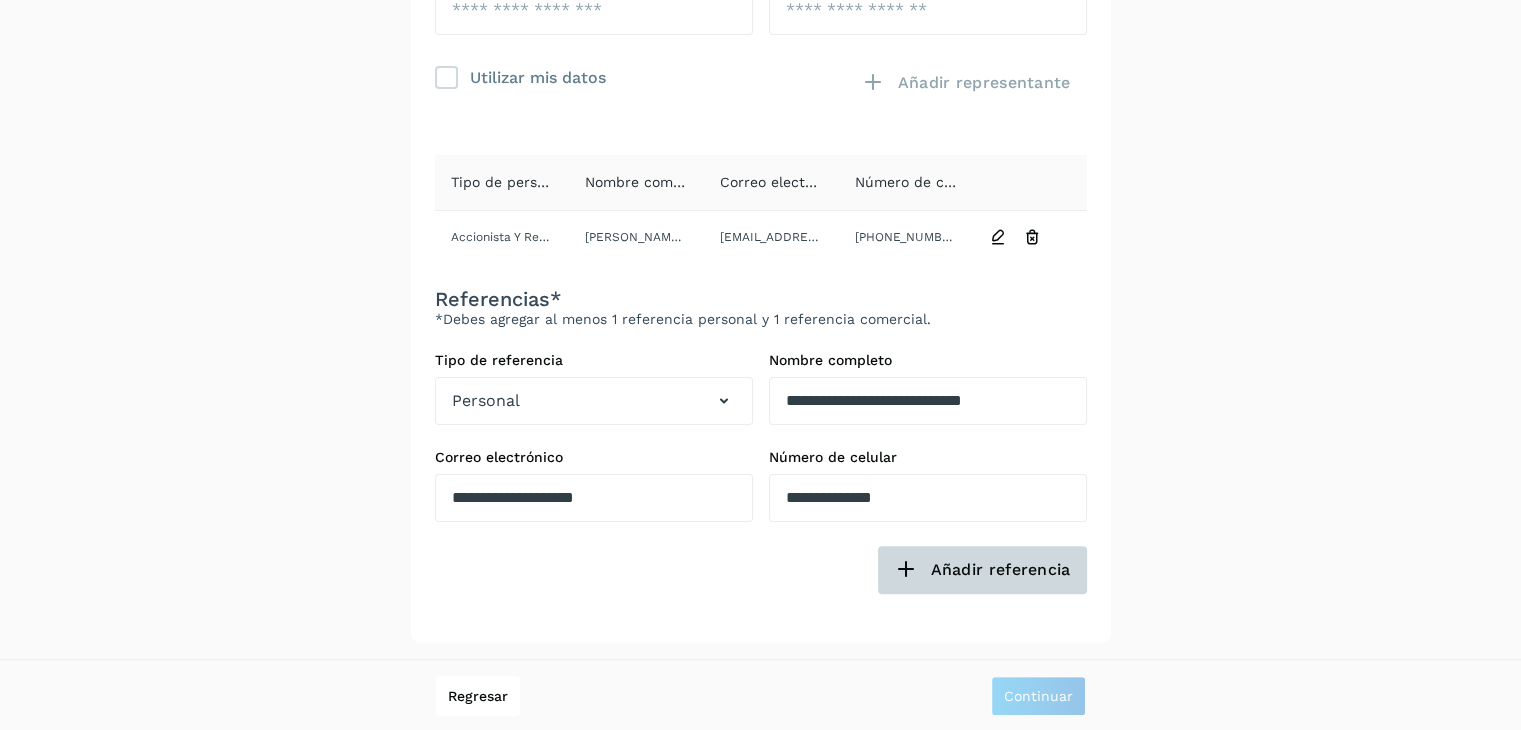 type 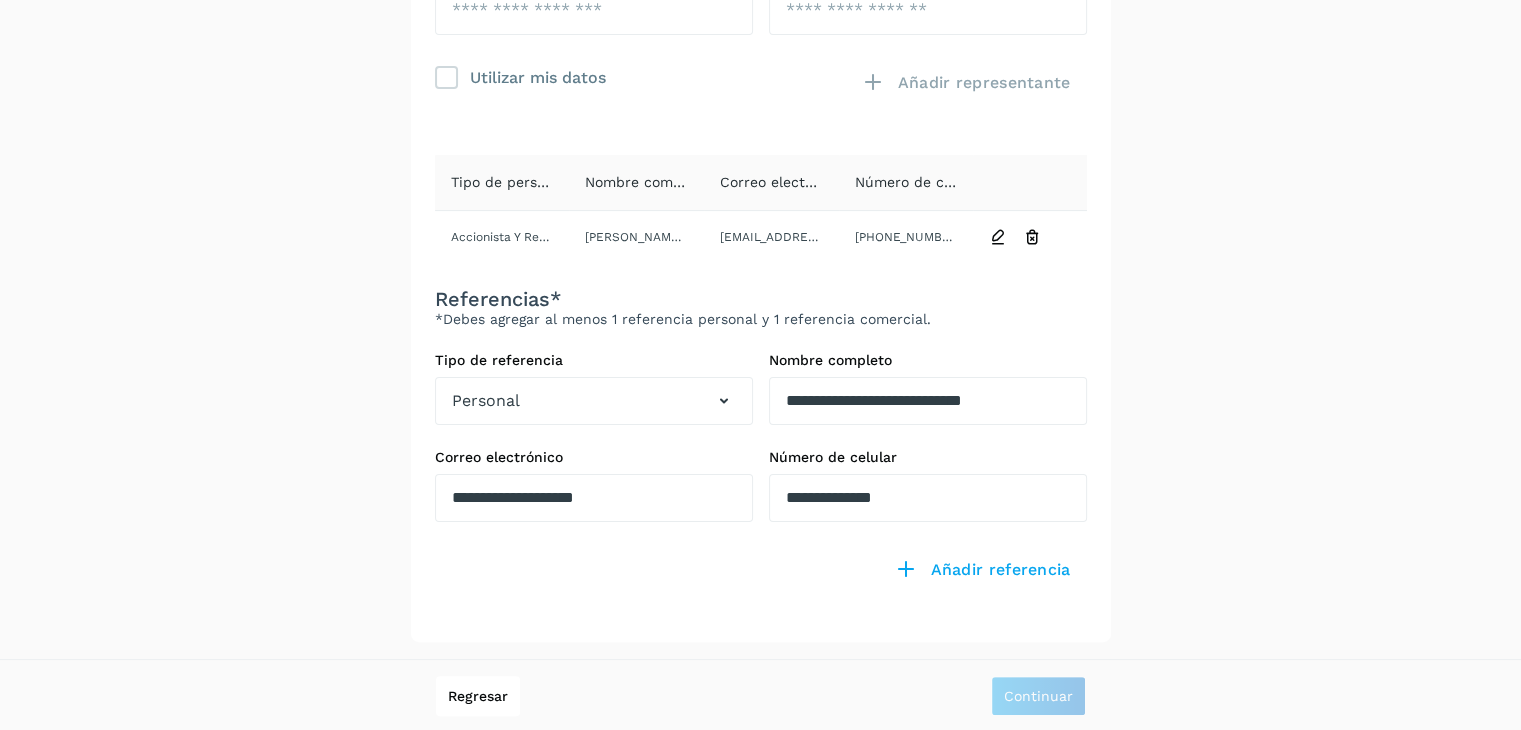 type 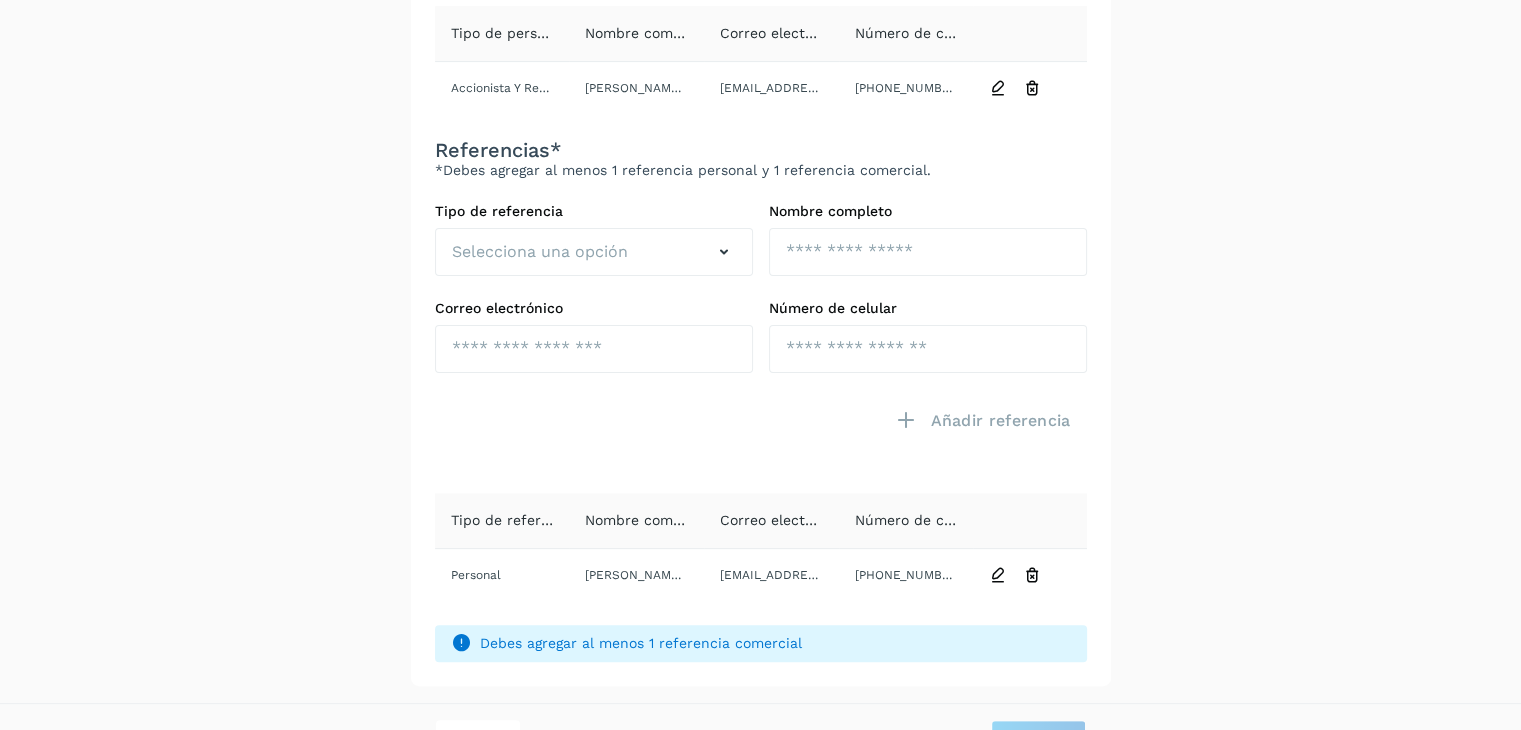scroll, scrollTop: 621, scrollLeft: 0, axis: vertical 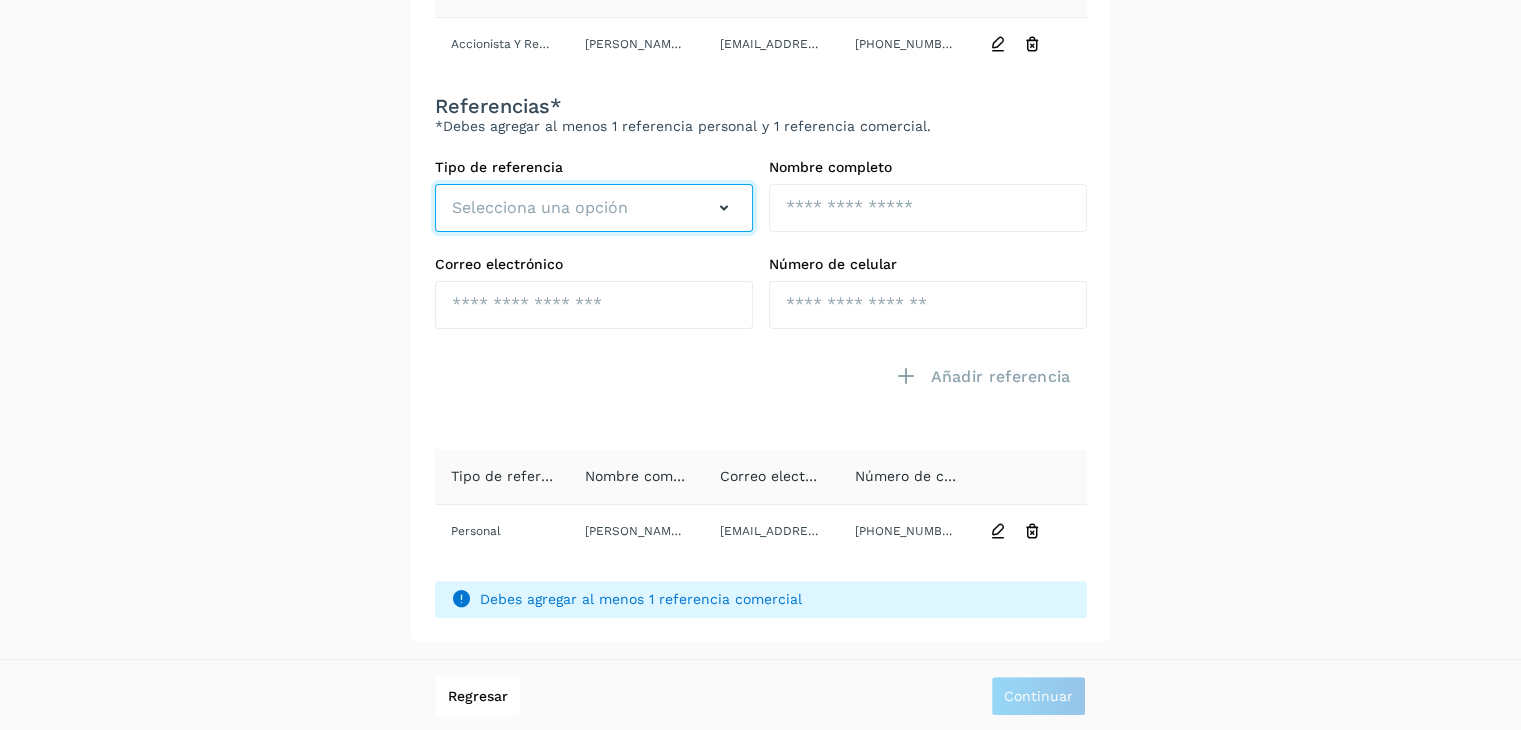 click on "Selecciona una opción" at bounding box center [594, 208] 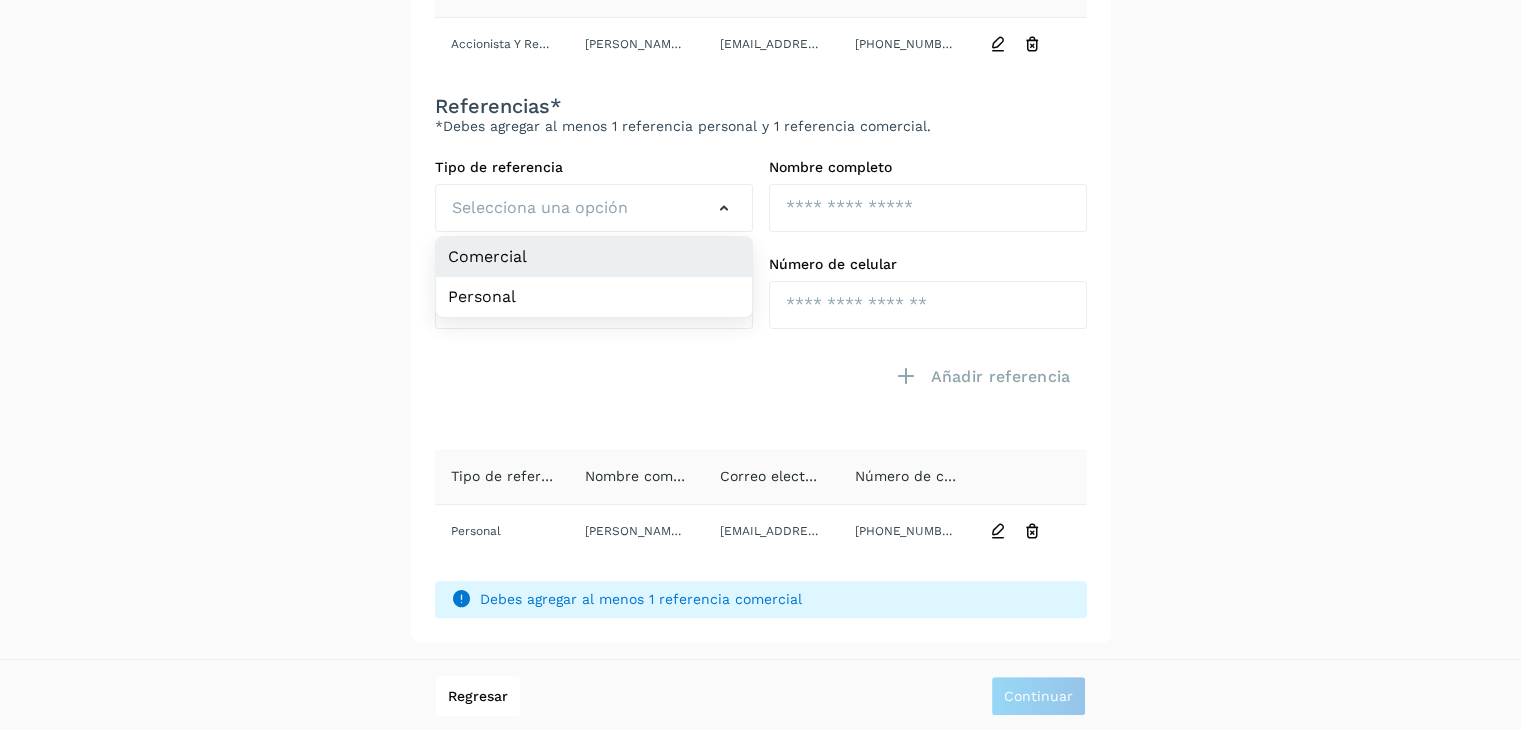 click on "Comercial" 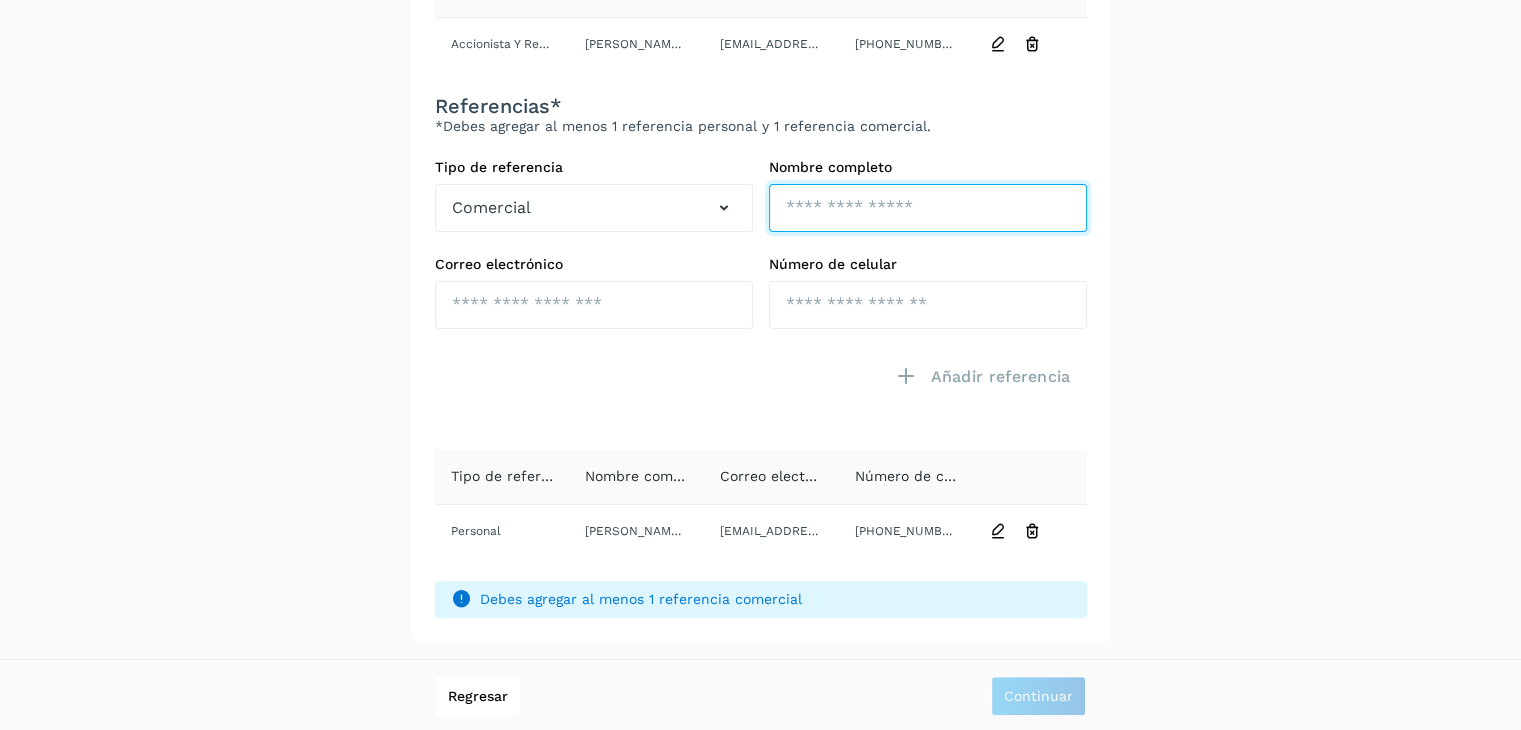 click at bounding box center (928, -278) 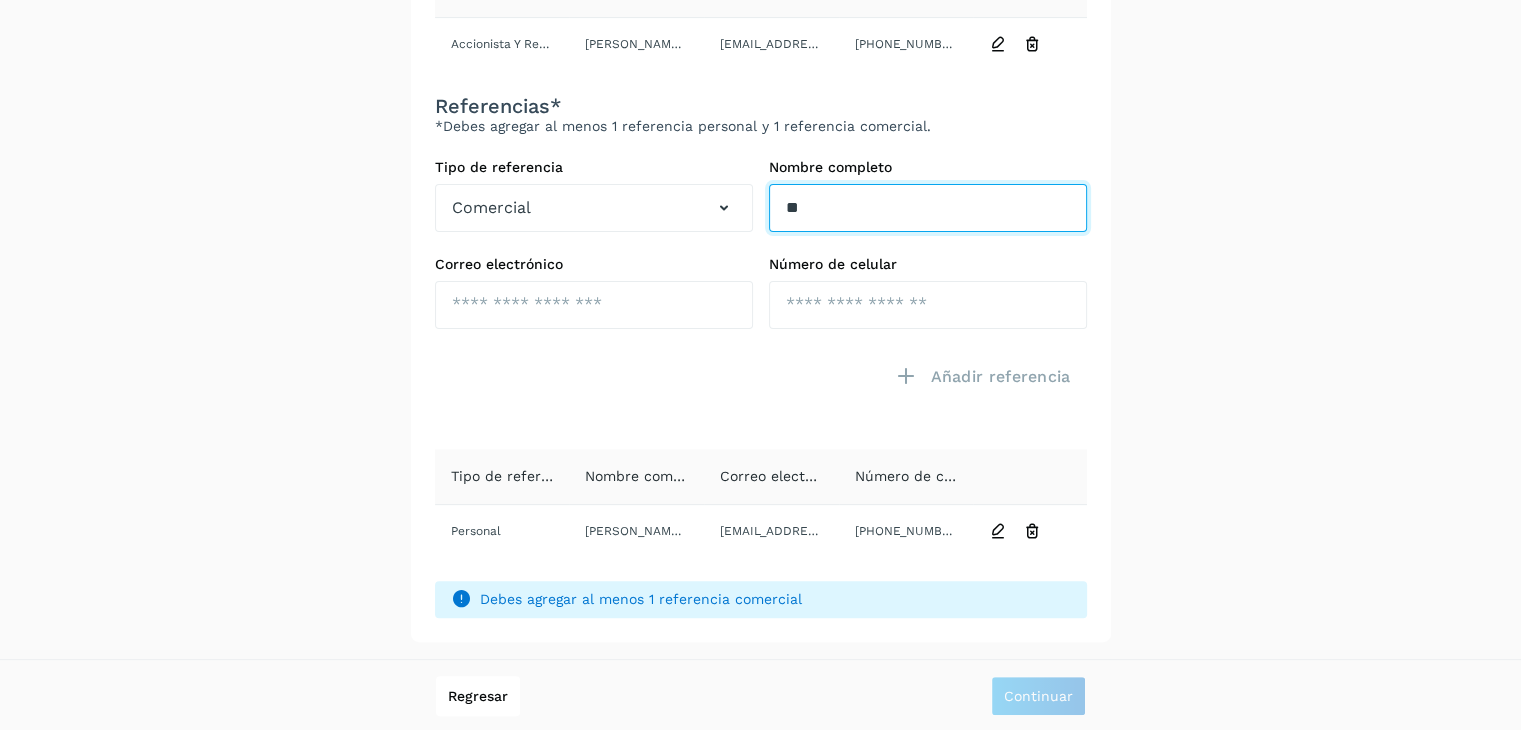 type on "*" 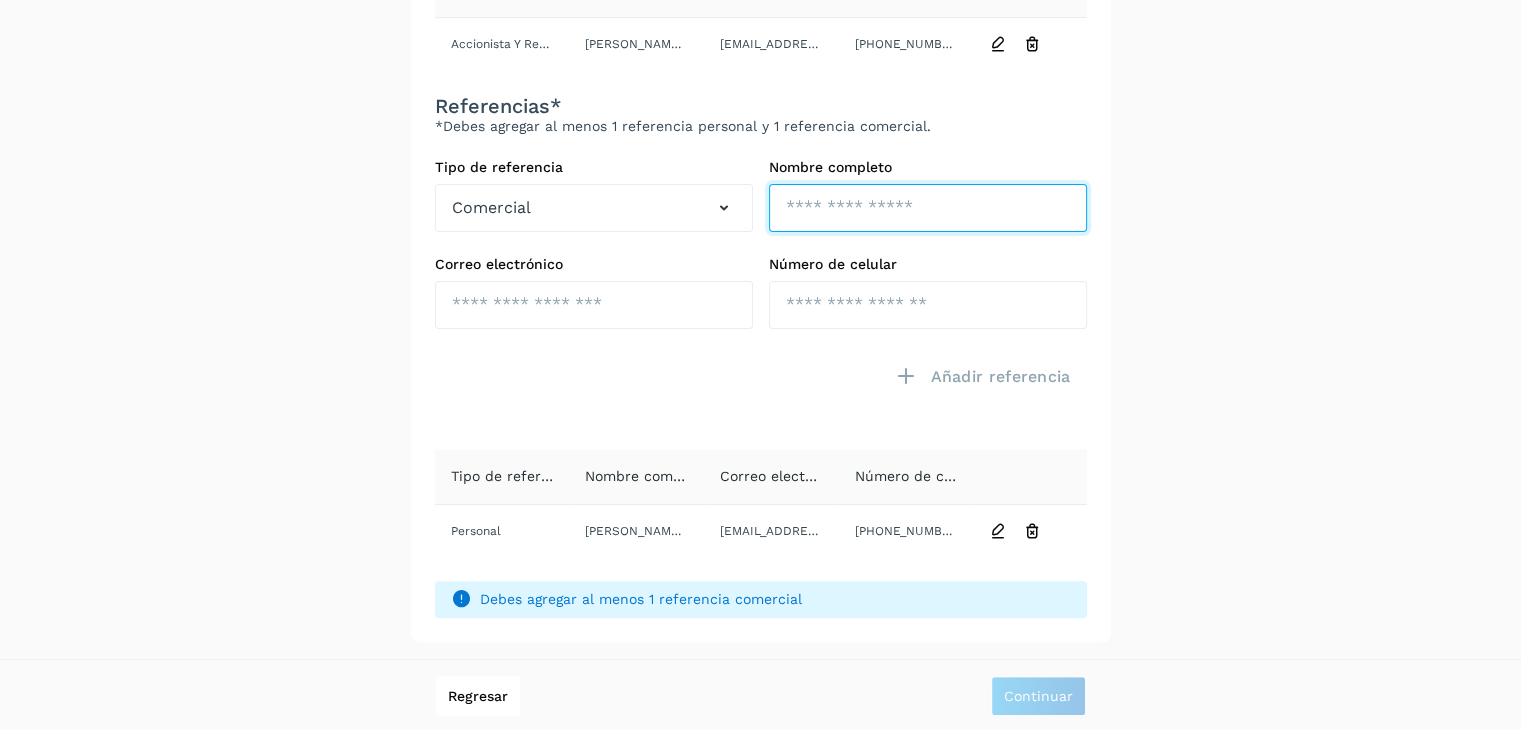 click at bounding box center (928, -278) 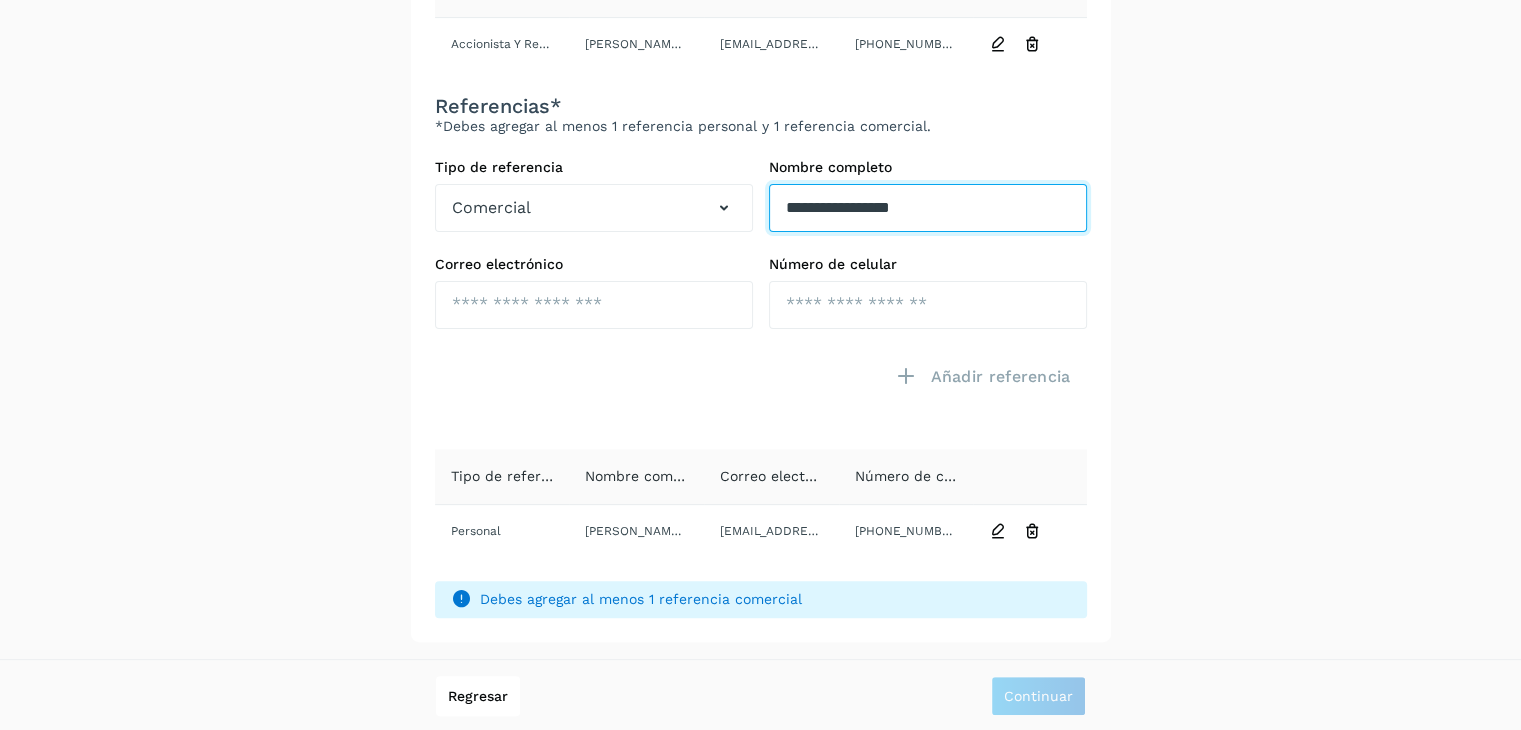 type on "**********" 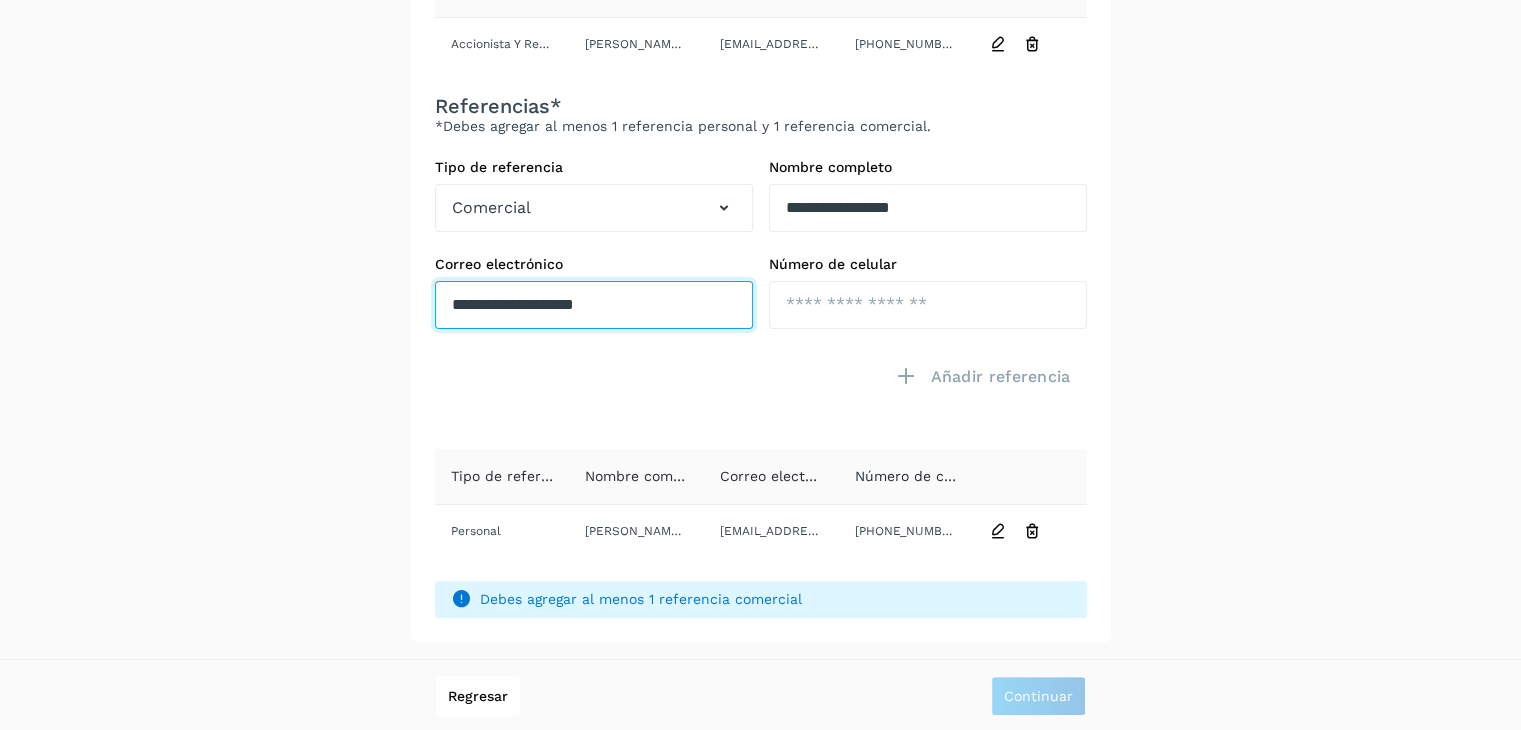 type on "**********" 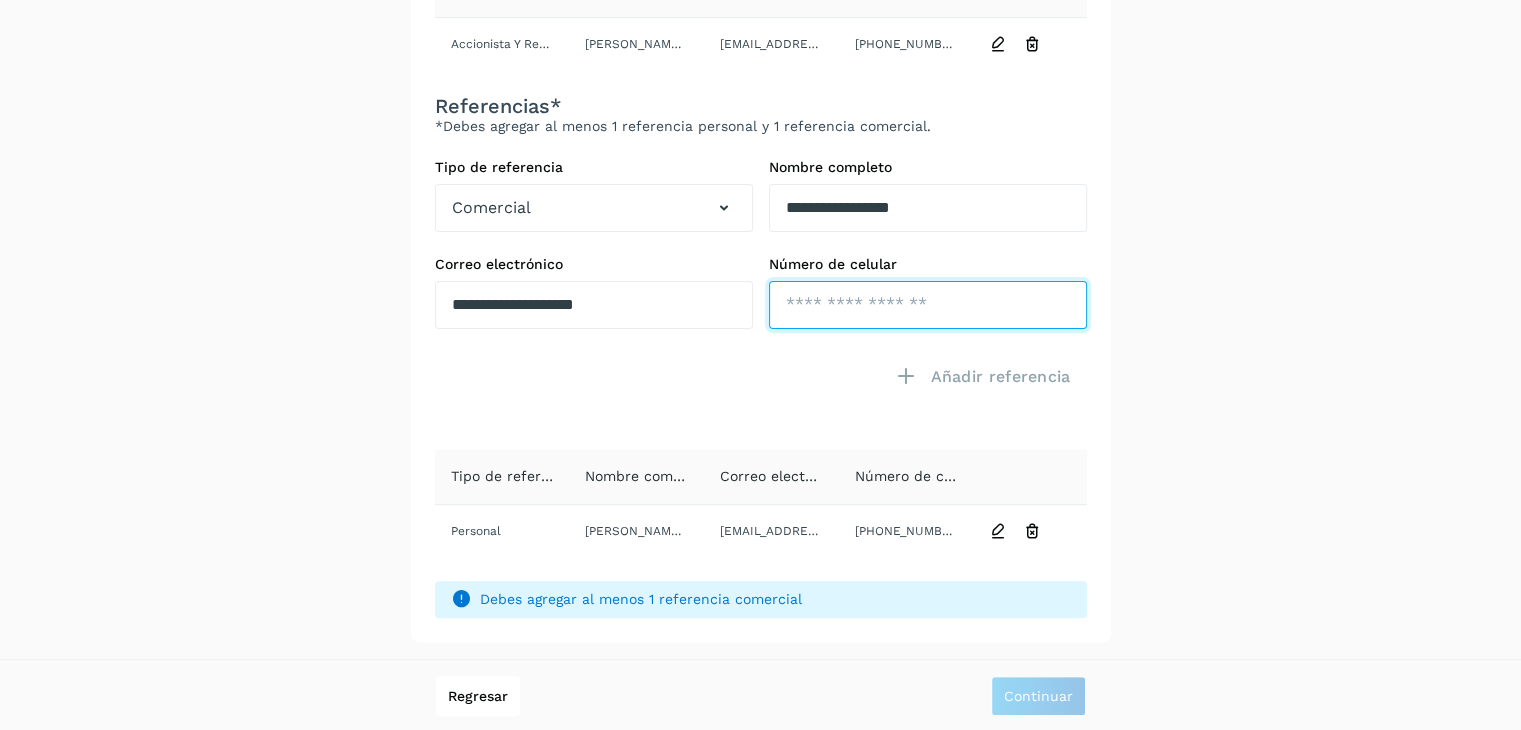 paste on "**********" 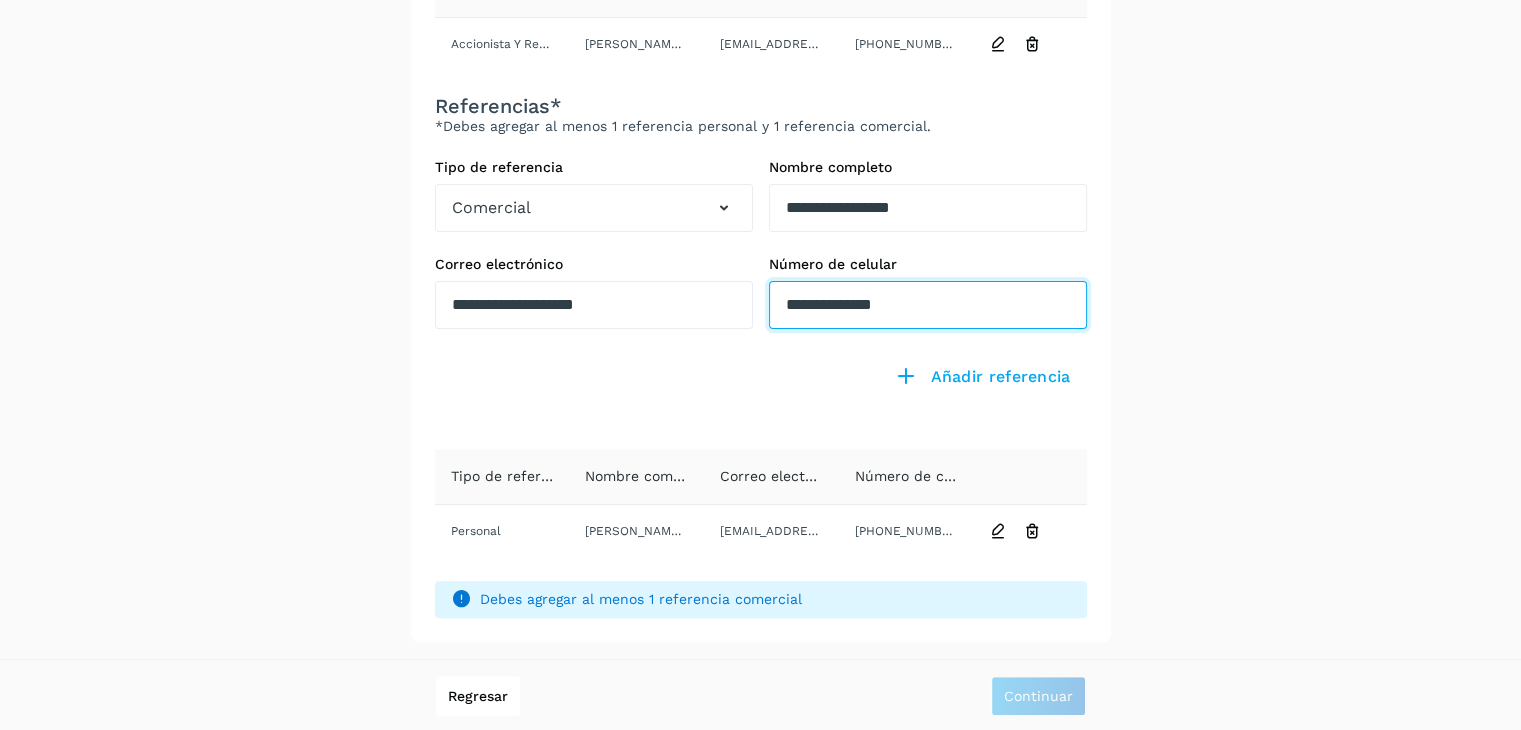 type on "**********" 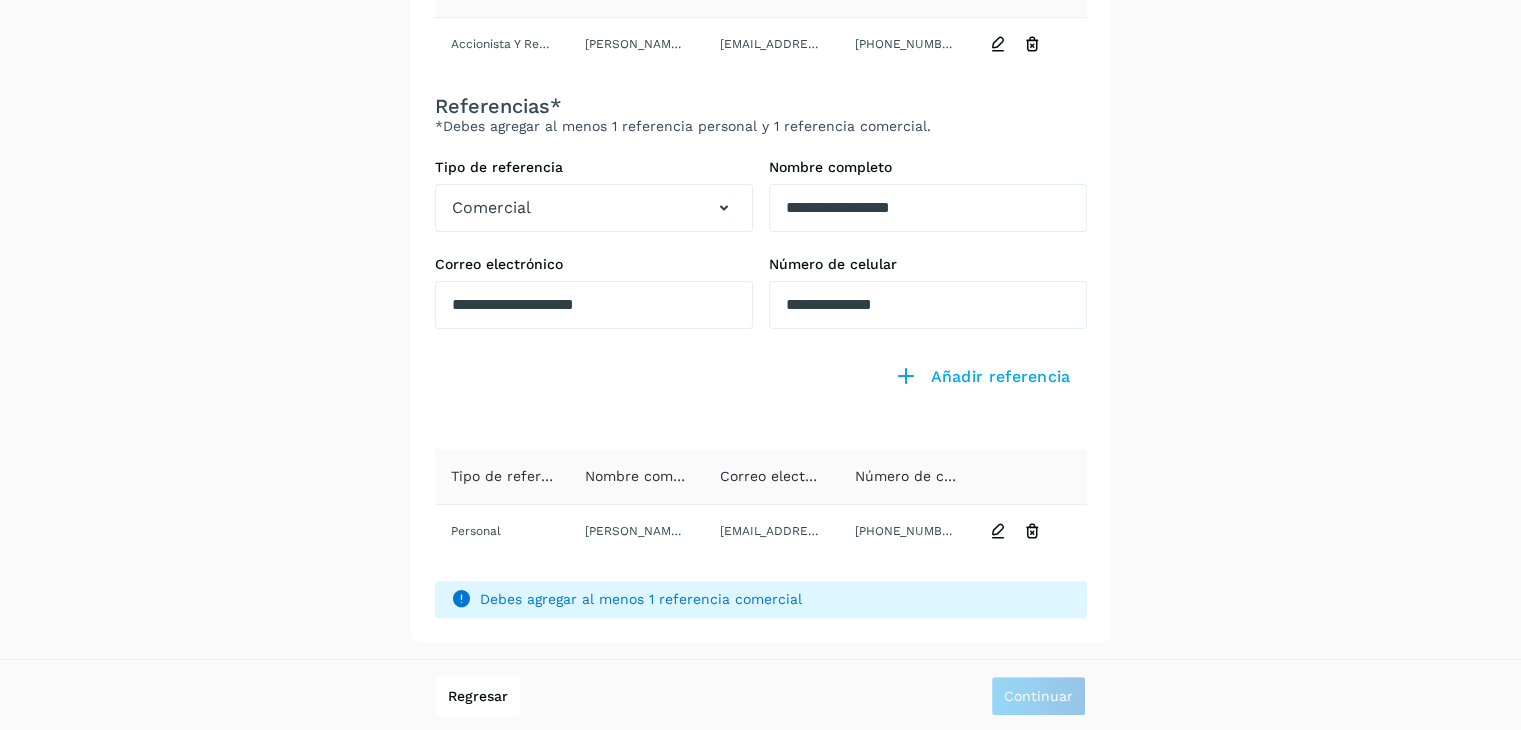click at bounding box center (594, 391) 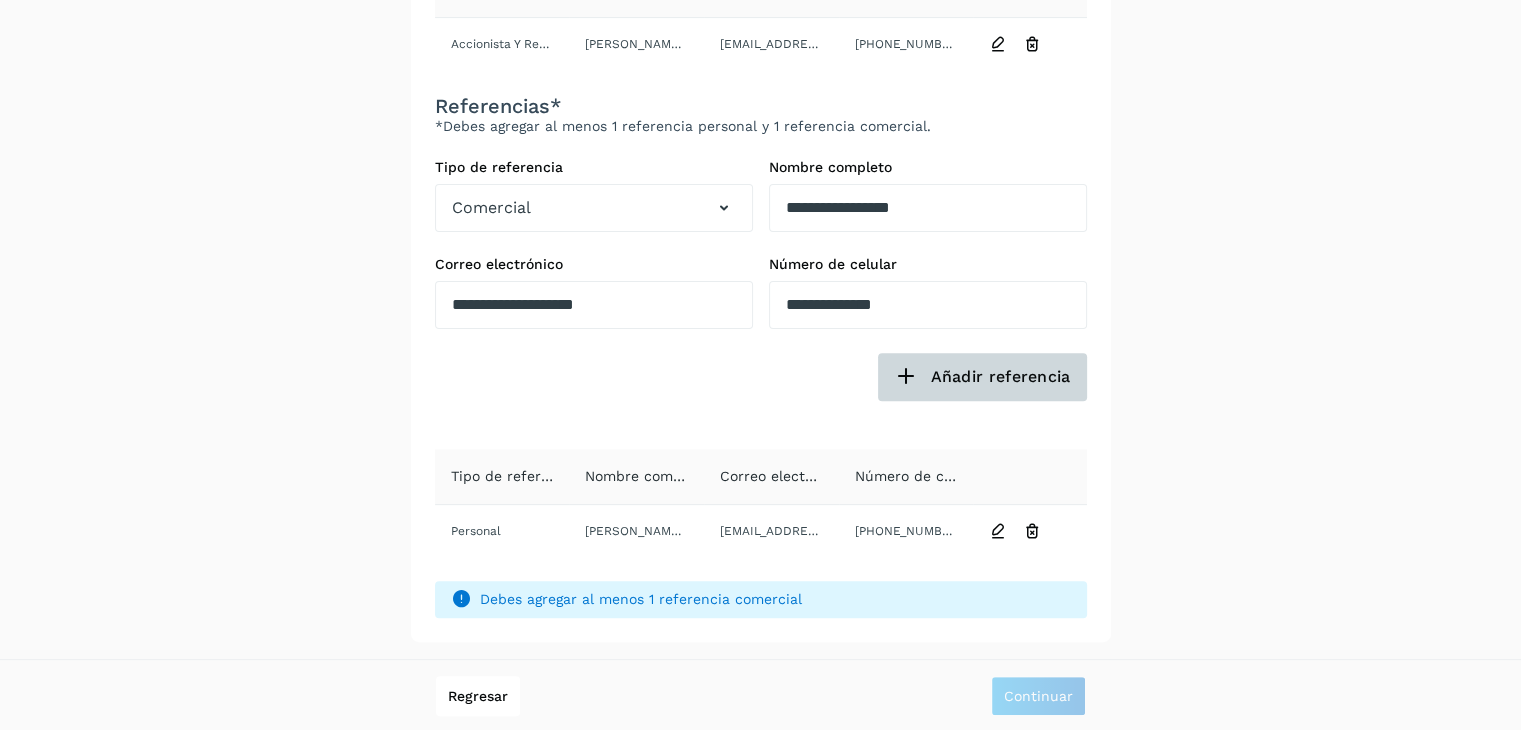 click on "Añadir referencia" 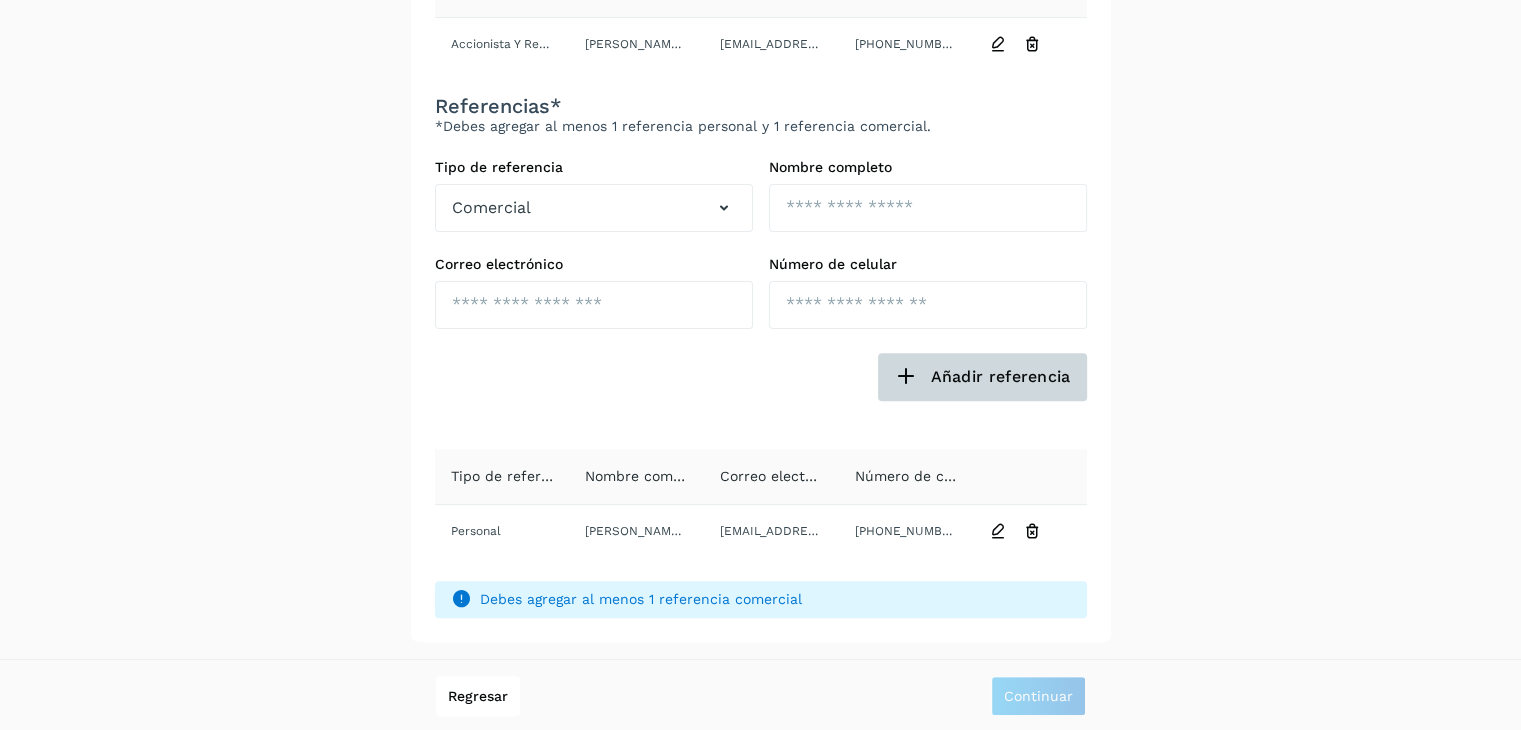 scroll, scrollTop: 612, scrollLeft: 0, axis: vertical 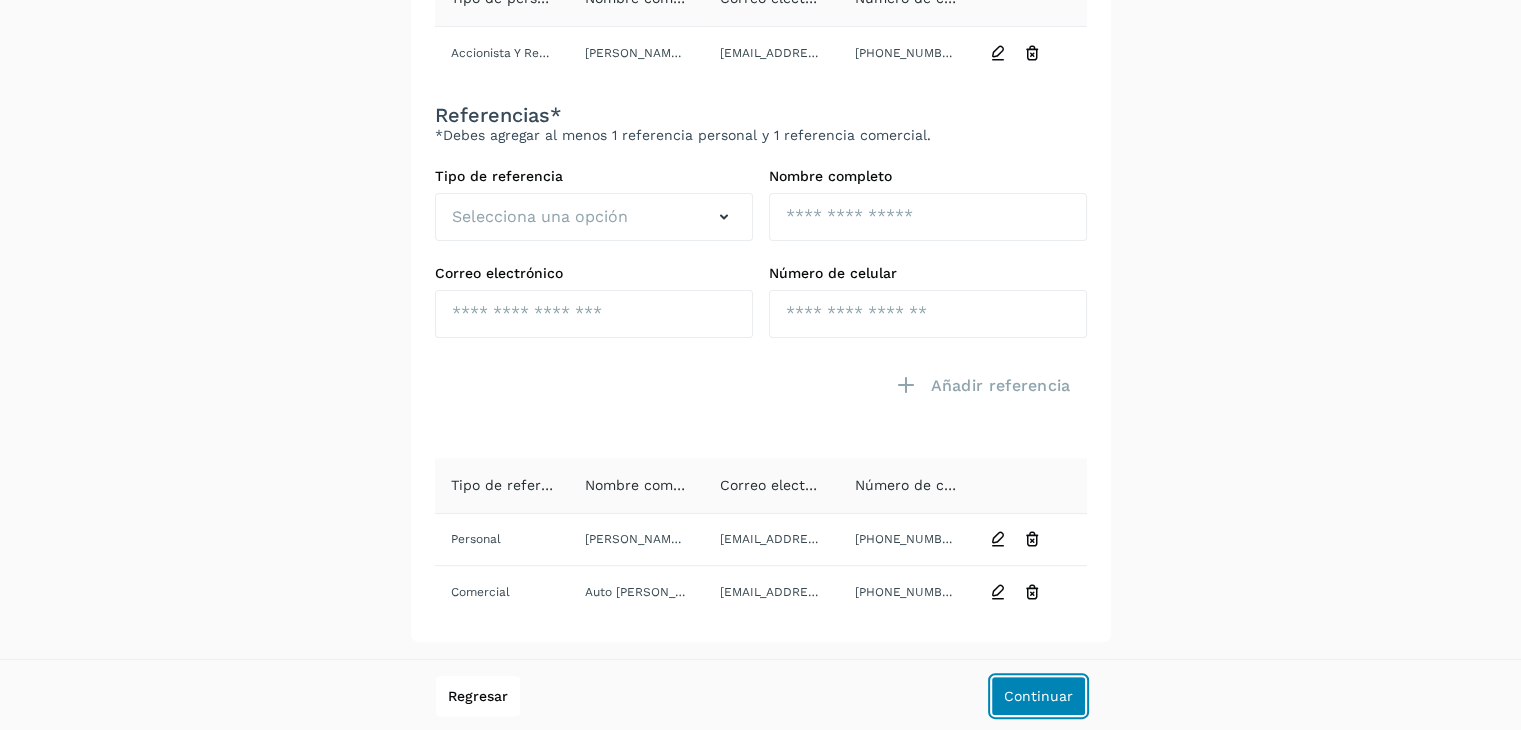 click on "Continuar" 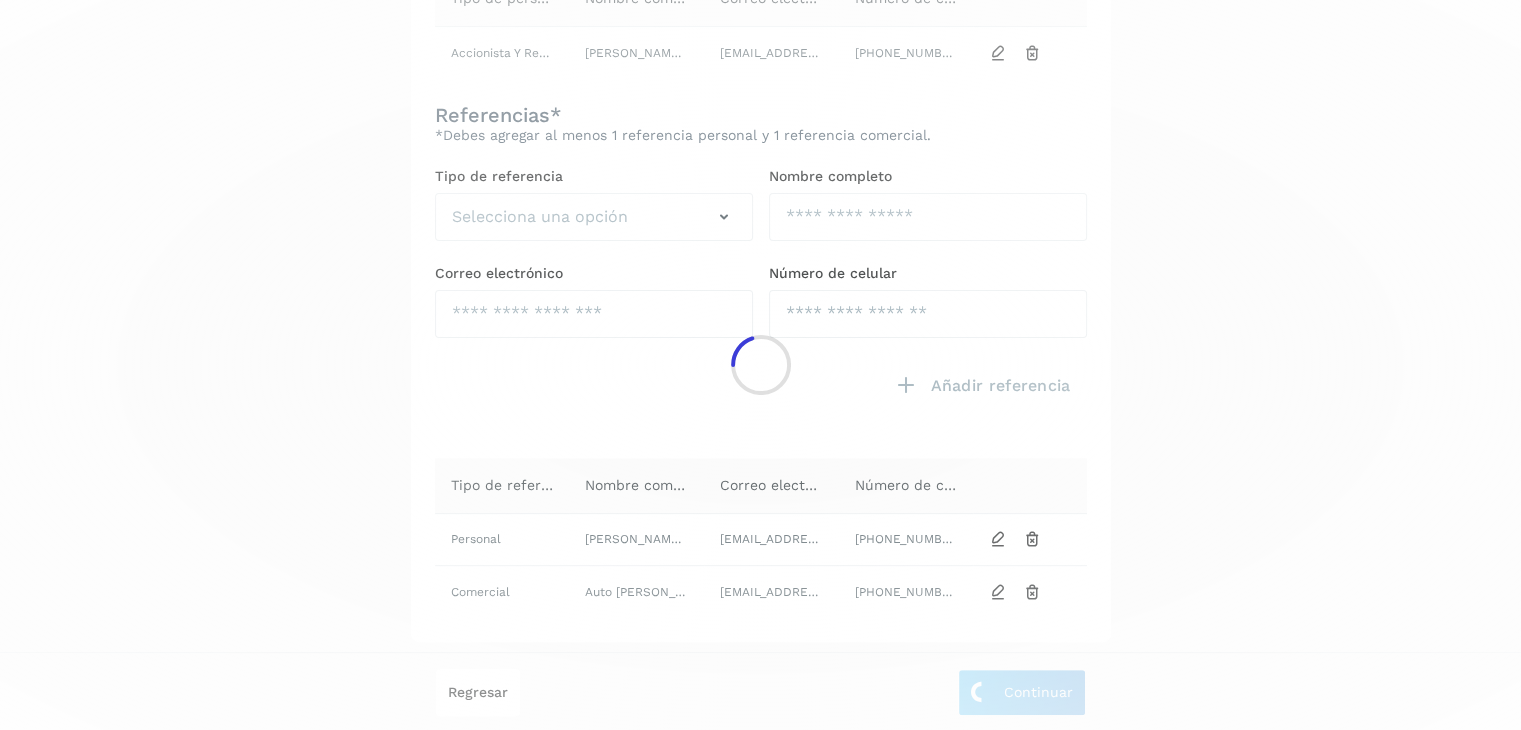 scroll, scrollTop: 0, scrollLeft: 0, axis: both 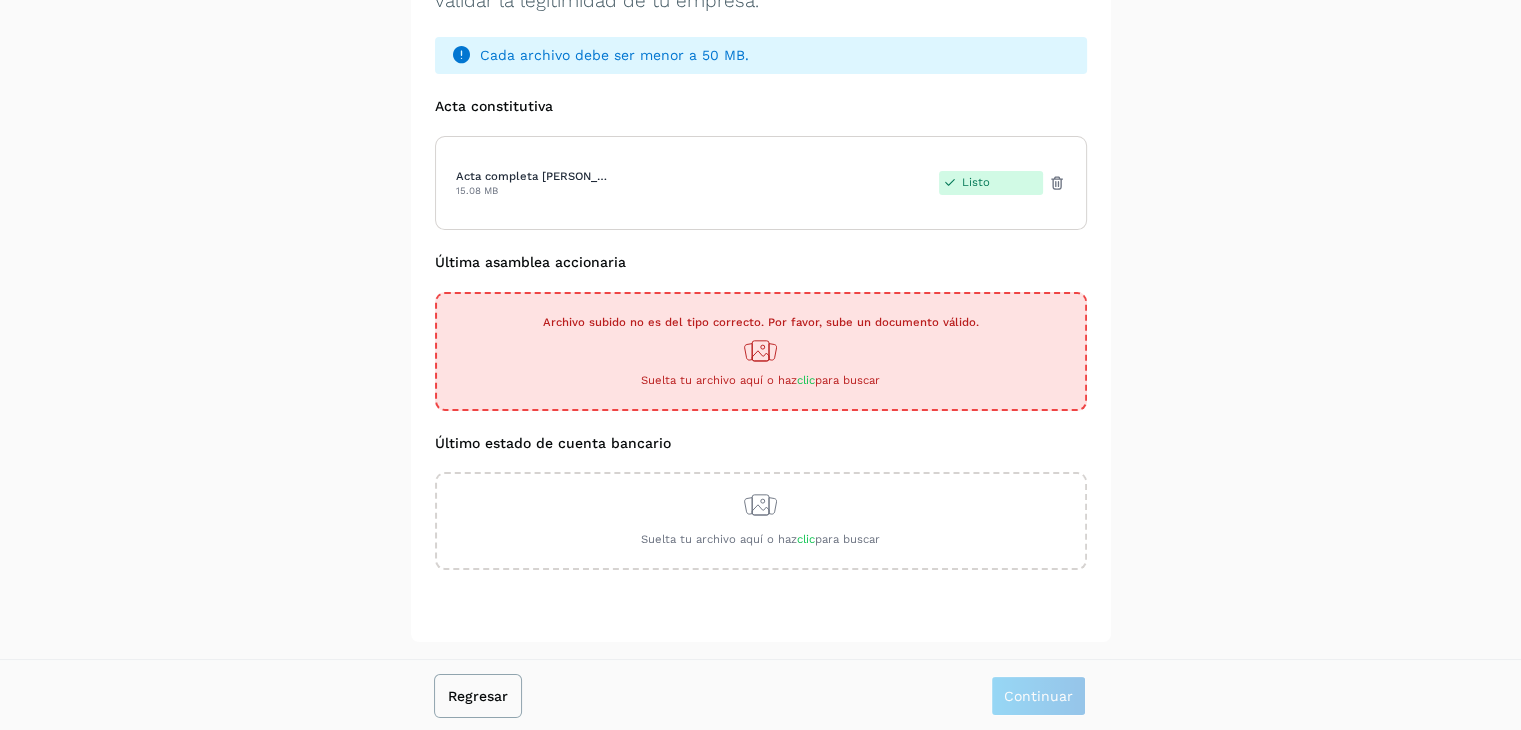 click on "Regresar" 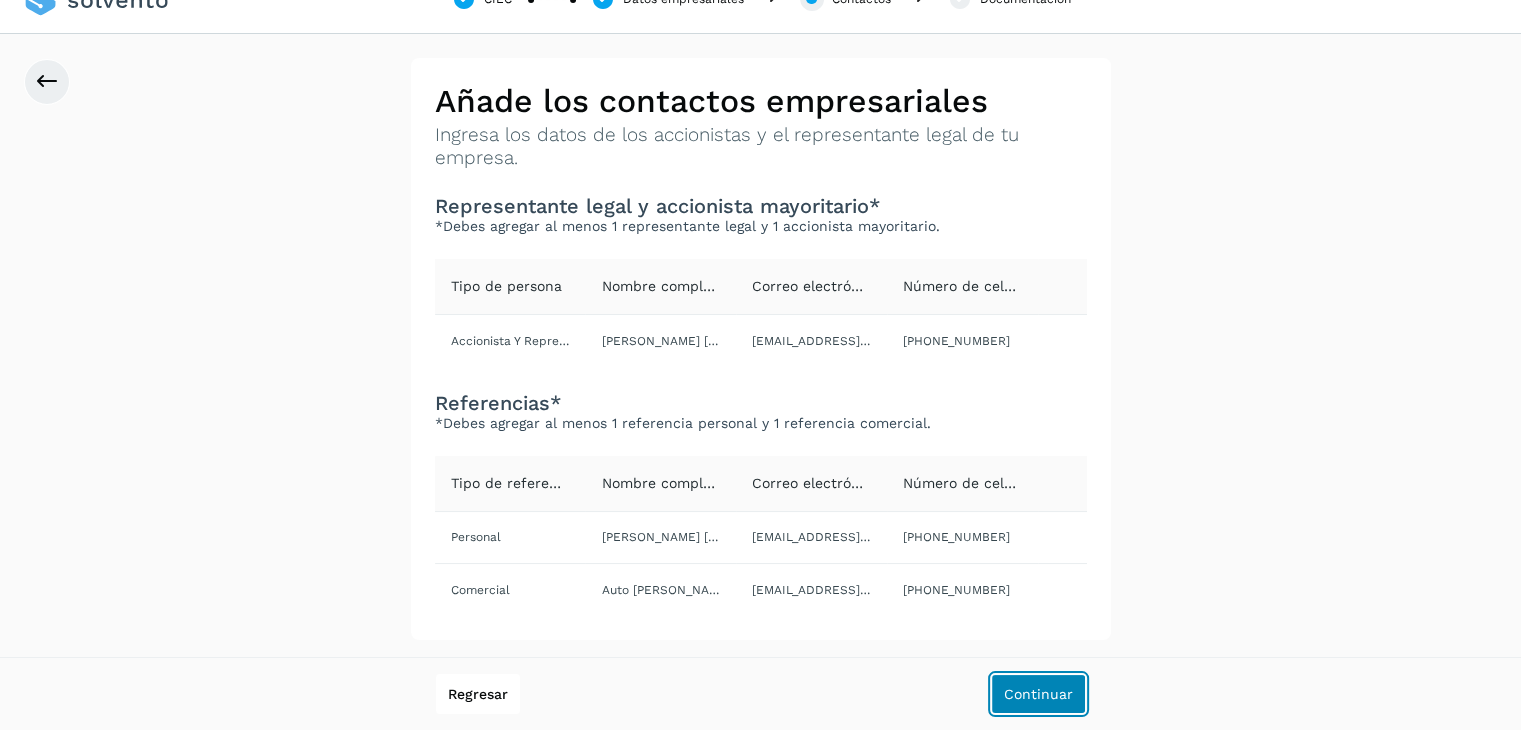 click on "Continuar" at bounding box center (1038, 694) 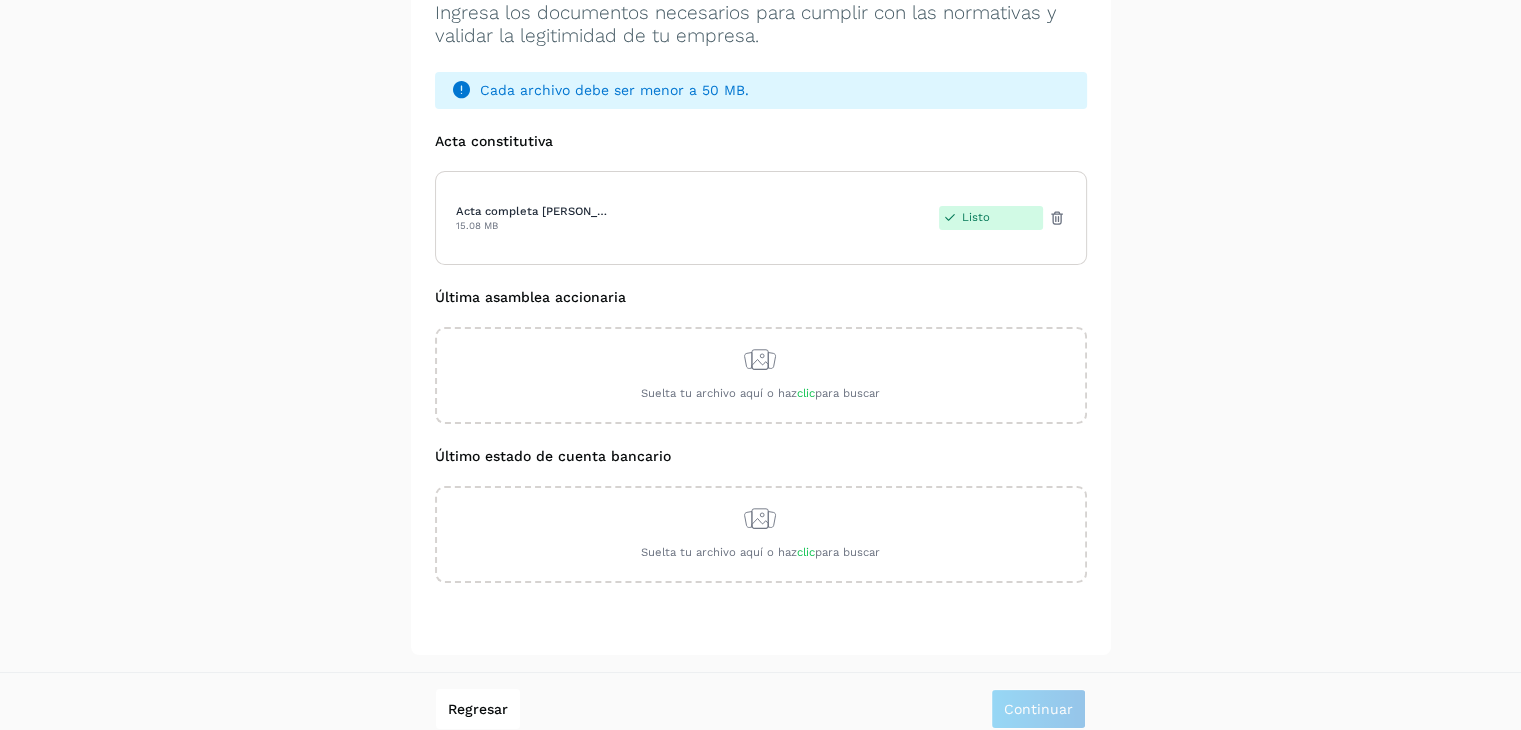 scroll, scrollTop: 170, scrollLeft: 0, axis: vertical 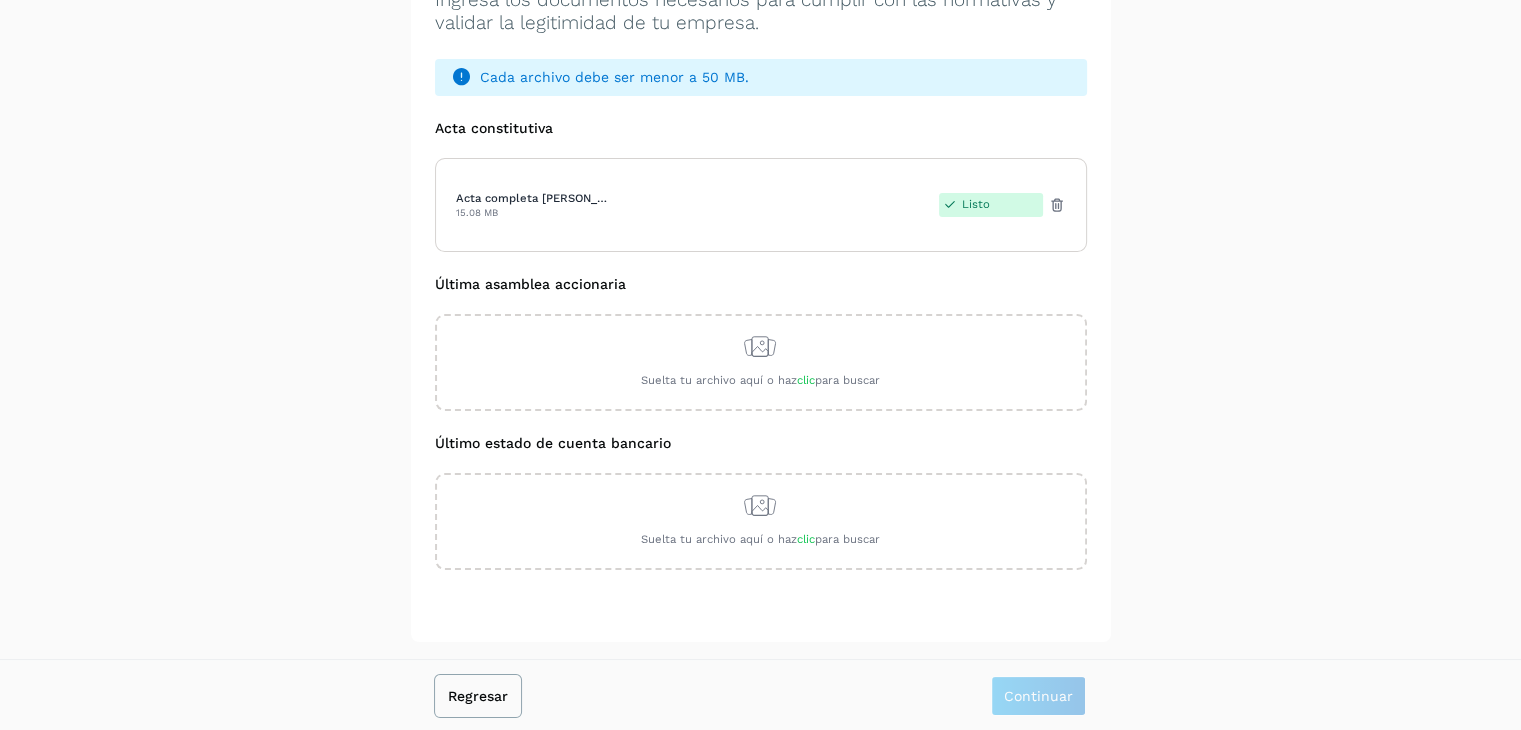 drag, startPoint x: 524, startPoint y: 691, endPoint x: 514, endPoint y: 689, distance: 10.198039 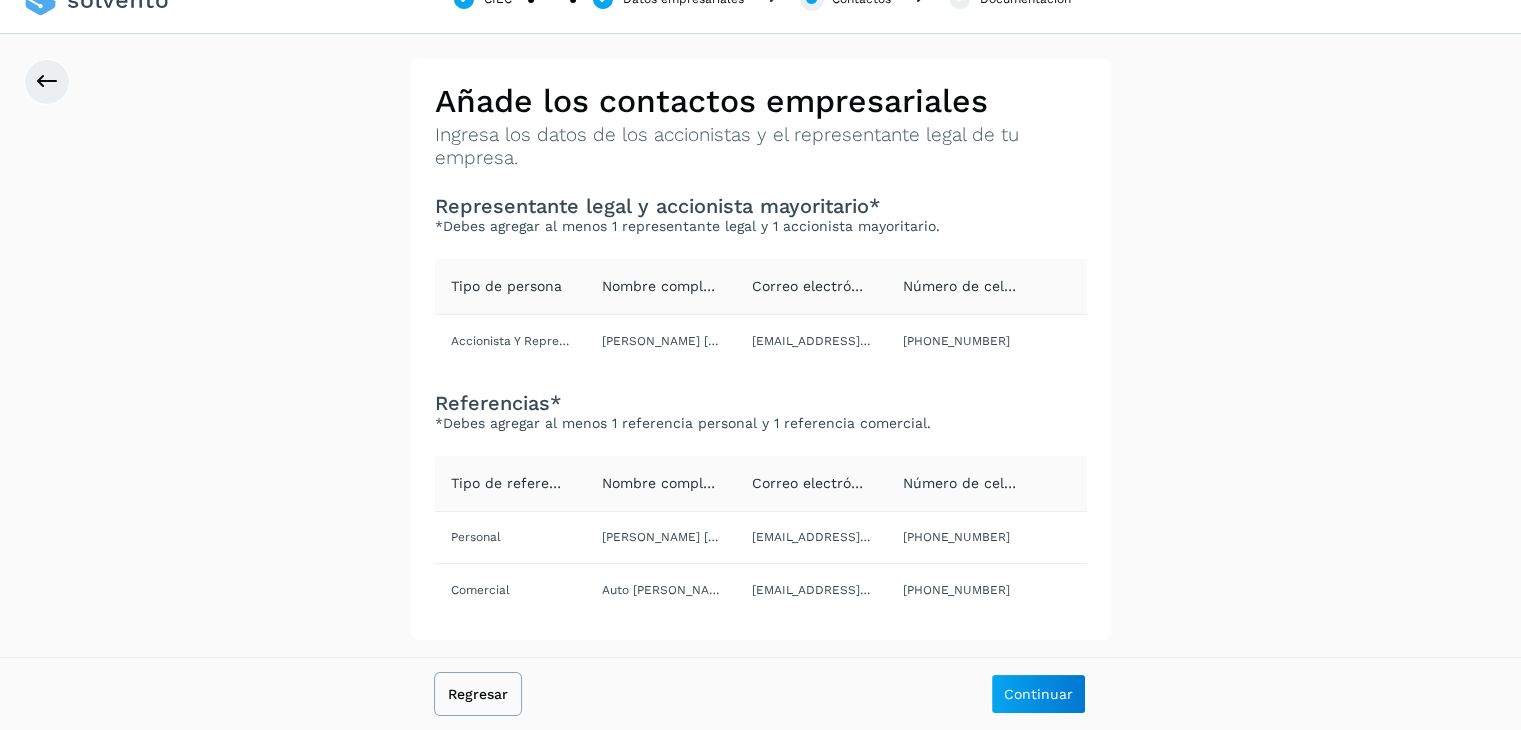 click on "Regresar" 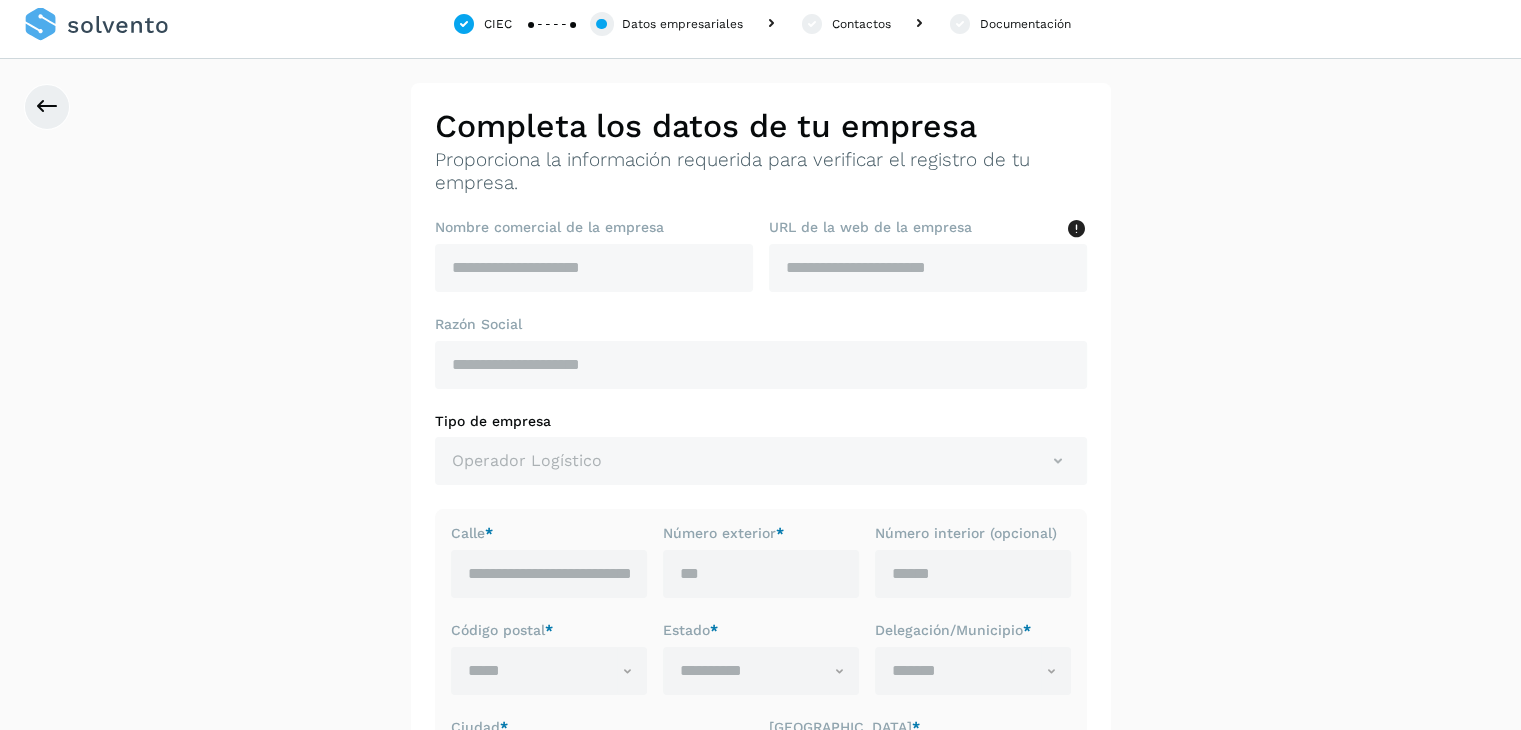 scroll, scrollTop: 0, scrollLeft: 0, axis: both 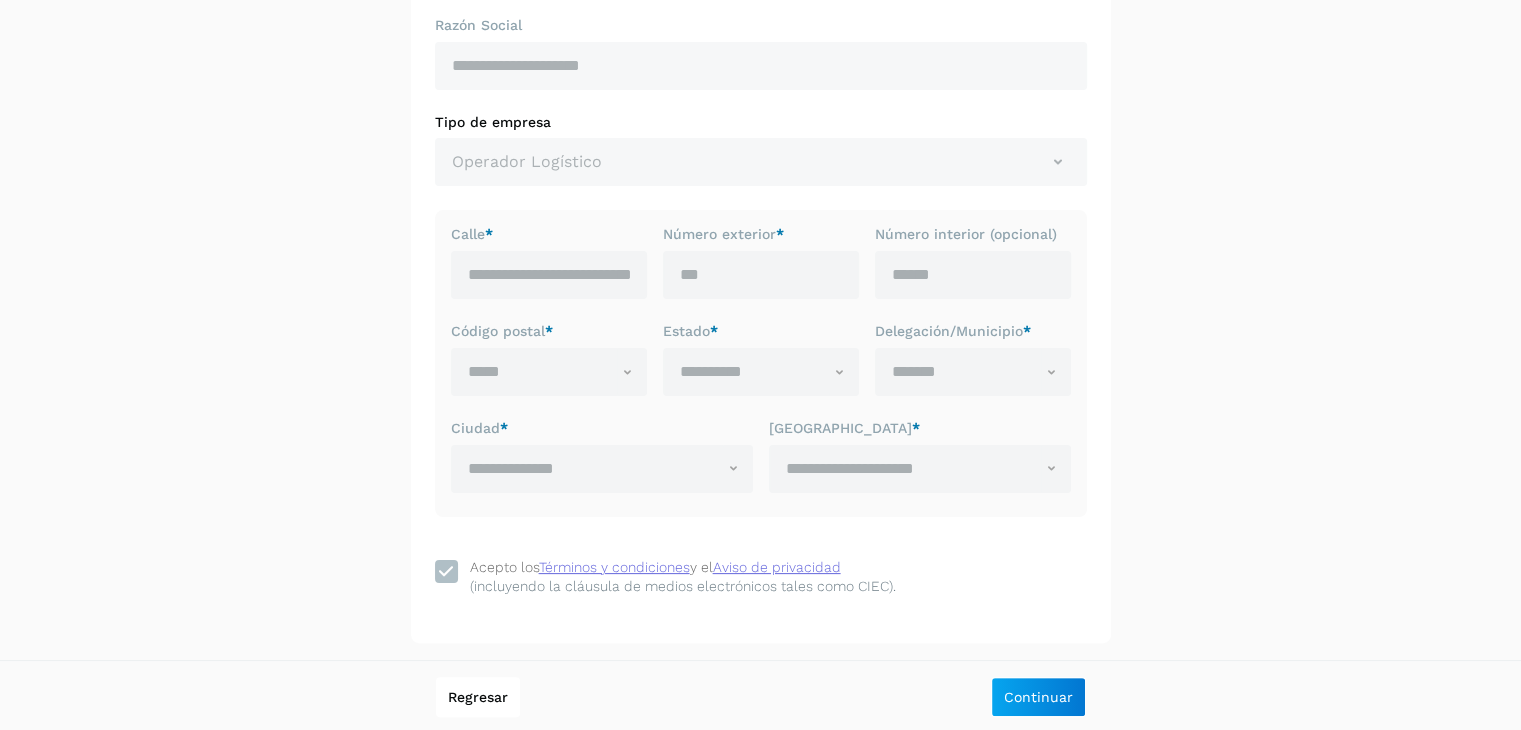 click on "Regresar Continuar" at bounding box center (761, 697) 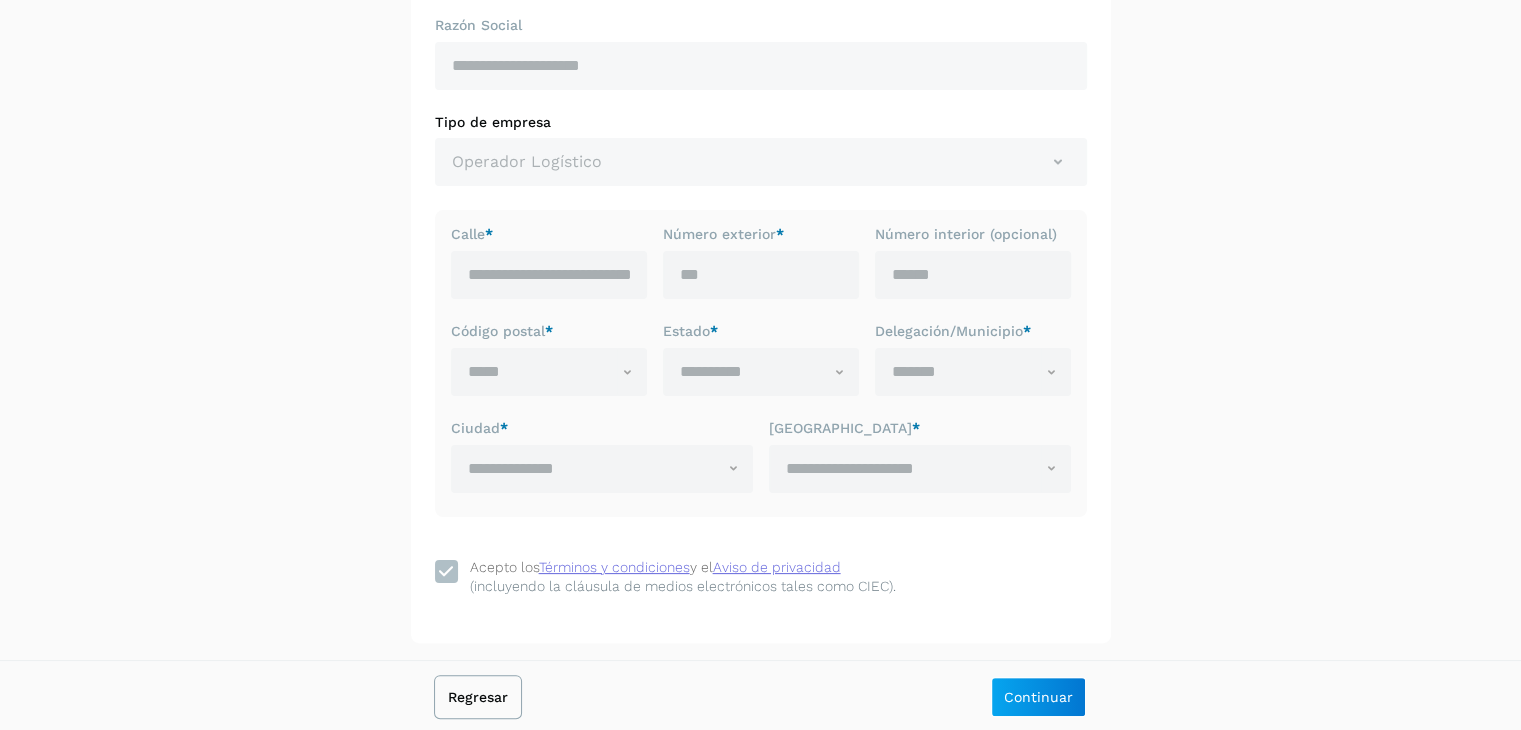 click on "Regresar" at bounding box center [478, 697] 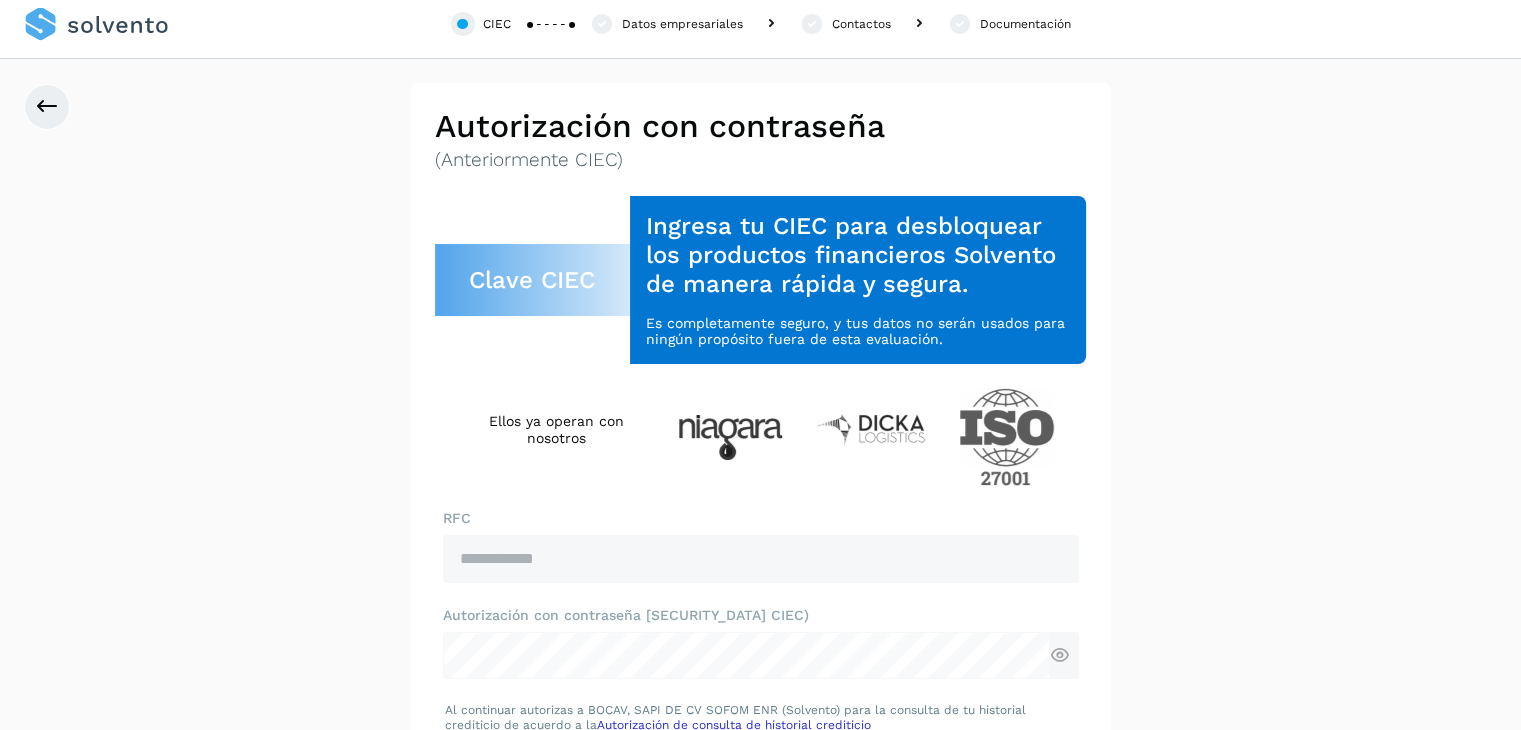 scroll, scrollTop: 0, scrollLeft: 0, axis: both 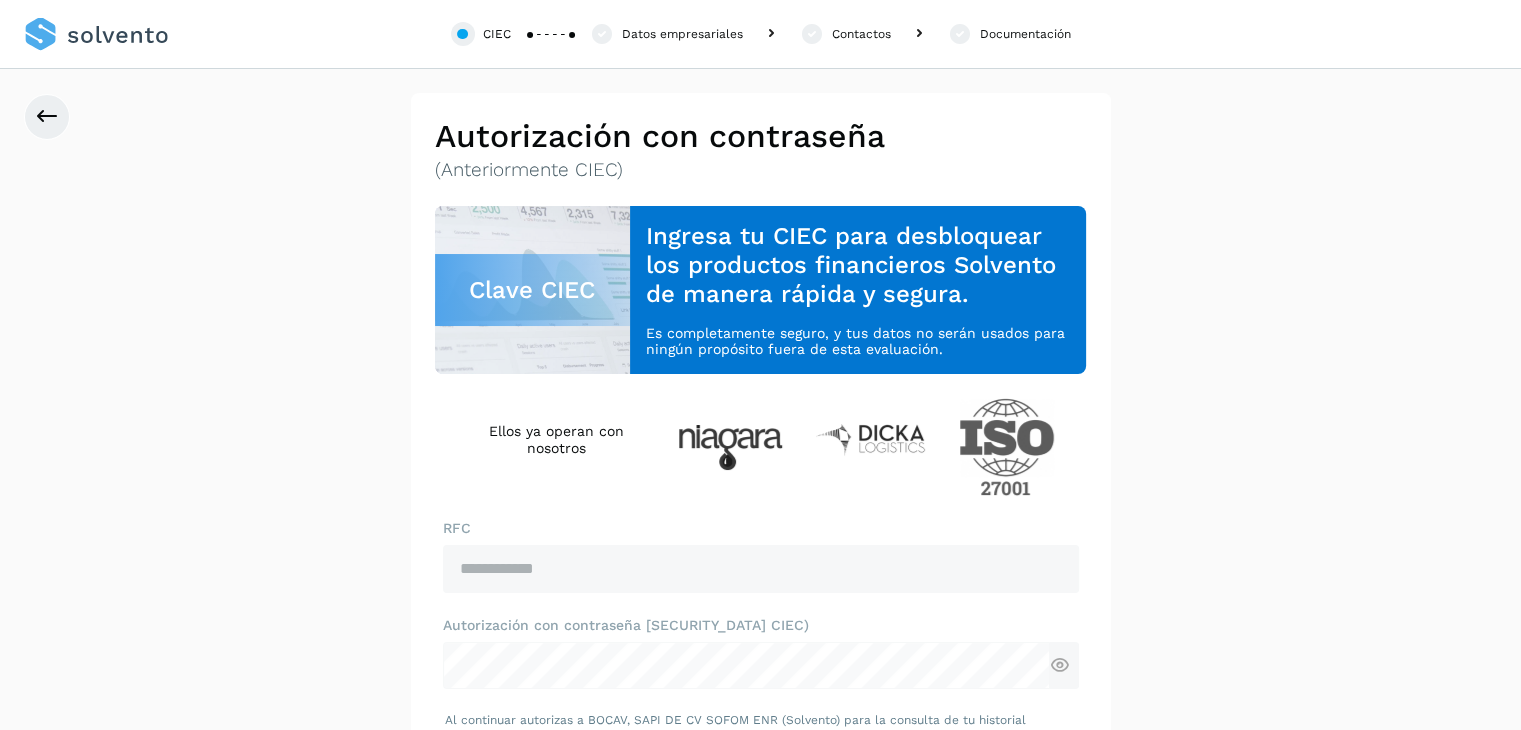 click on "Contactos" at bounding box center (845, 34) 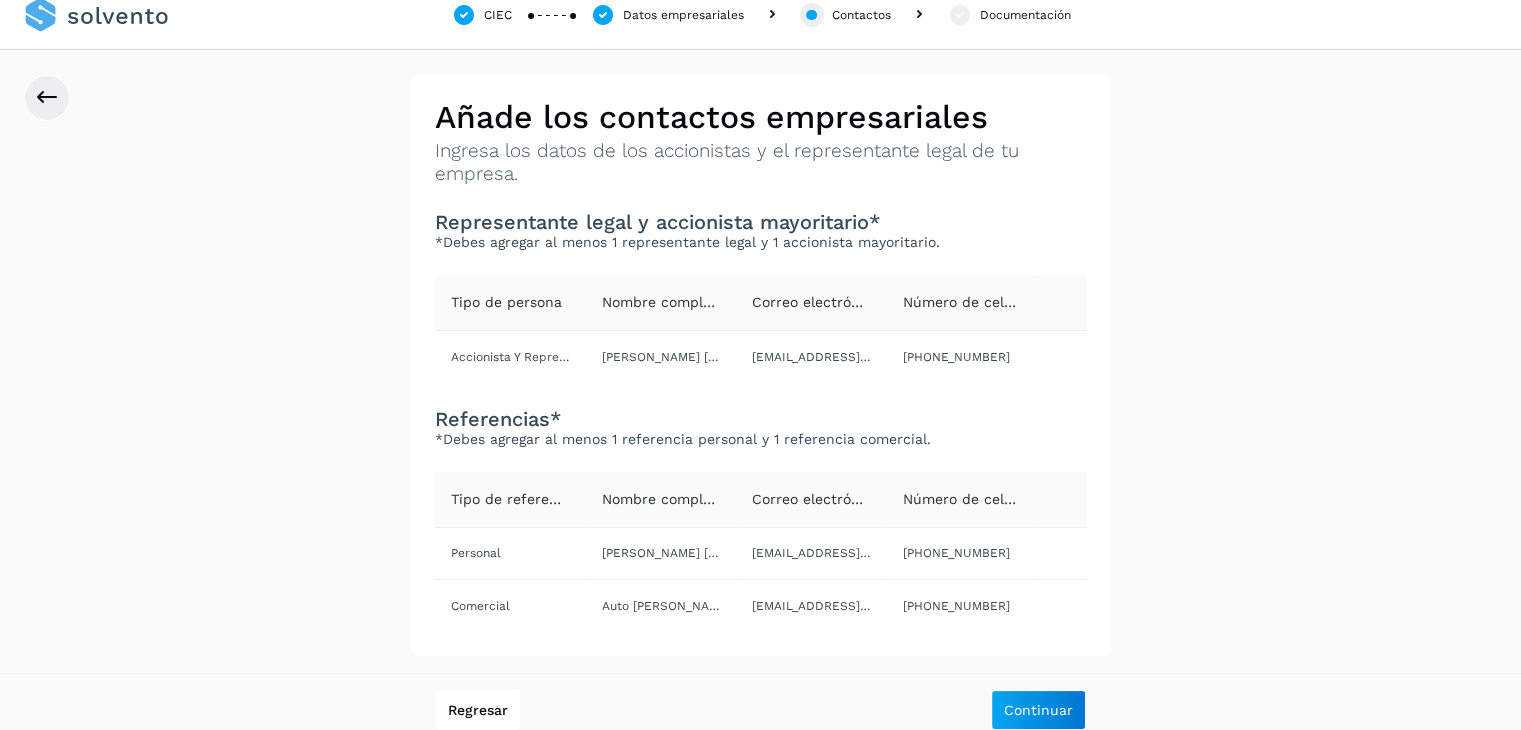 scroll, scrollTop: 0, scrollLeft: 0, axis: both 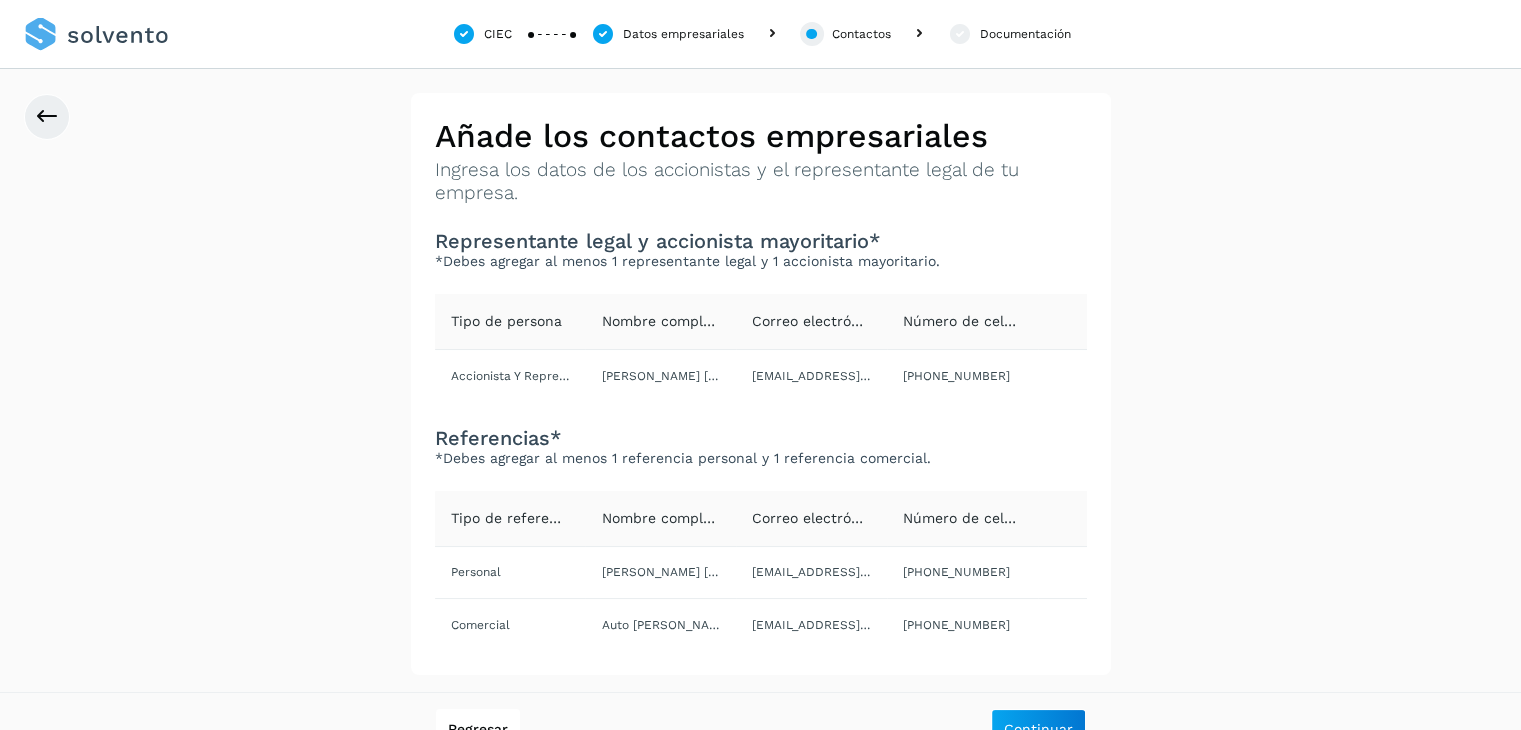 click on "Documentación" at bounding box center [1009, 34] 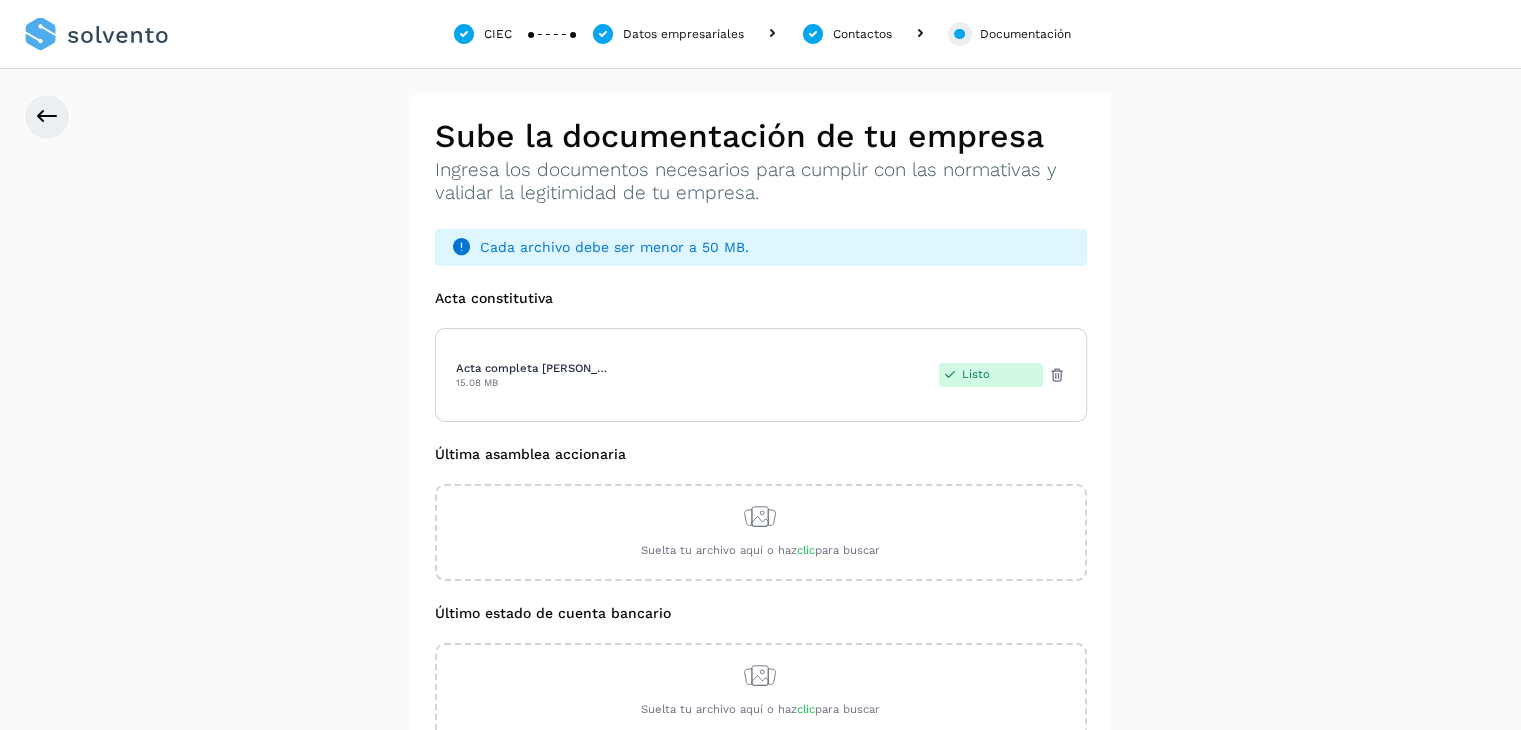click at bounding box center (96, 34) 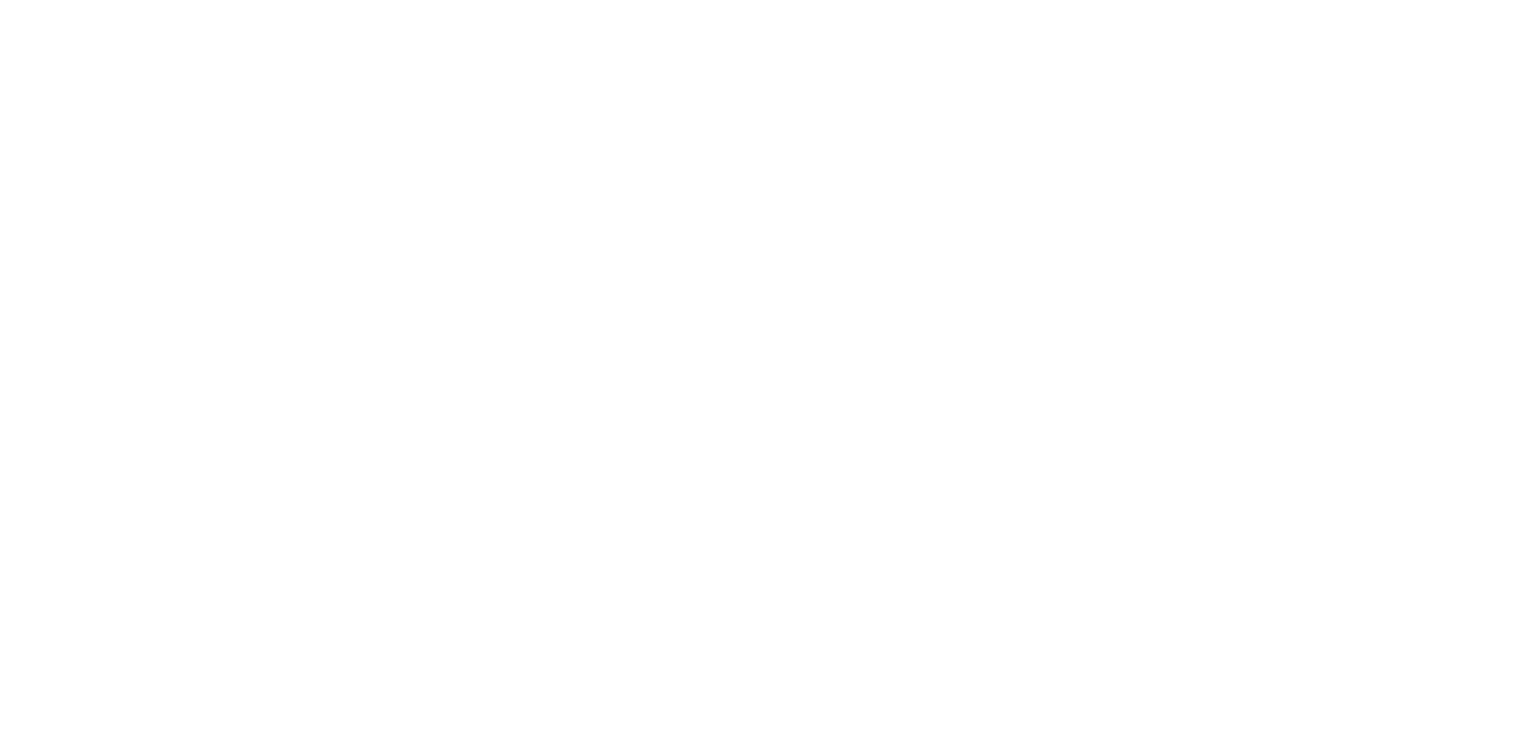 scroll, scrollTop: 0, scrollLeft: 0, axis: both 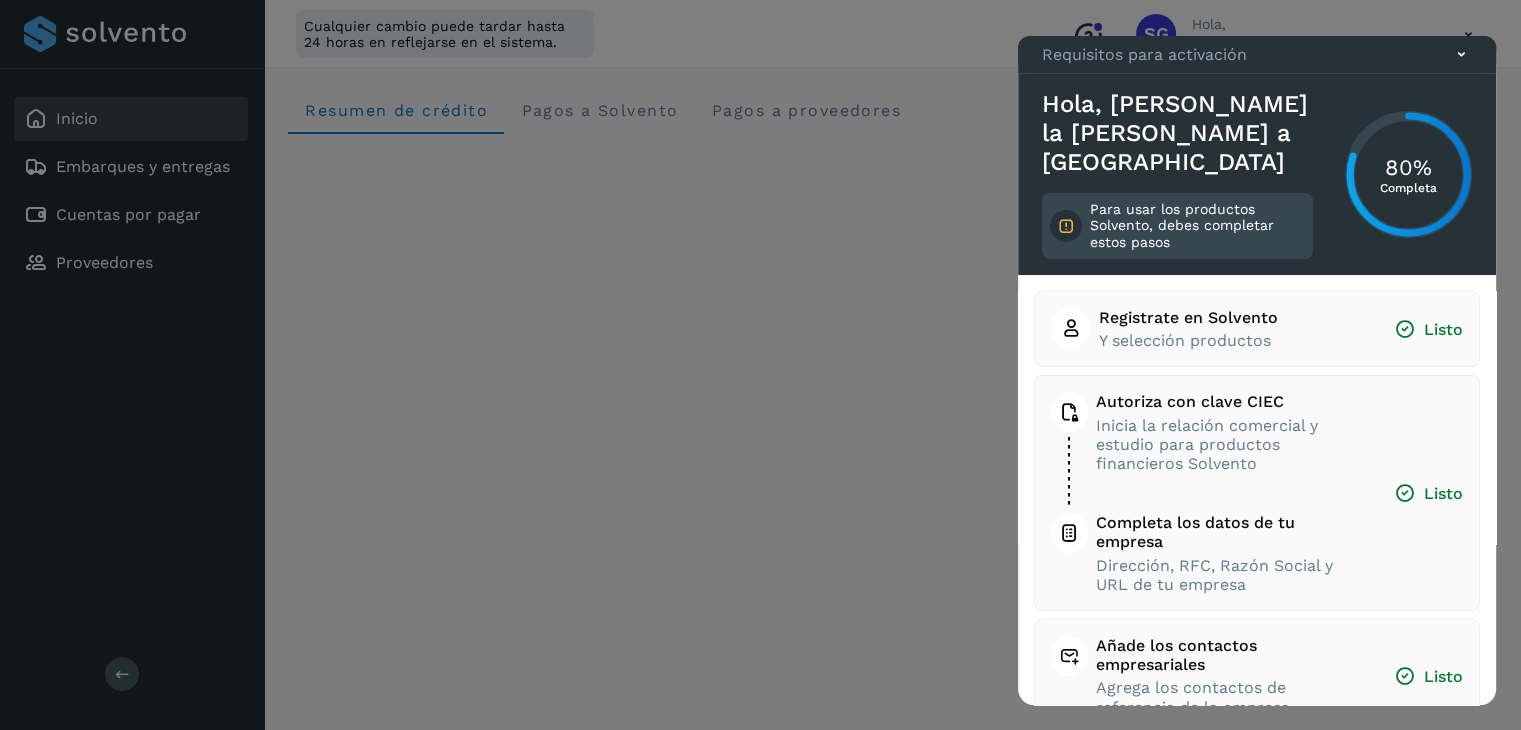 click 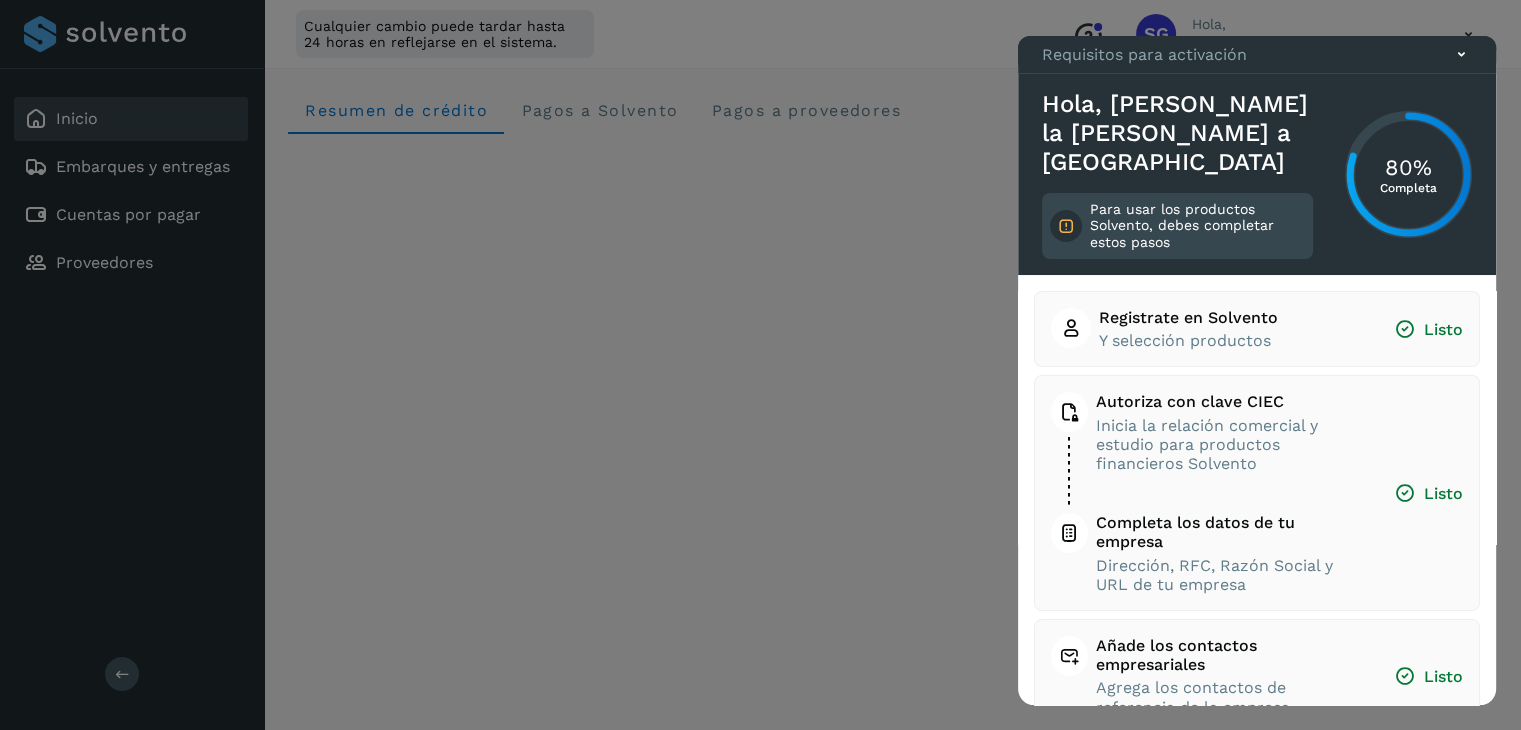 click 